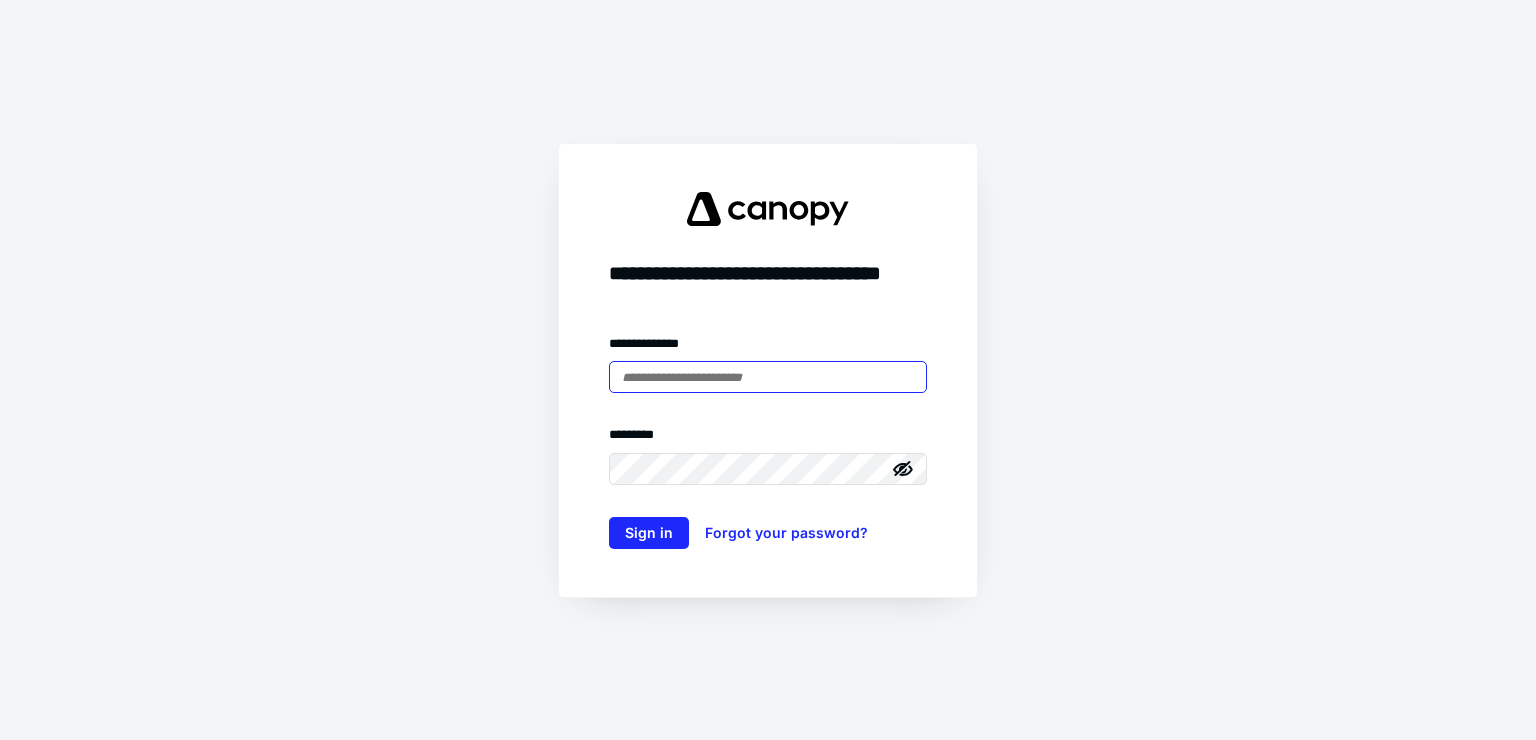 scroll, scrollTop: 0, scrollLeft: 0, axis: both 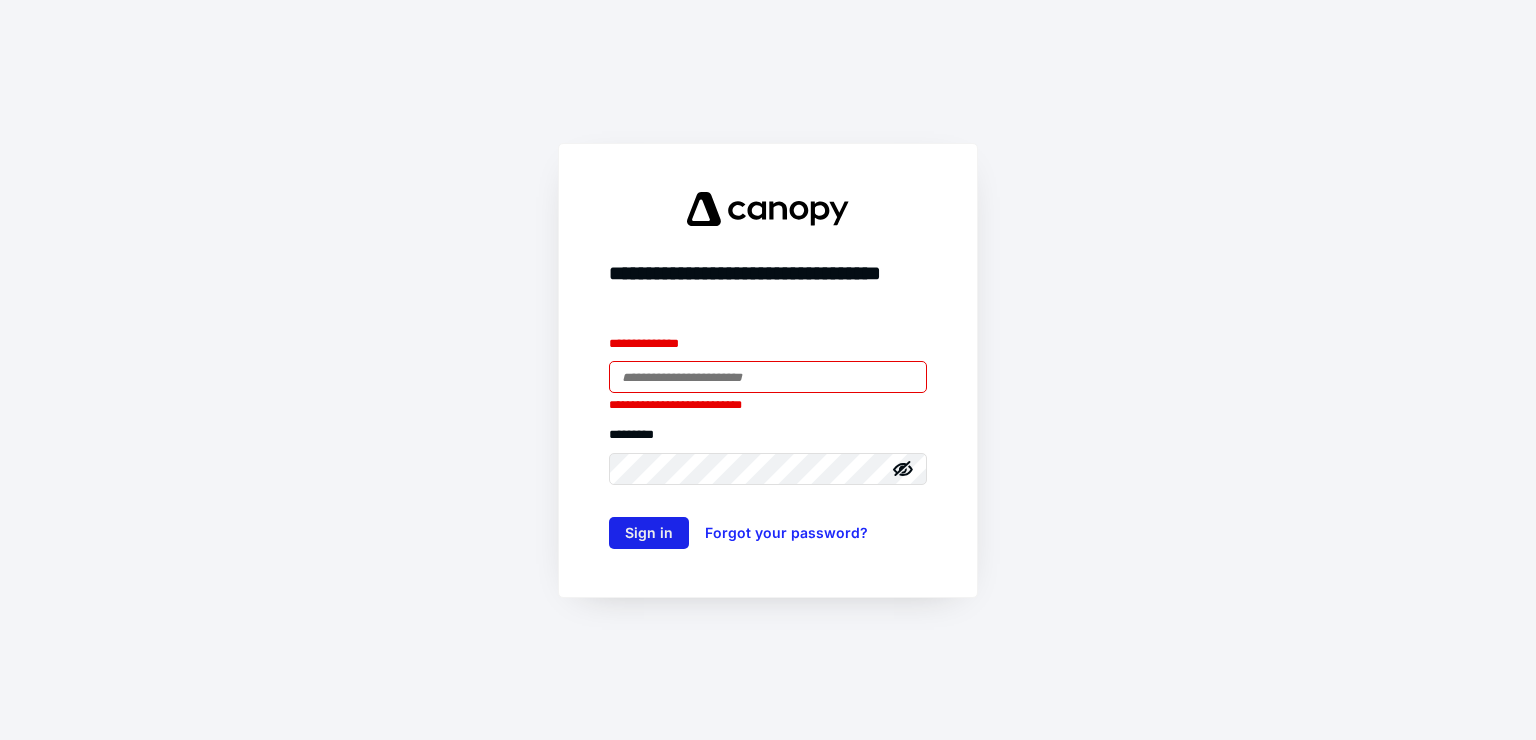 type on "**********" 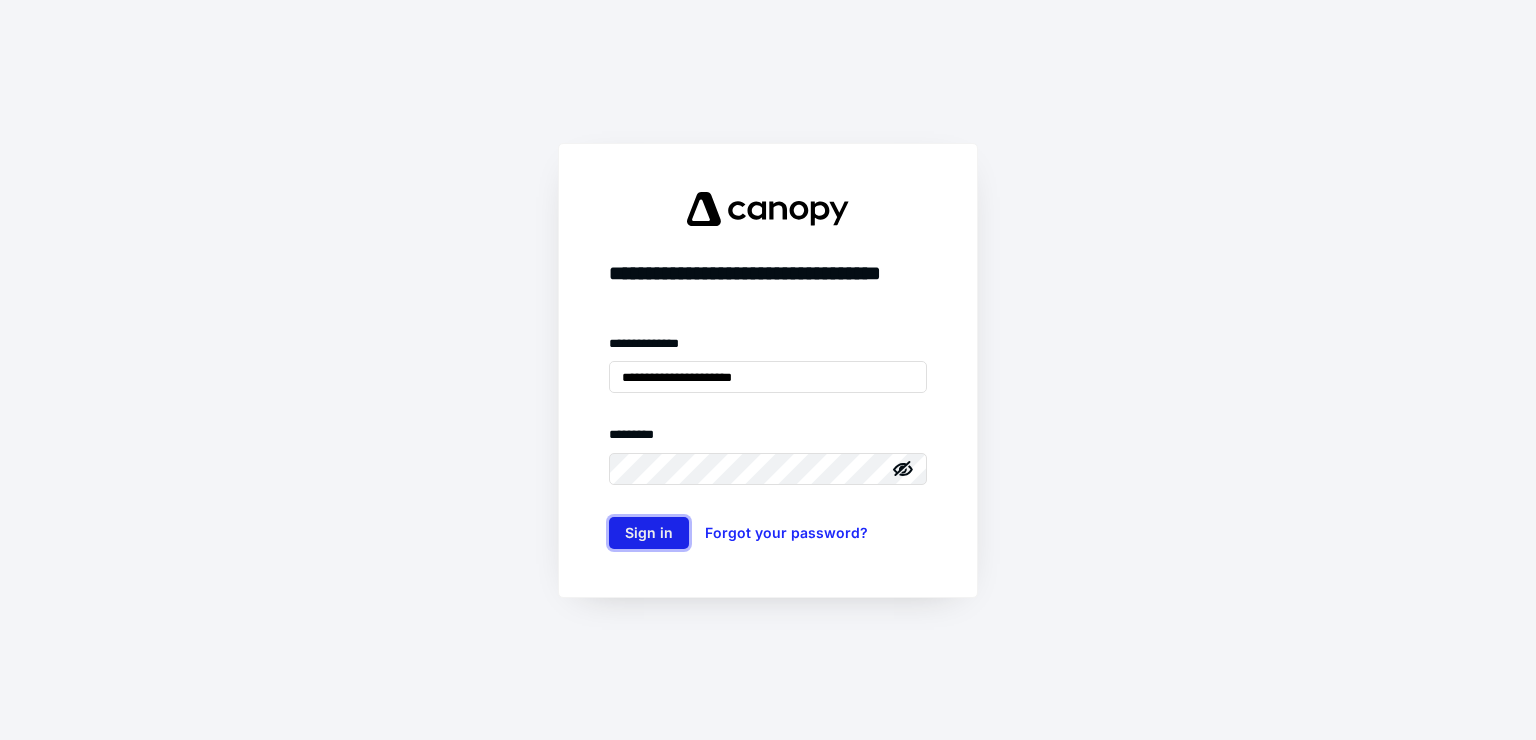 click on "Sign in" at bounding box center [649, 533] 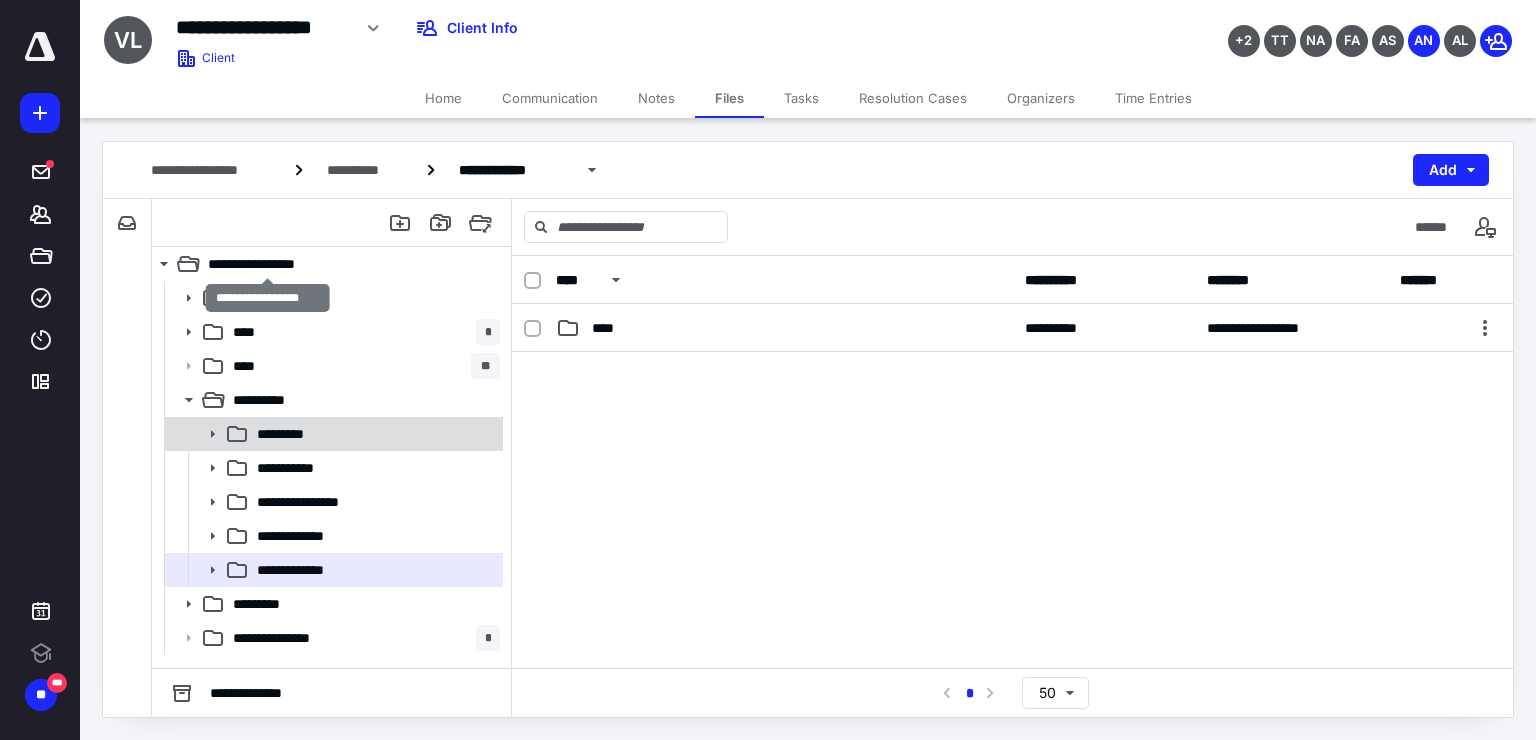 scroll, scrollTop: 0, scrollLeft: 0, axis: both 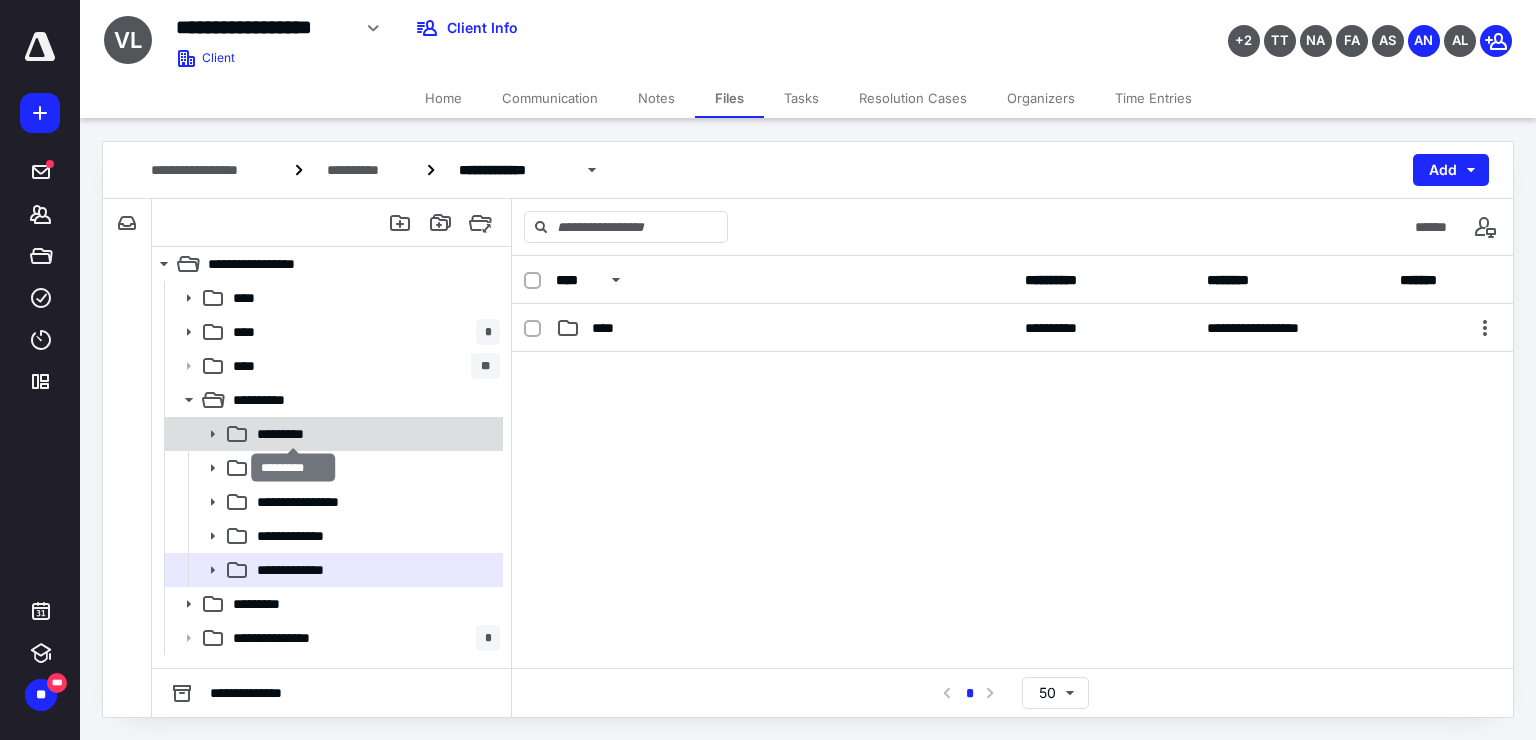 click on "*********" at bounding box center (293, 434) 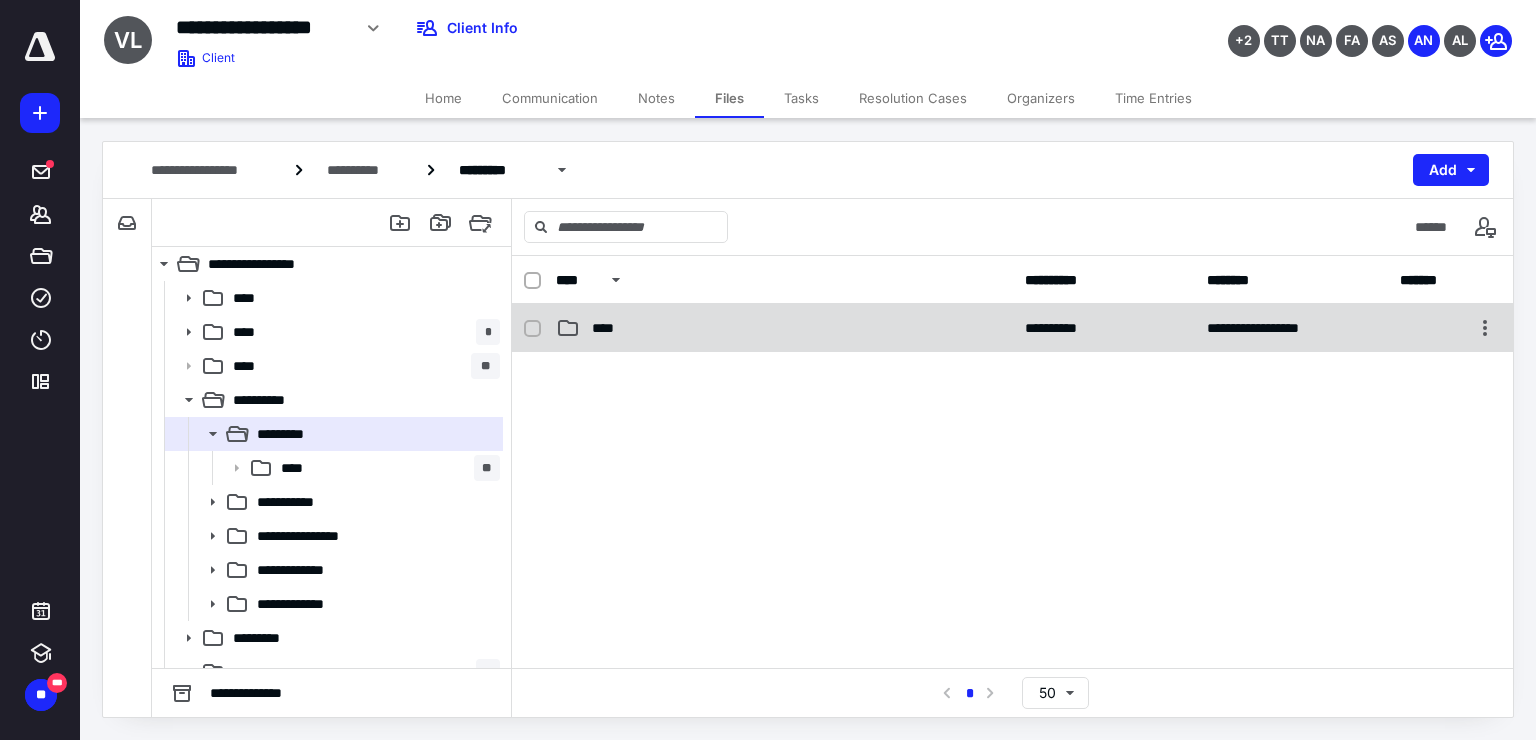 click on "****" at bounding box center (609, 328) 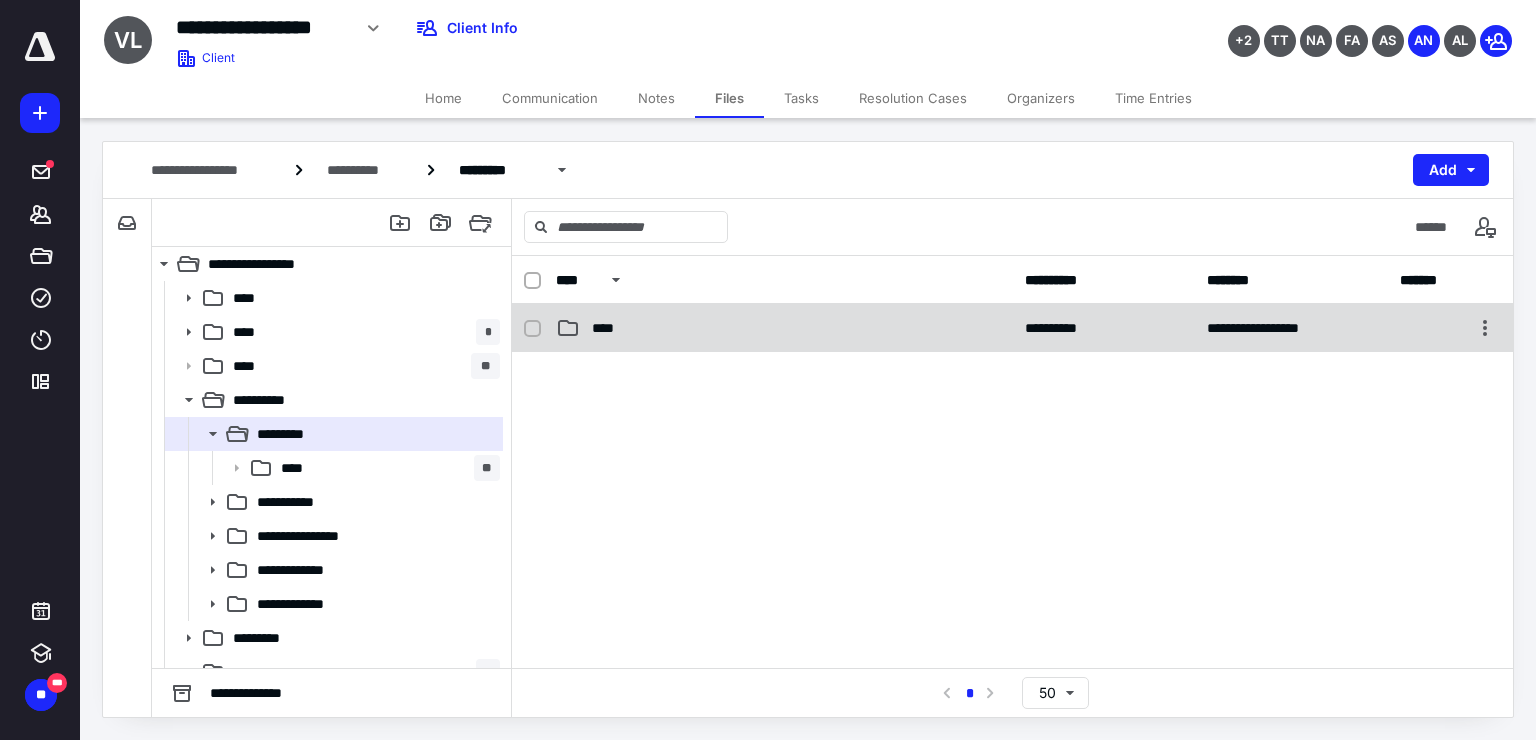 checkbox on "true" 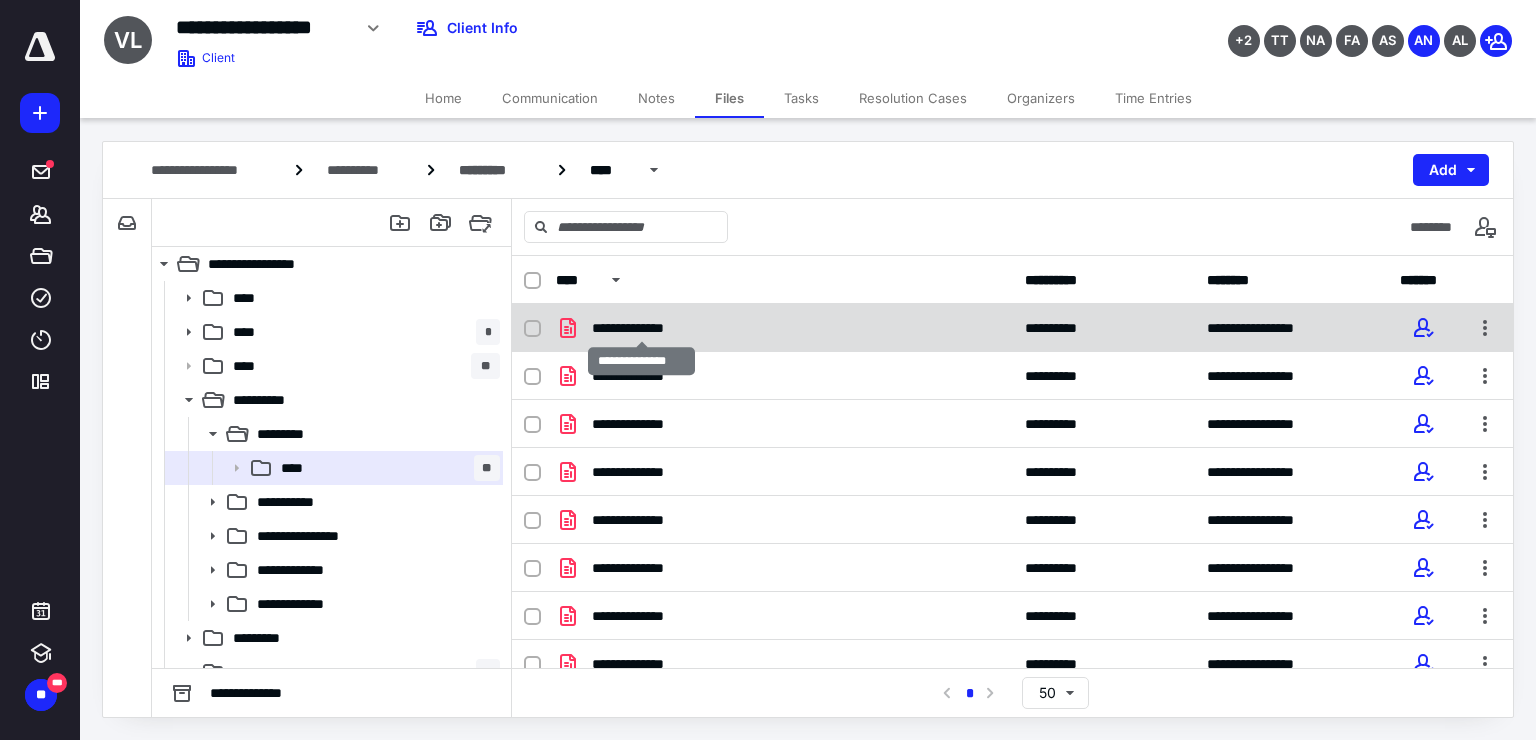 click on "**********" at bounding box center [642, 328] 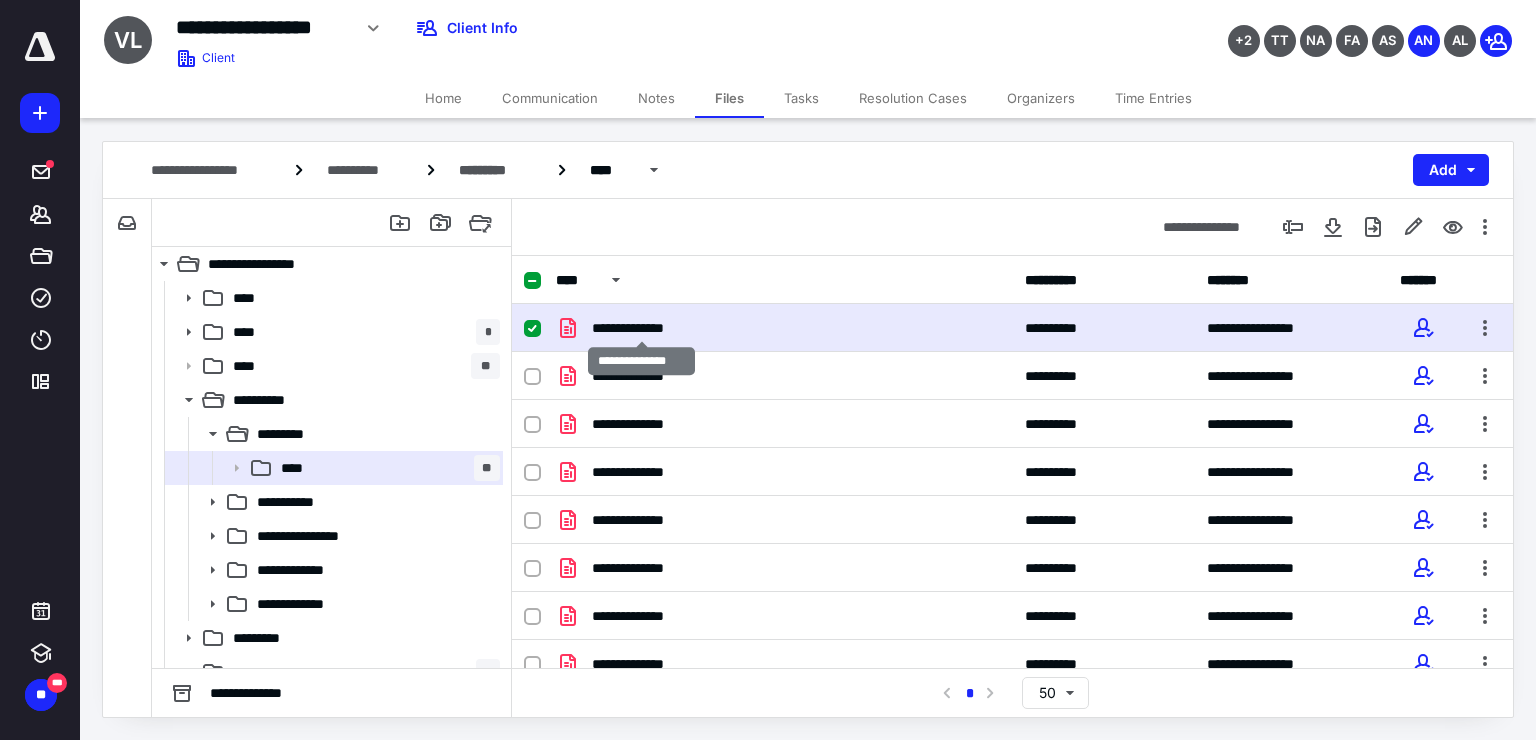 click on "**********" at bounding box center (642, 328) 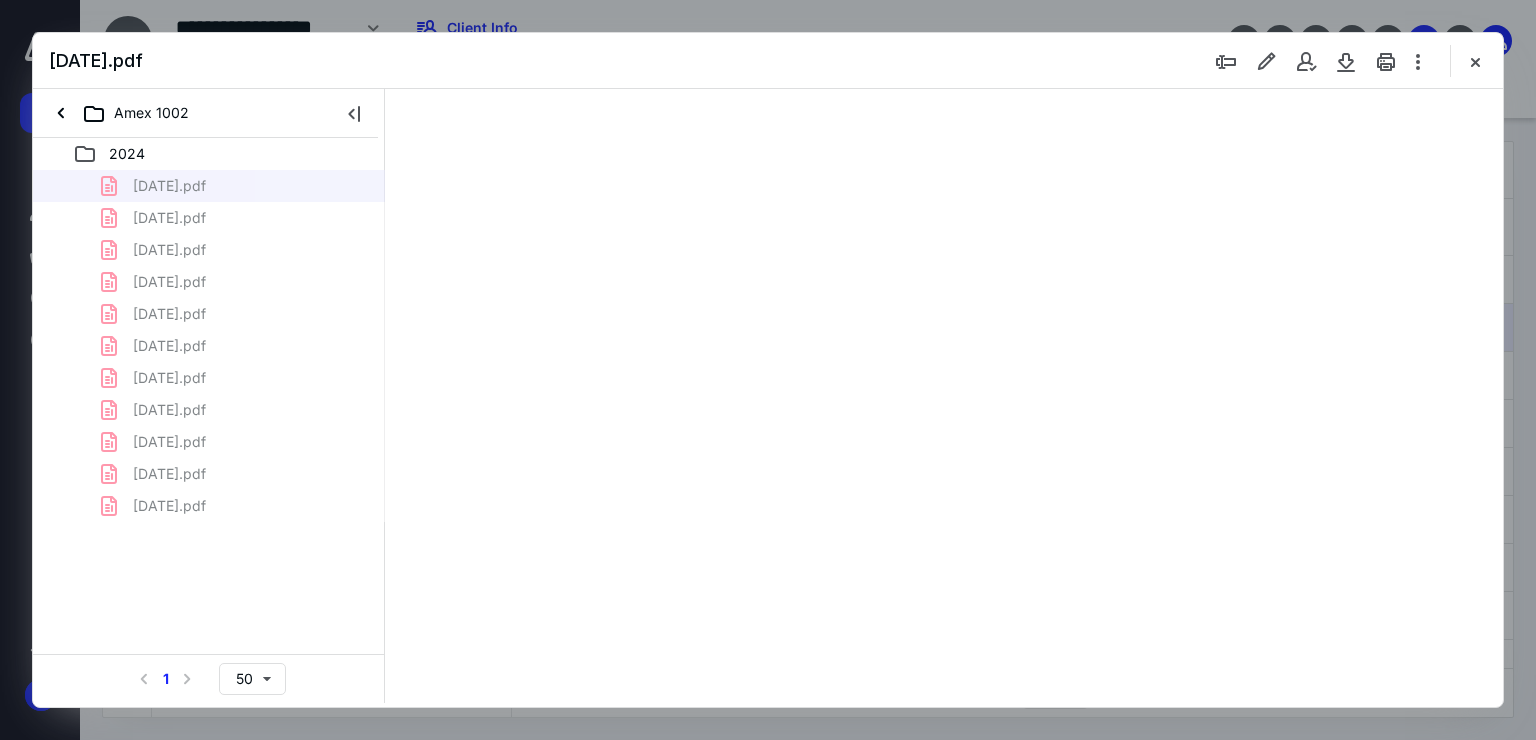 scroll, scrollTop: 0, scrollLeft: 0, axis: both 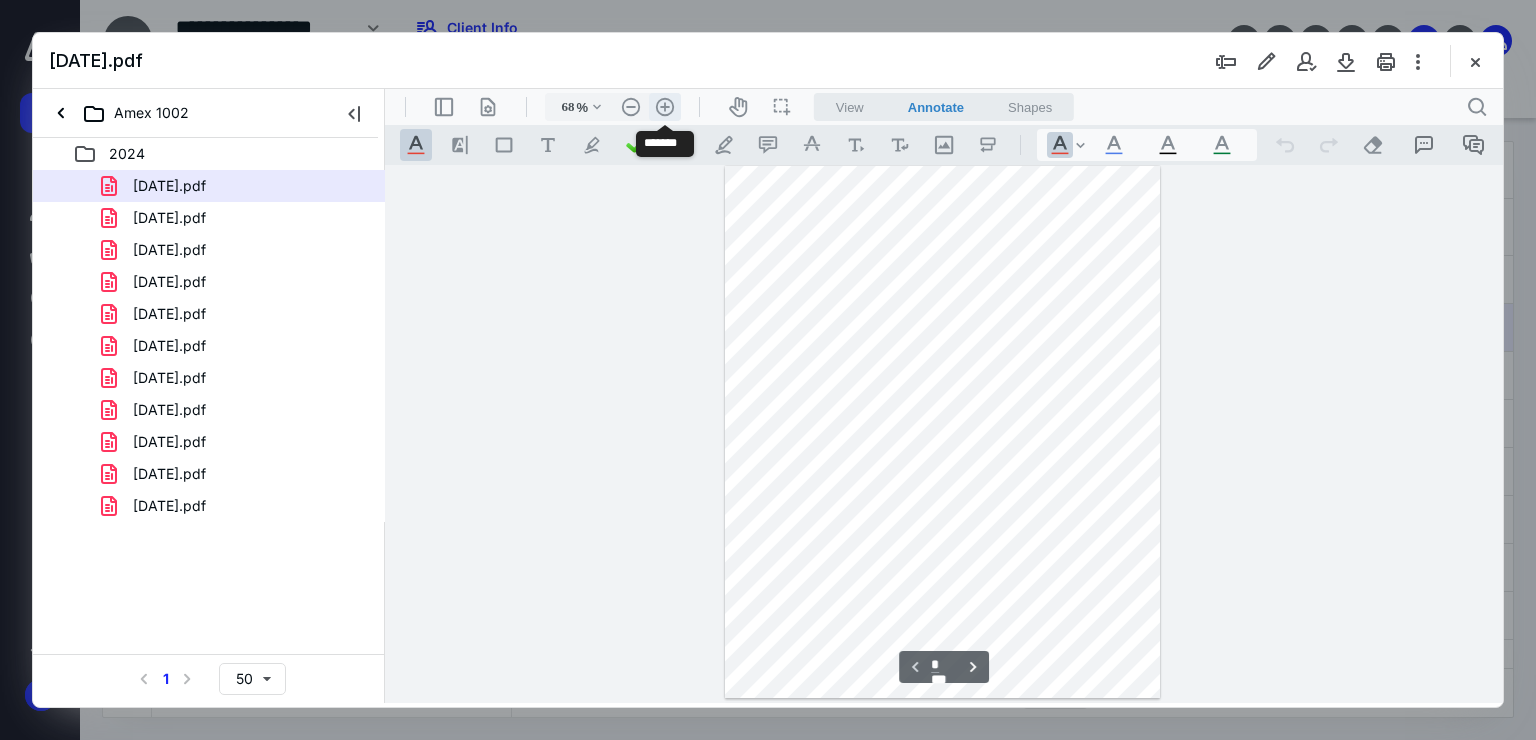 click on ".cls-1{fill:#abb0c4;} icon - header - zoom - in - line" at bounding box center [665, 107] 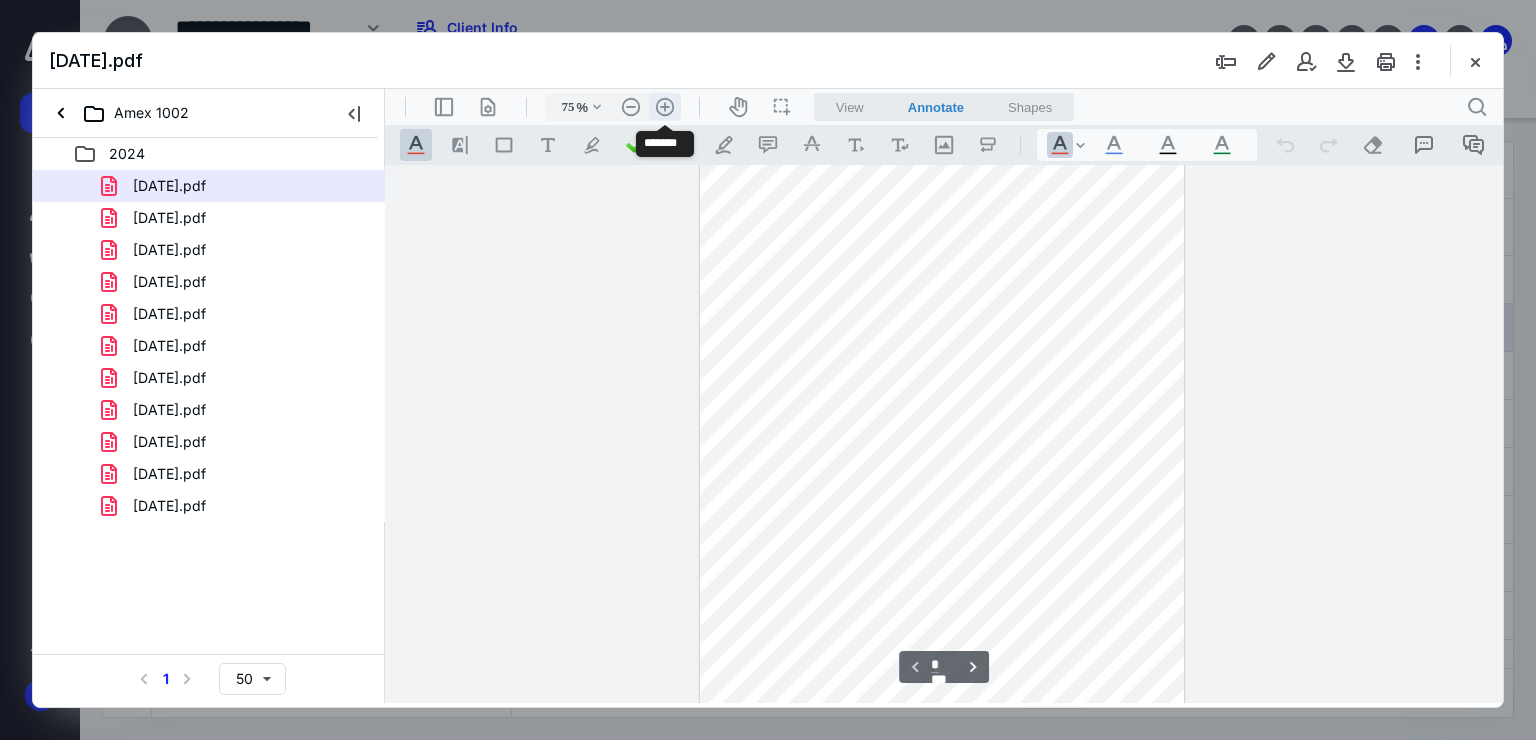 click on ".cls-1{fill:#abb0c4;} icon - header - zoom - in - line" at bounding box center (665, 107) 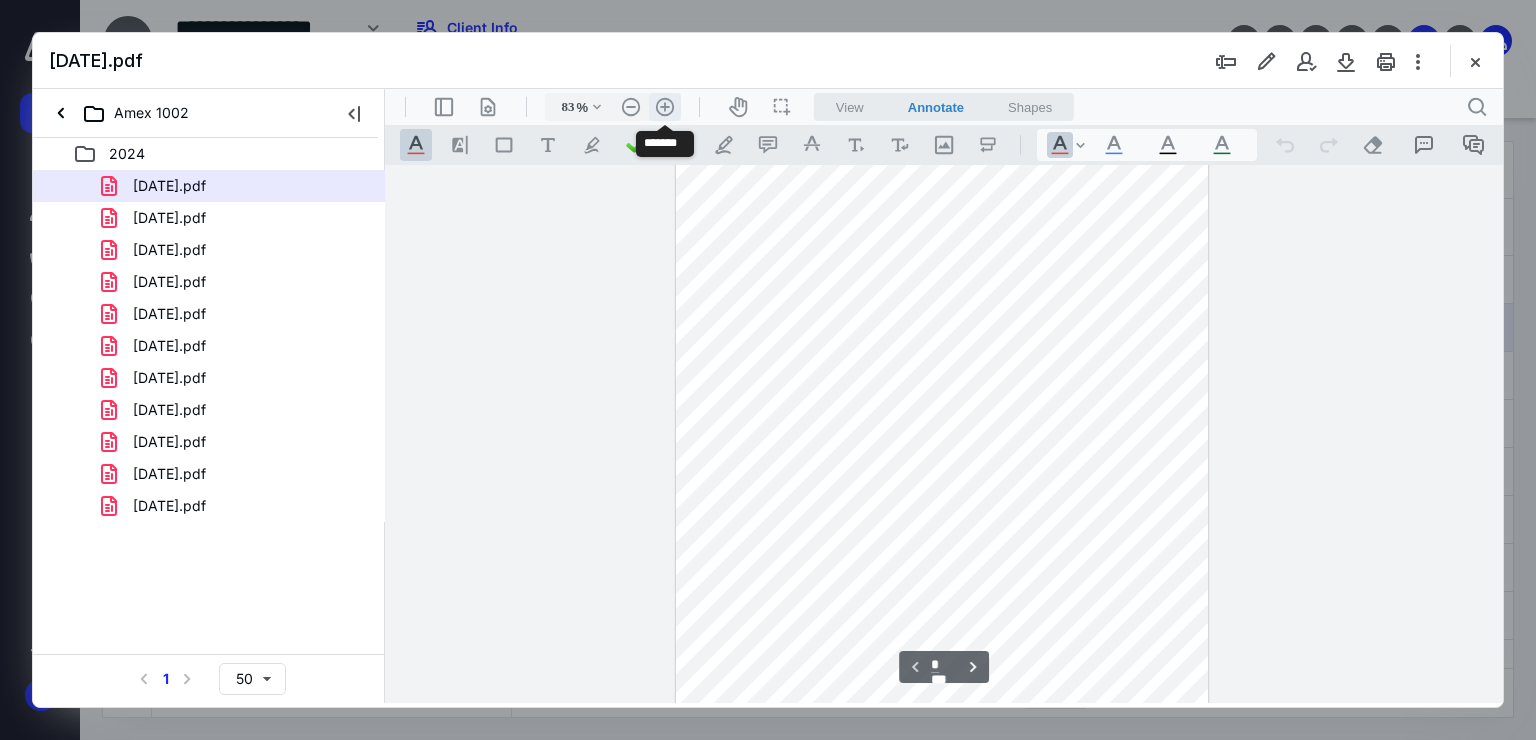 click on ".cls-1{fill:#abb0c4;} icon - header - zoom - in - line" at bounding box center (665, 107) 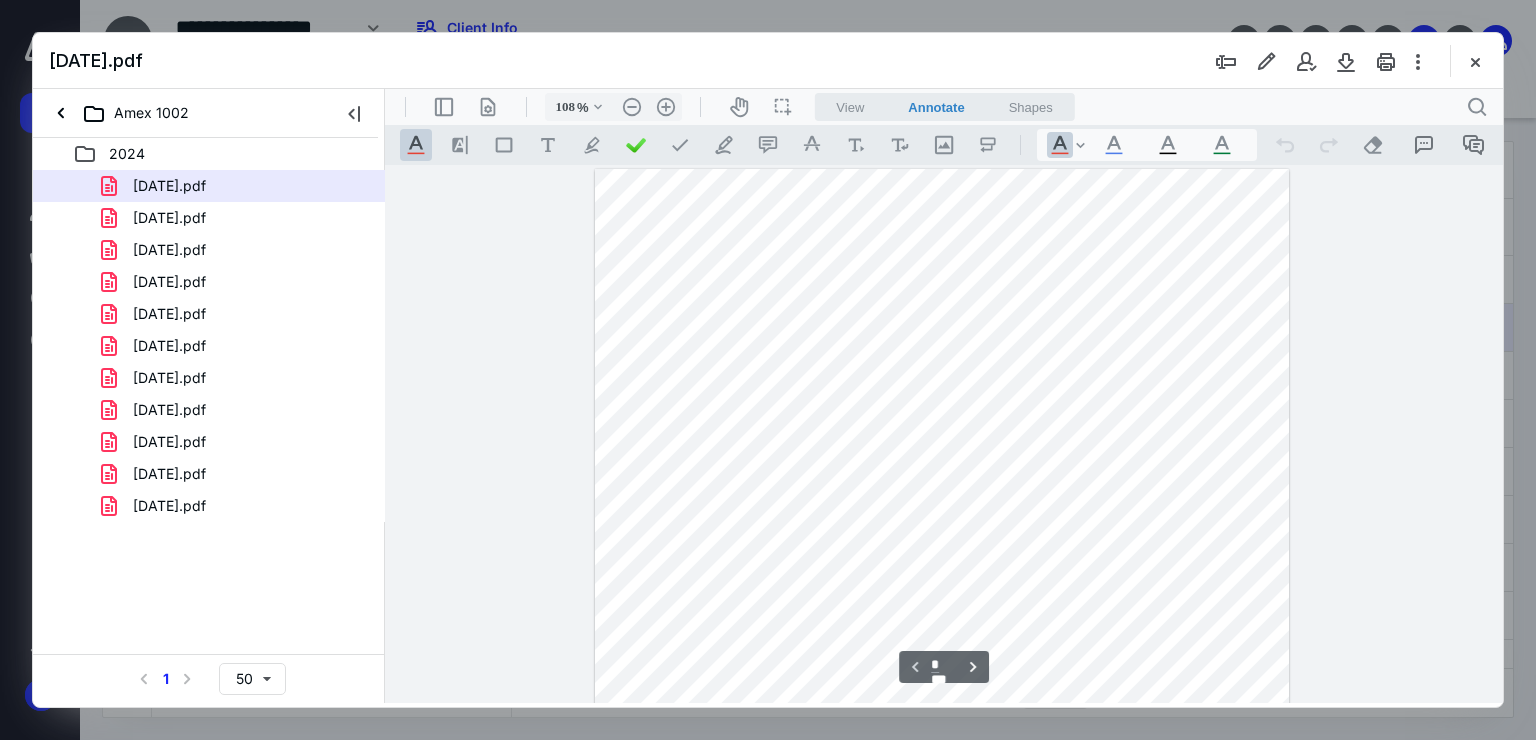 scroll, scrollTop: 0, scrollLeft: 0, axis: both 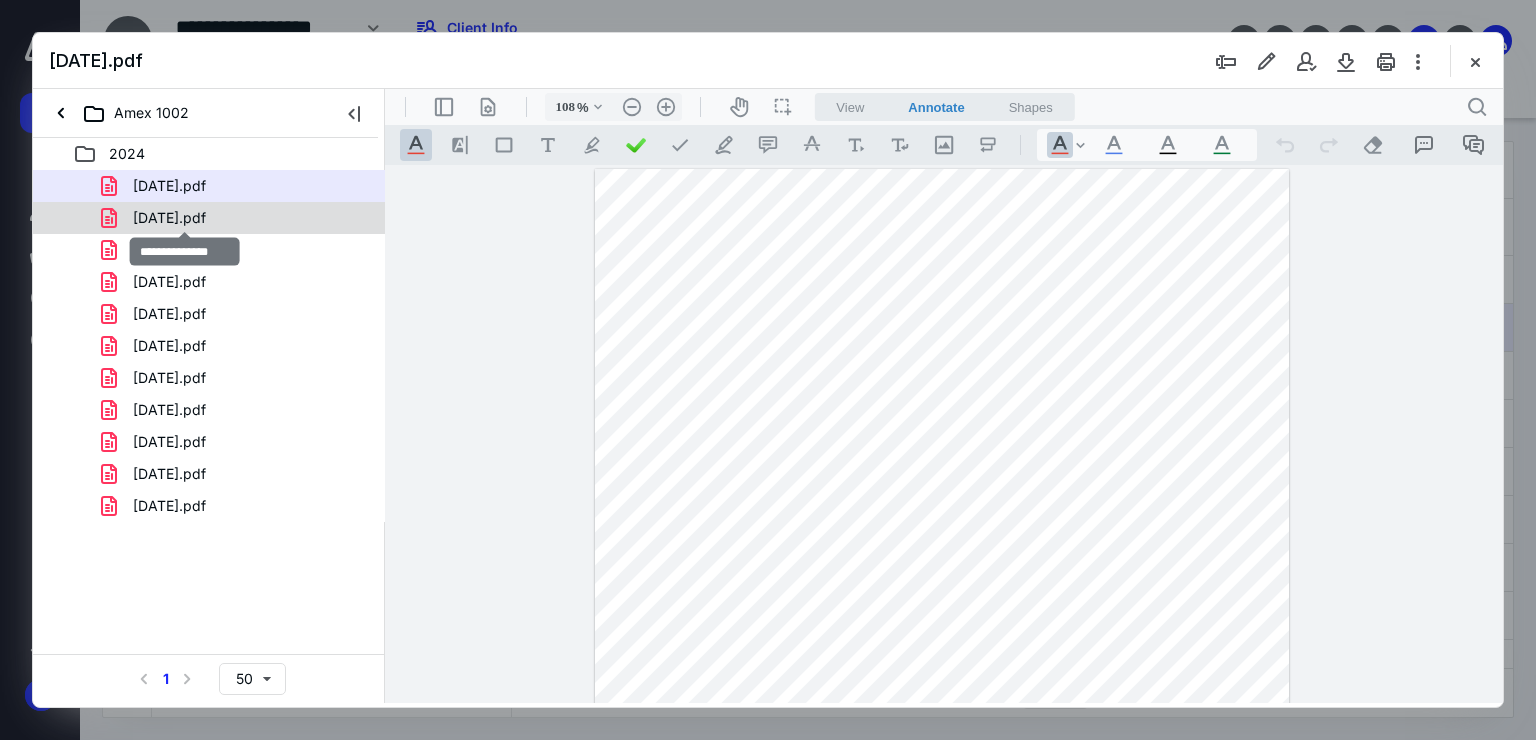 click on "[DATE].pdf" at bounding box center (169, 218) 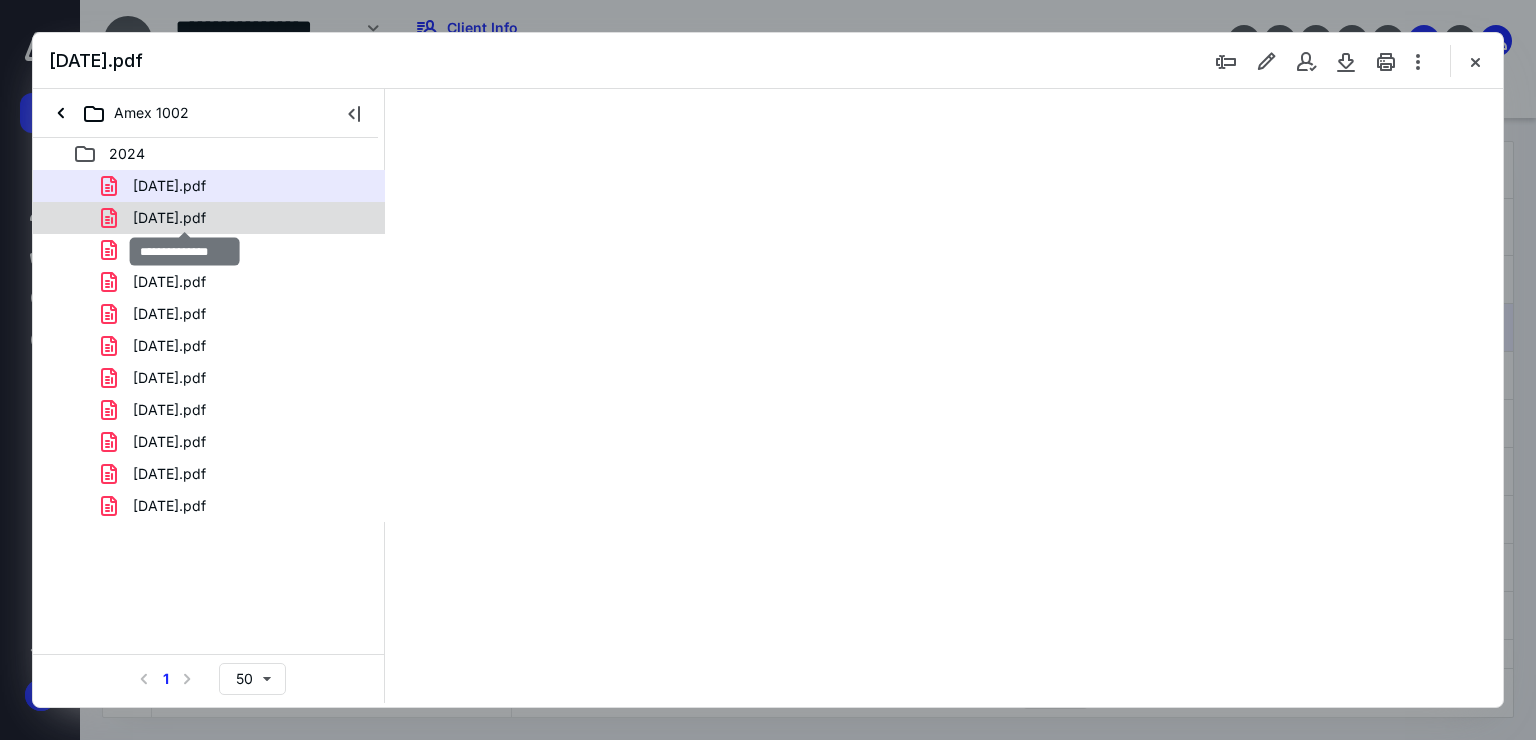 click on "[DATE].pdf [DATE].pdf [DATE].pdf [DATE].pdf [DATE].pdf [DATE].pdf [DATE].pdf [DATE].pdf [DATE].pdf [DATE].pdf [DATE].pdf" at bounding box center [209, 346] 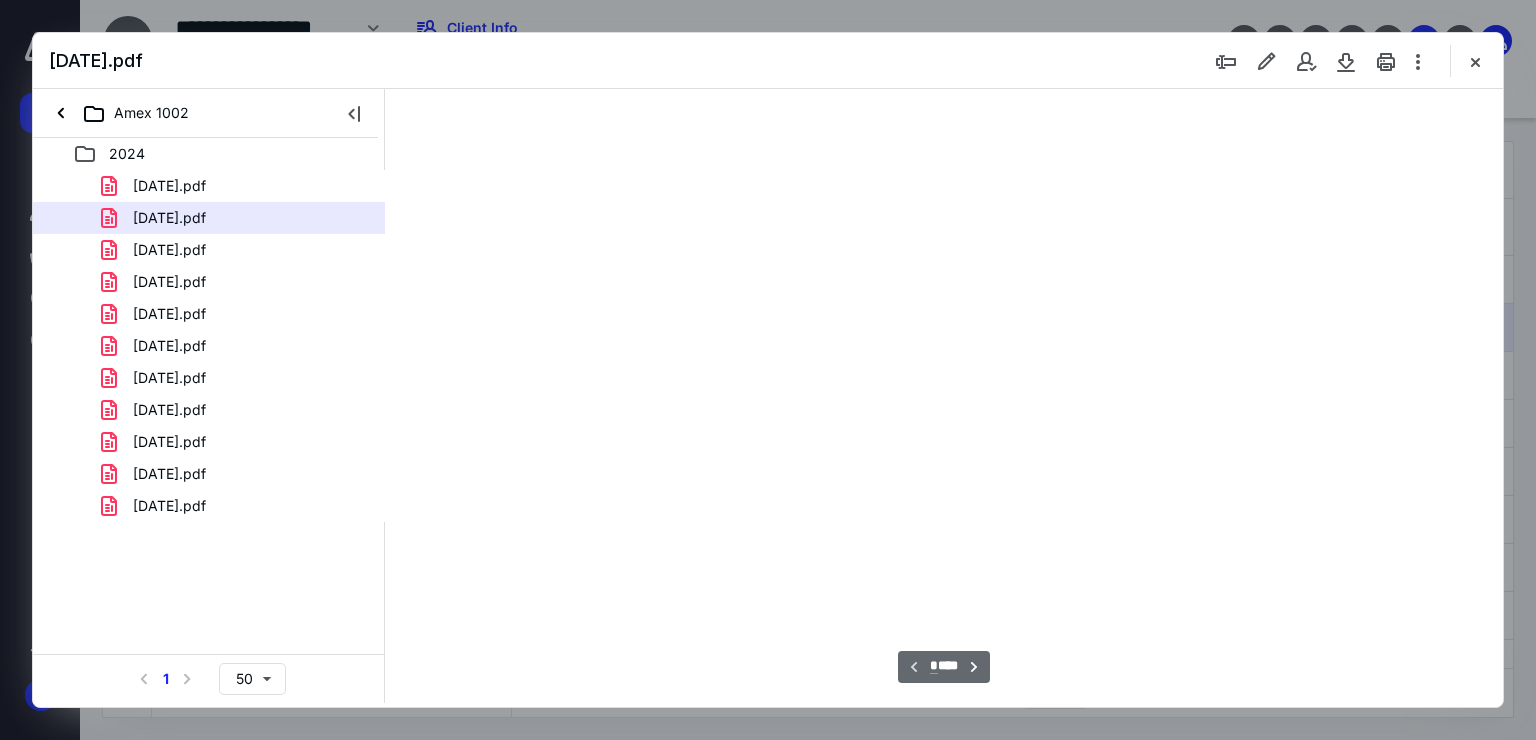 scroll, scrollTop: 79, scrollLeft: 0, axis: vertical 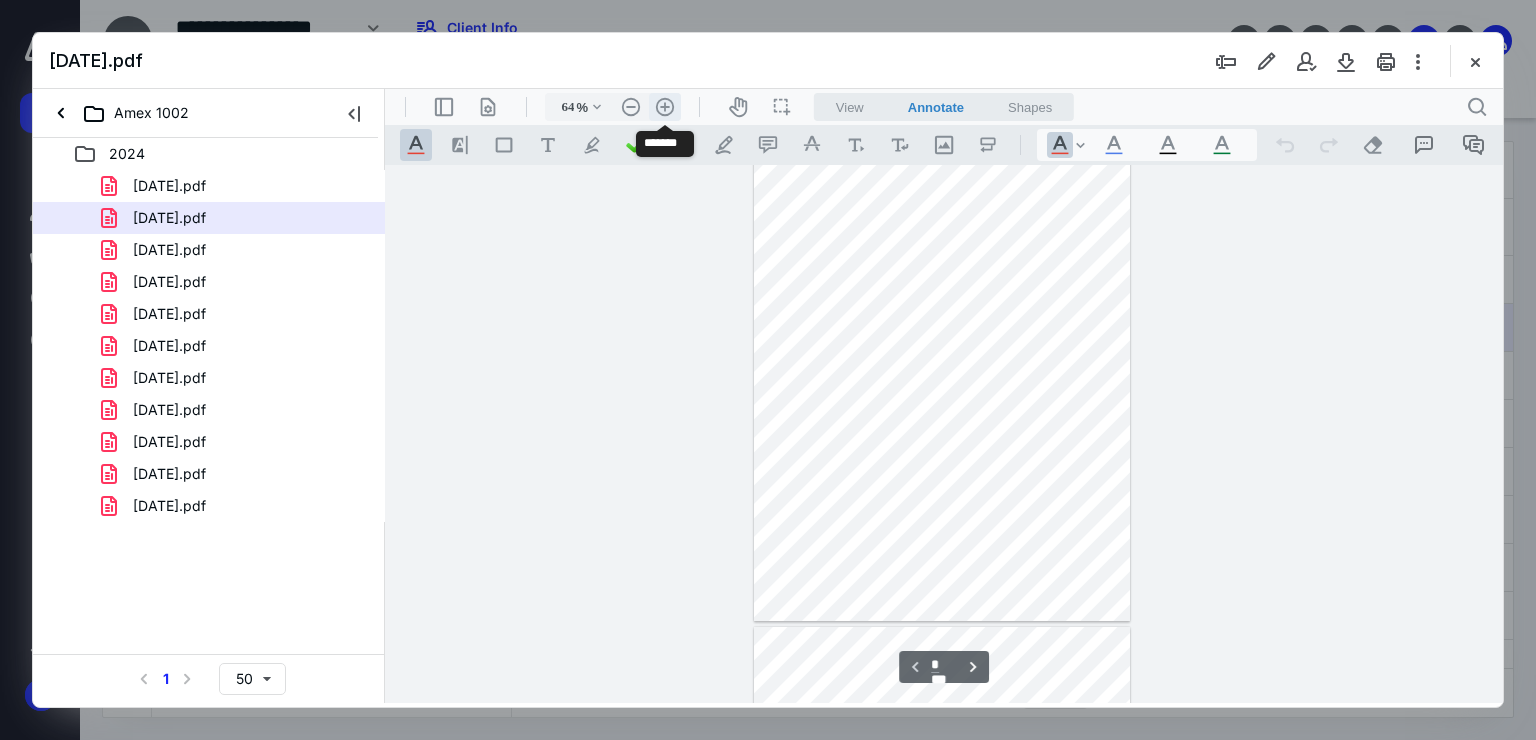 click on ".cls-1{fill:#abb0c4;} icon - header - zoom - in - line" at bounding box center [665, 107] 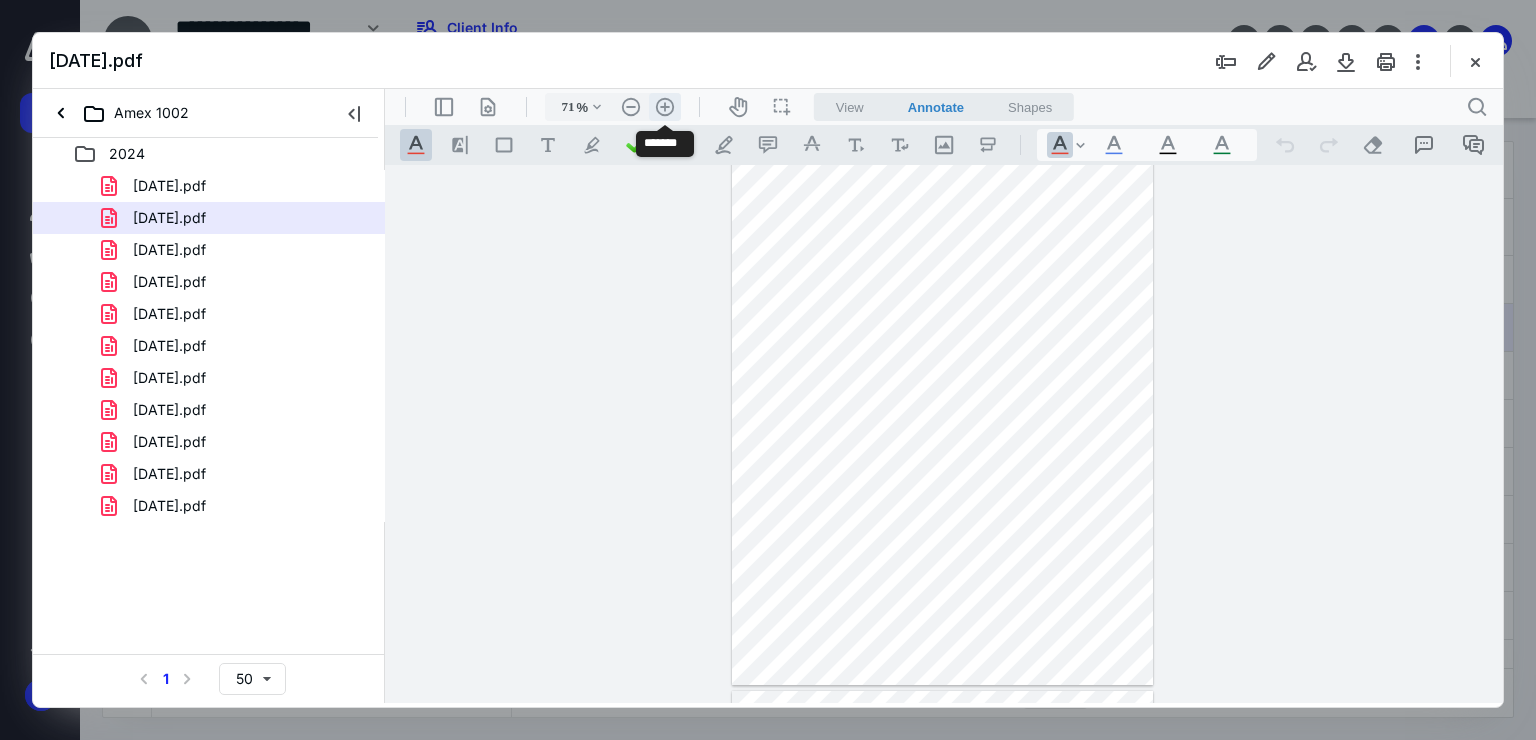 click on ".cls-1{fill:#abb0c4;} icon - header - zoom - in - line" at bounding box center [665, 107] 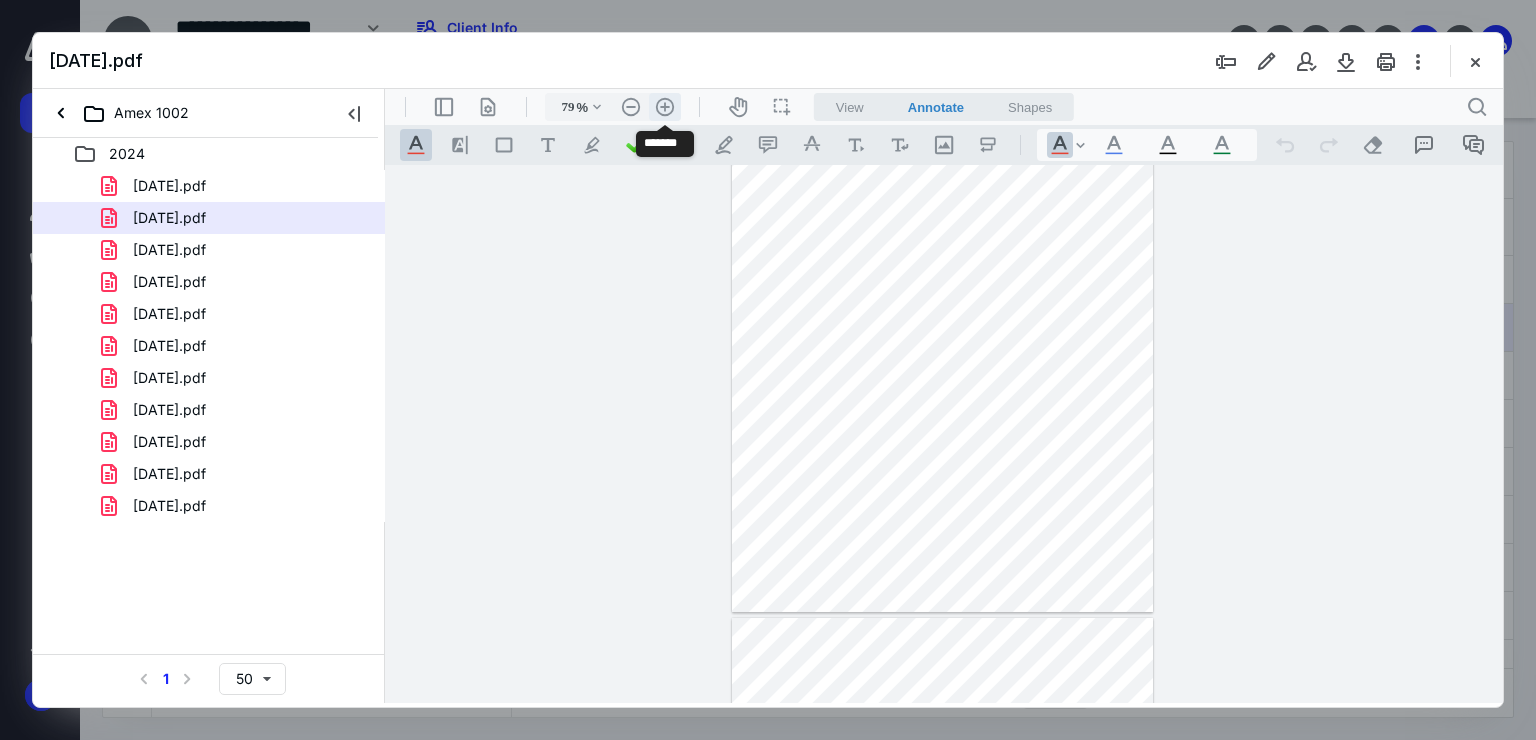 click on ".cls-1{fill:#abb0c4;} icon - header - zoom - in - line" at bounding box center [665, 107] 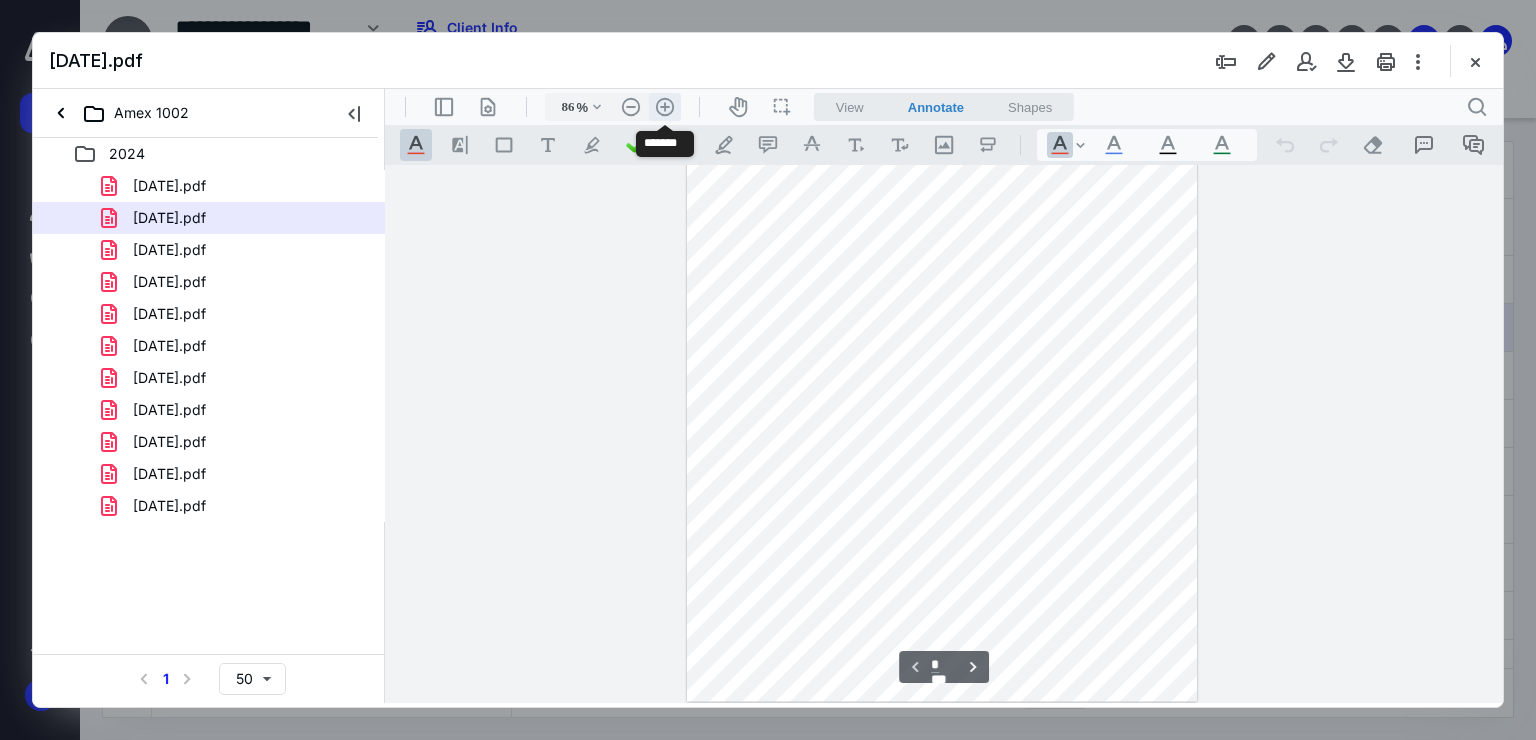 click on ".cls-1{fill:#abb0c4;} icon - header - zoom - in - line" at bounding box center (665, 107) 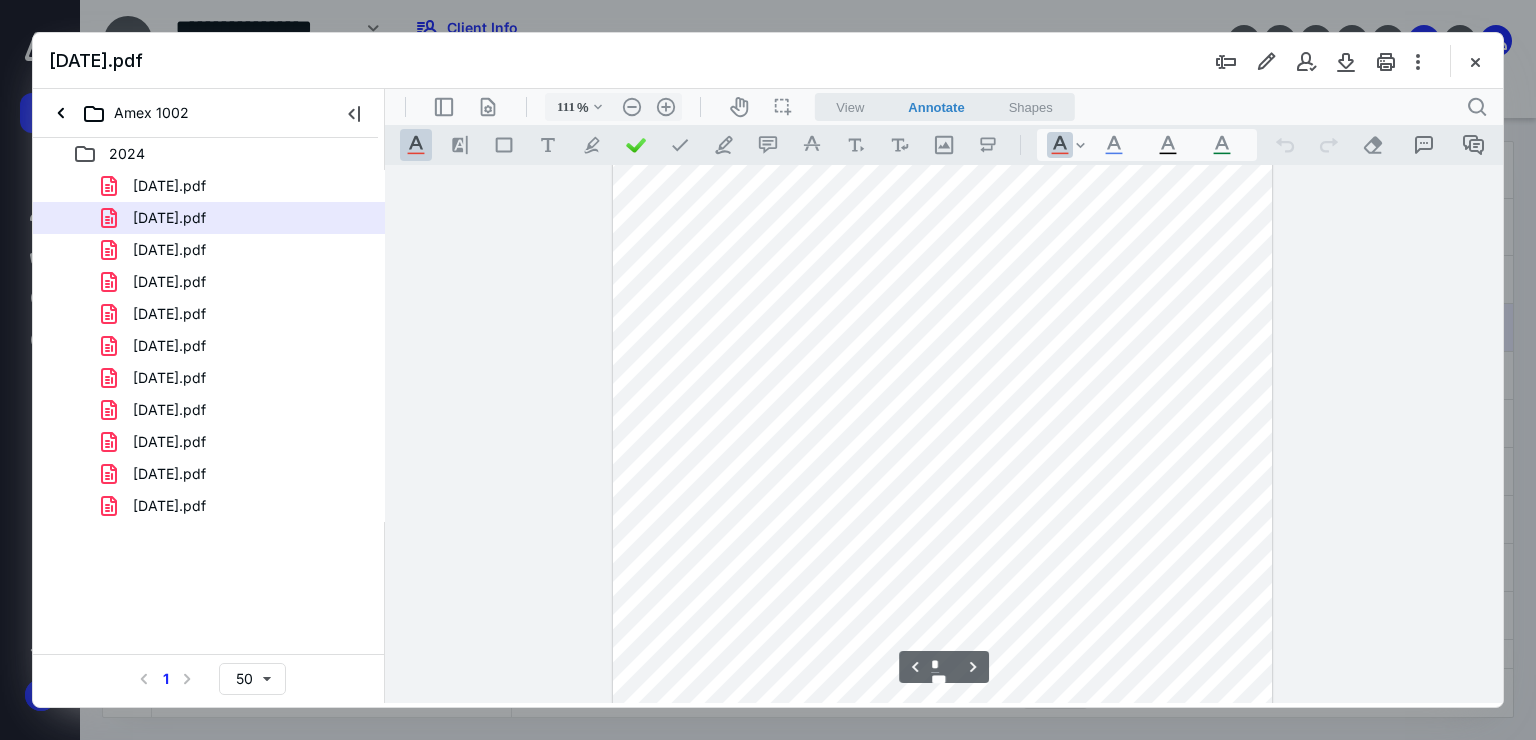 scroll, scrollTop: 2322, scrollLeft: 0, axis: vertical 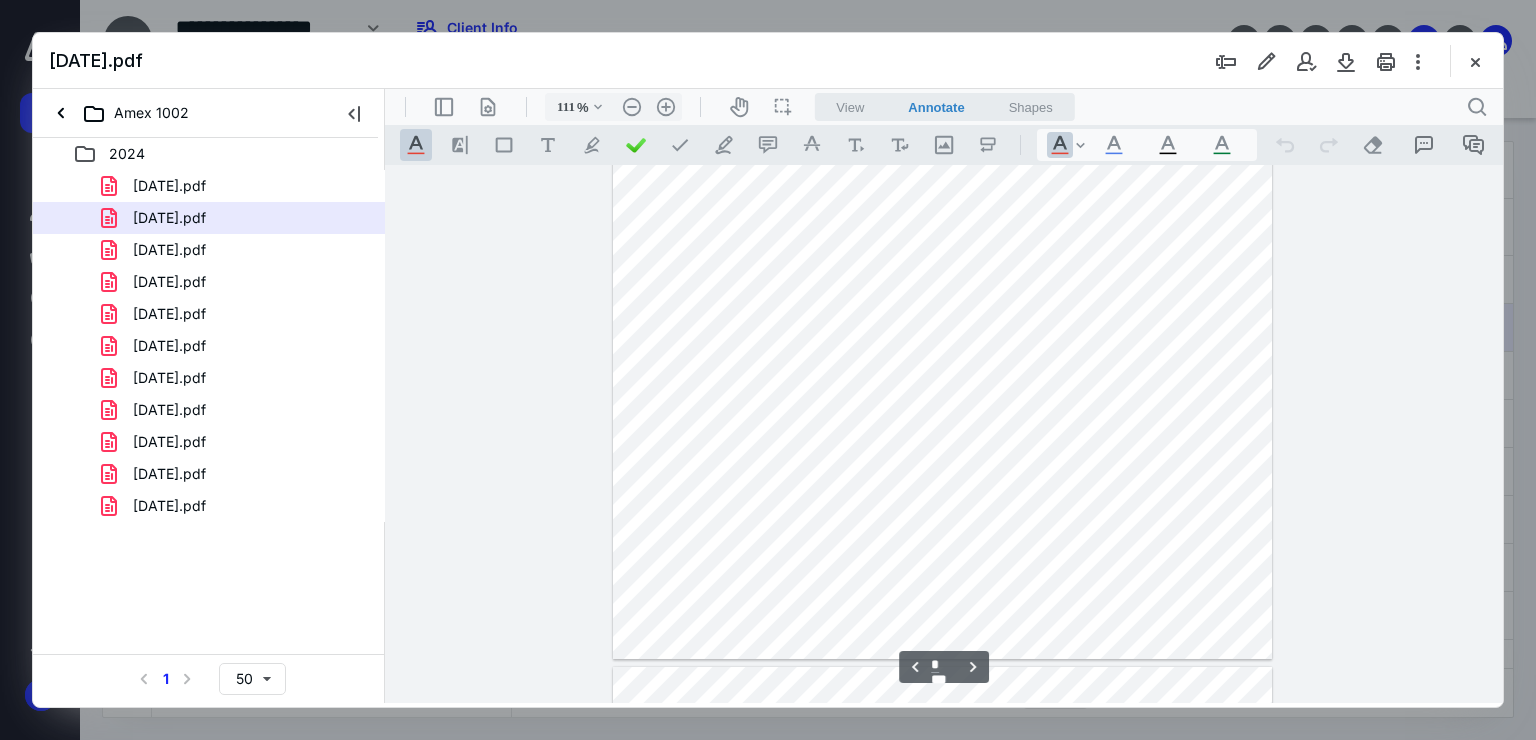 type on "*" 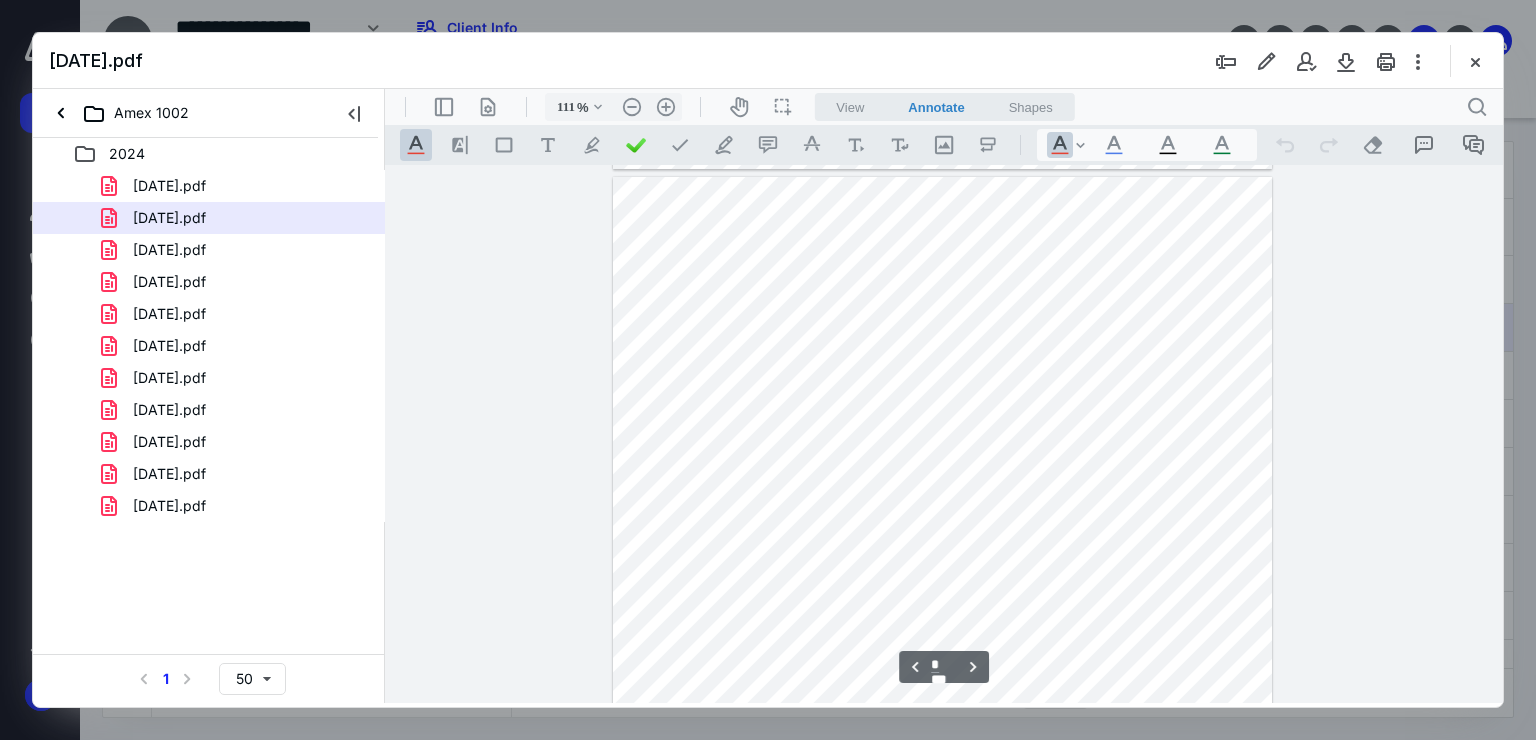scroll, scrollTop: 2814, scrollLeft: 0, axis: vertical 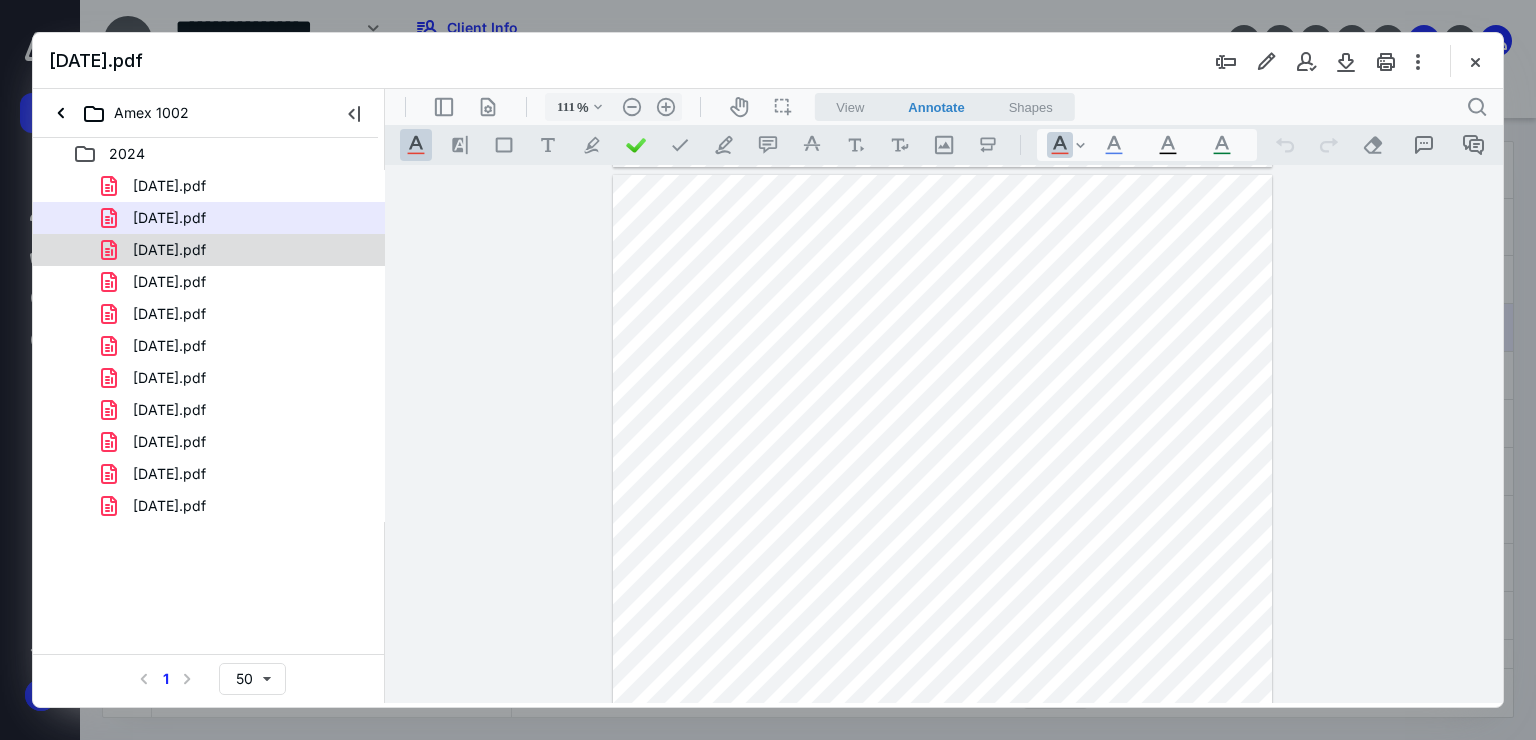 click on "[DATE].pdf" at bounding box center (237, 250) 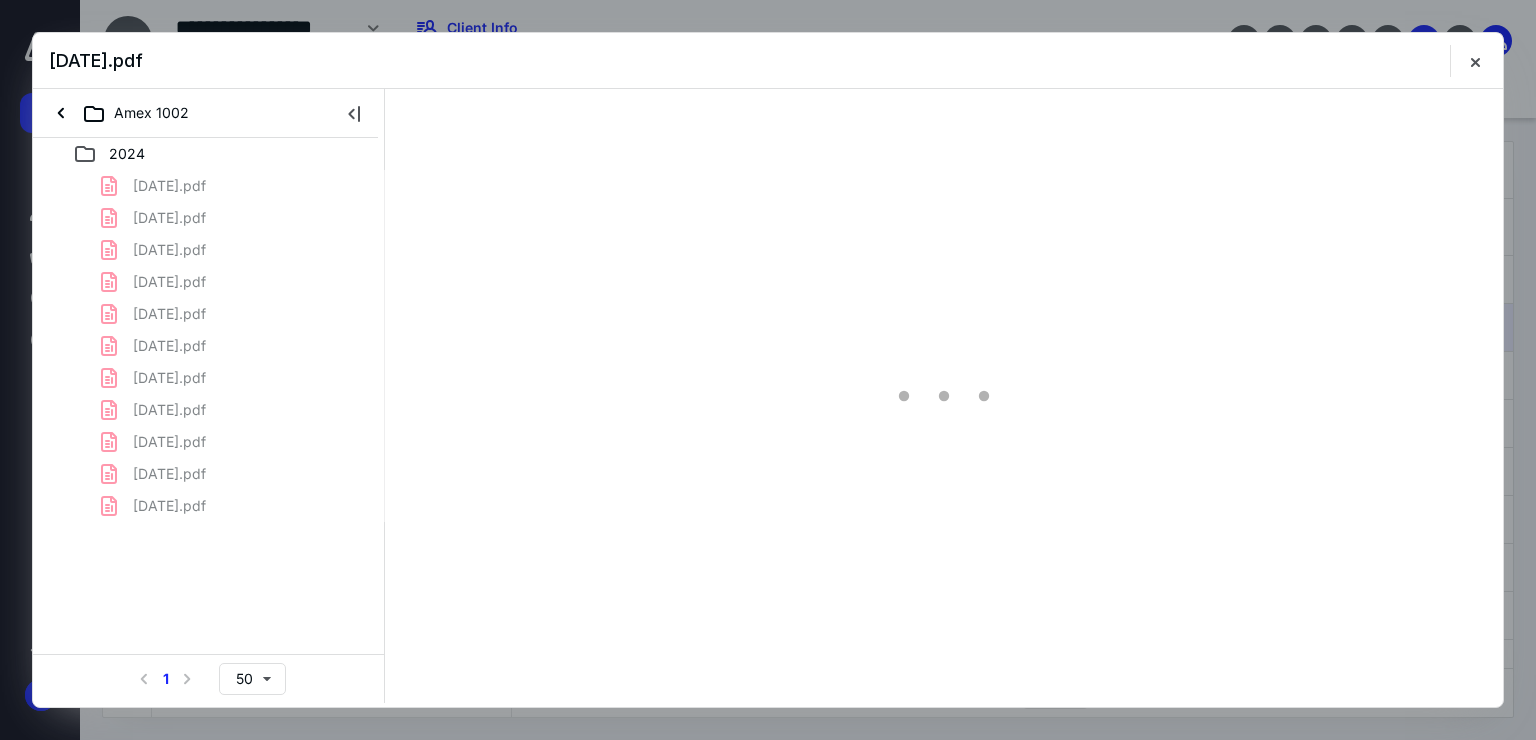 click on "[DATE].pdf [DATE].pdf [DATE].pdf [DATE].pdf [DATE].pdf [DATE].pdf [DATE].pdf [DATE].pdf [DATE].pdf [DATE].pdf [DATE].pdf" at bounding box center [209, 346] 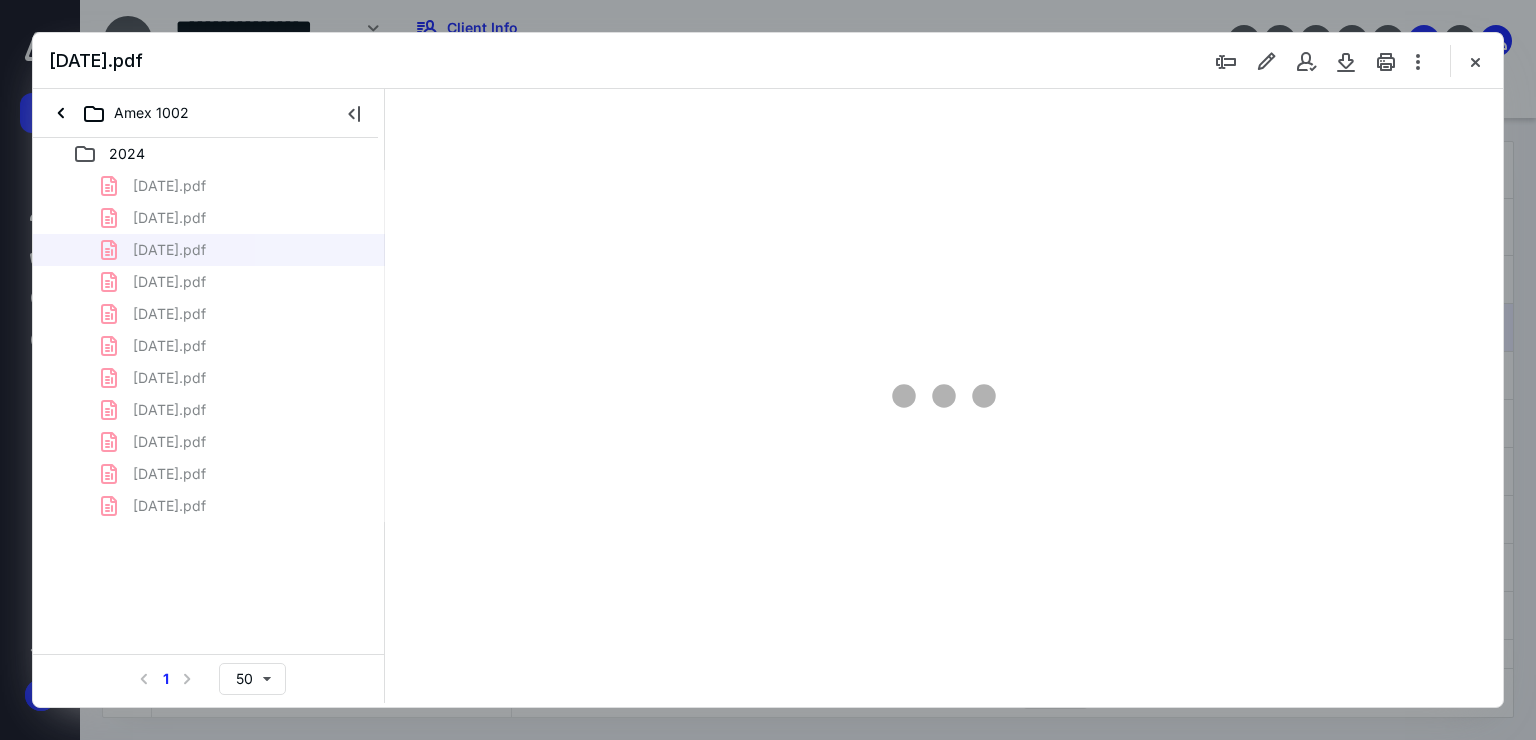 scroll, scrollTop: 79, scrollLeft: 0, axis: vertical 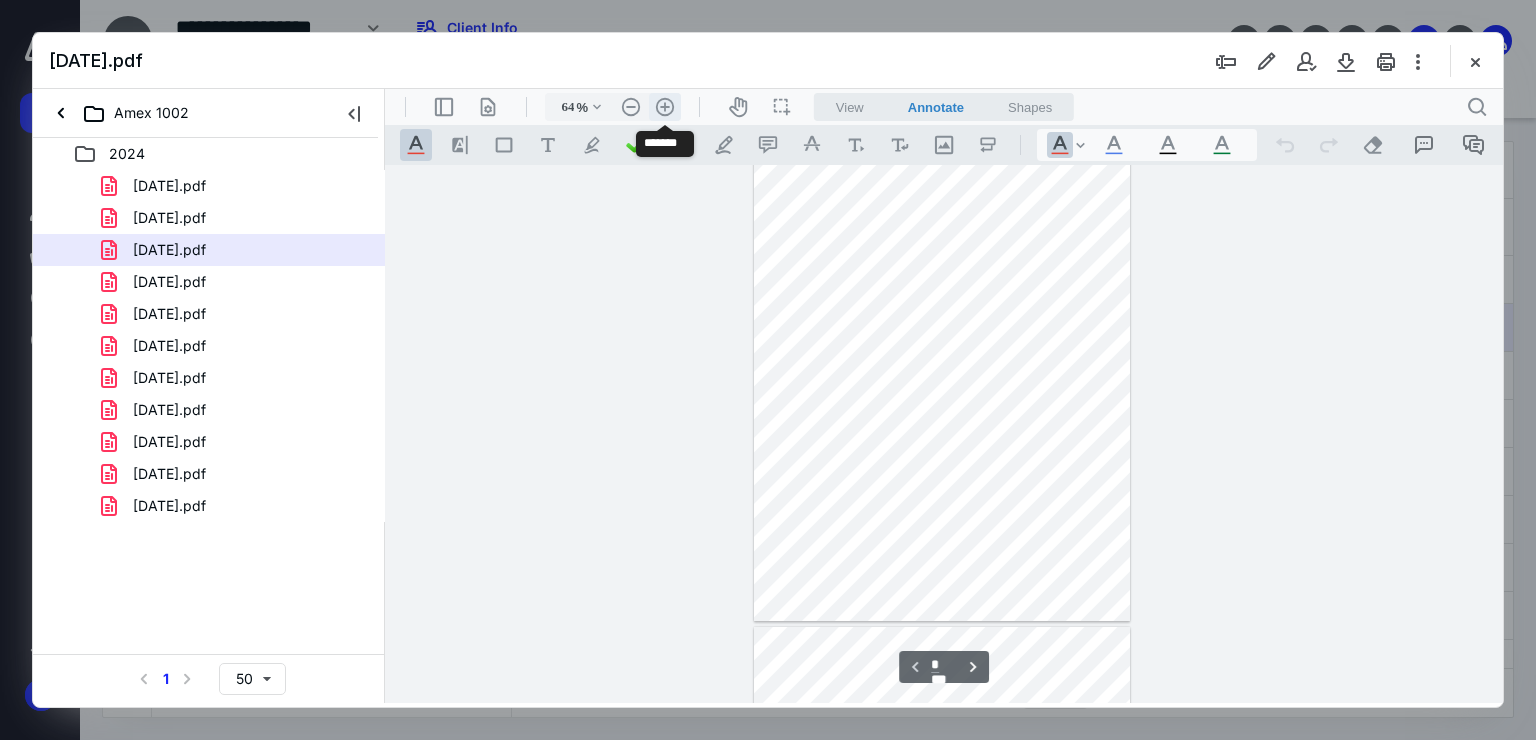 click on ".cls-1{fill:#abb0c4;} icon - header - zoom - in - line" at bounding box center (665, 107) 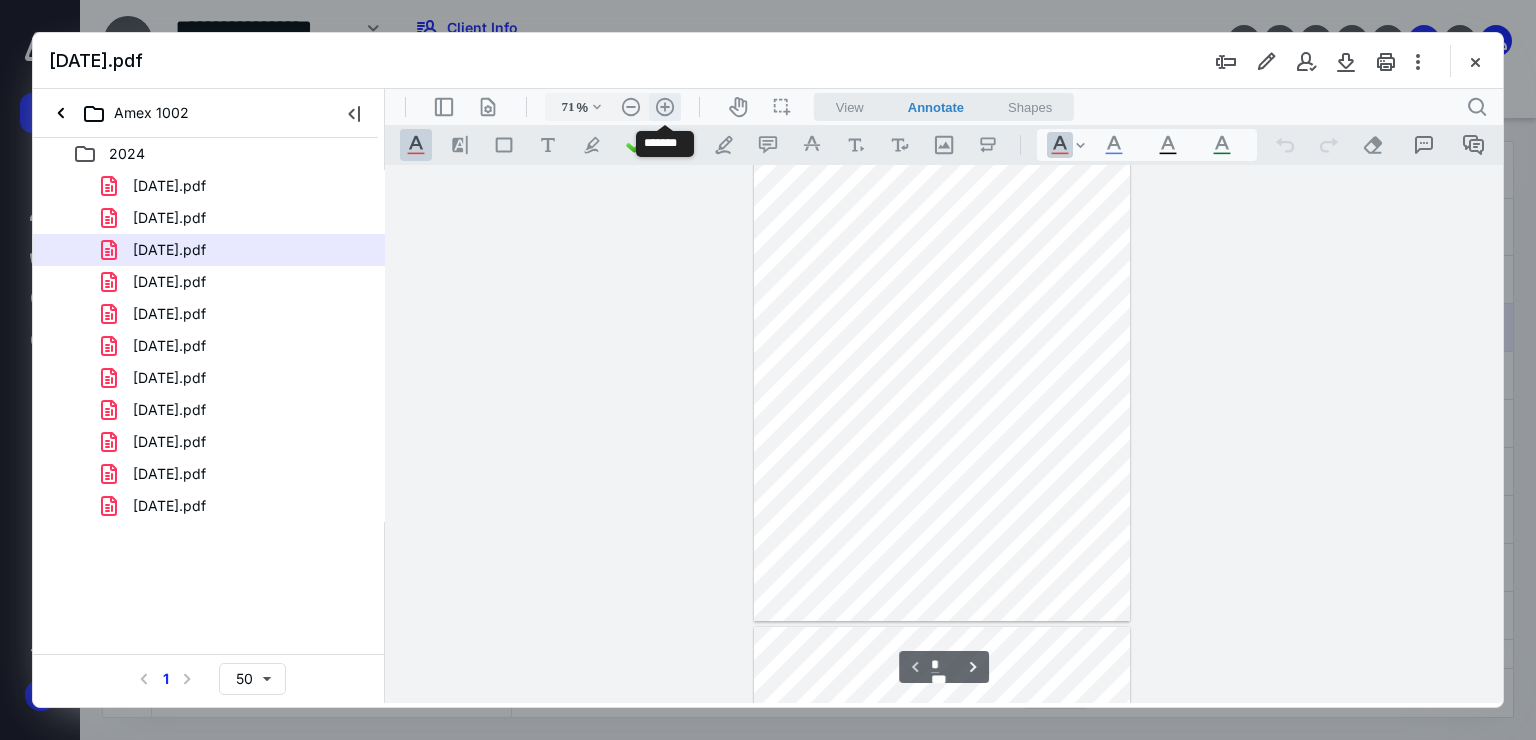 click on ".cls-1{fill:#abb0c4;} icon - header - zoom - in - line" at bounding box center [665, 107] 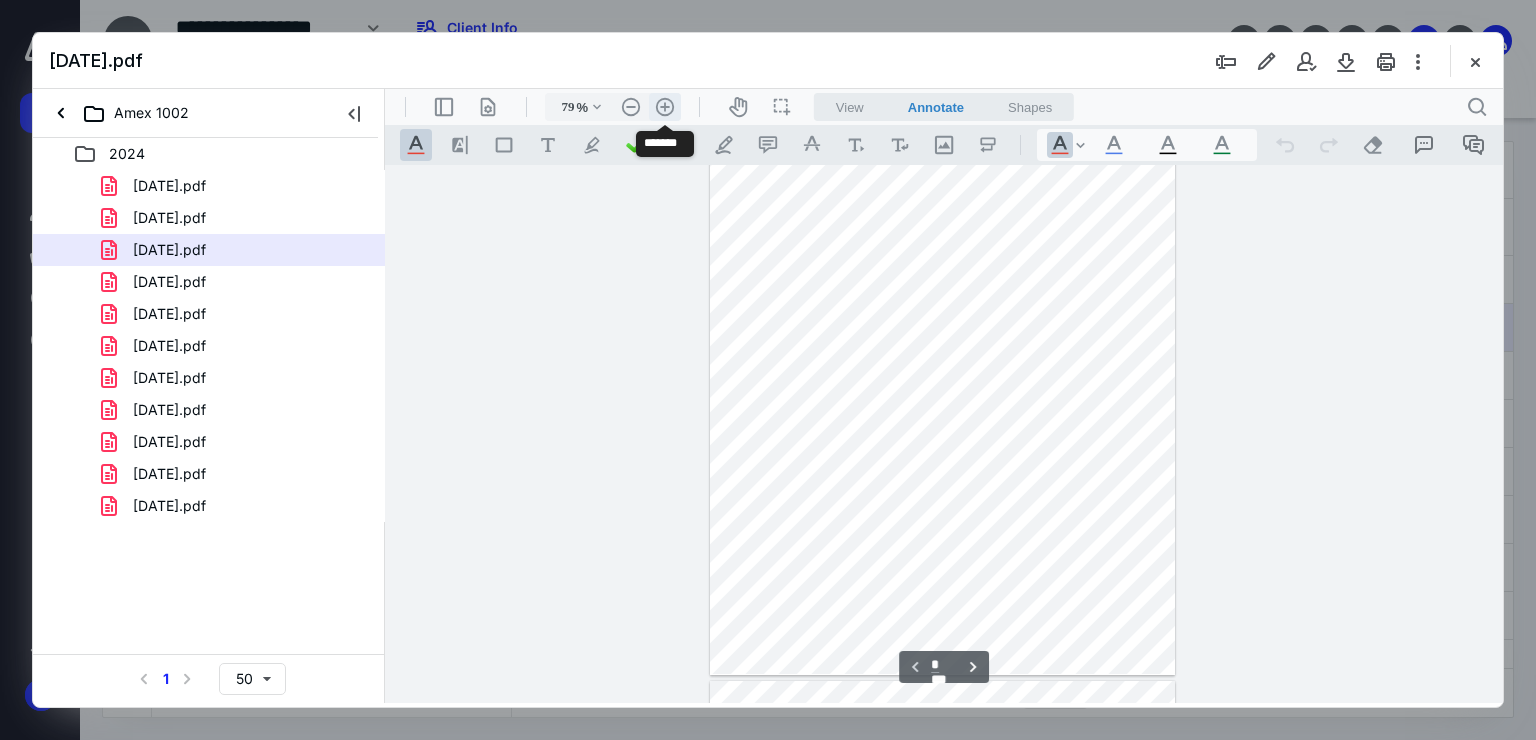 click on ".cls-1{fill:#abb0c4;} icon - header - zoom - in - line" at bounding box center [665, 107] 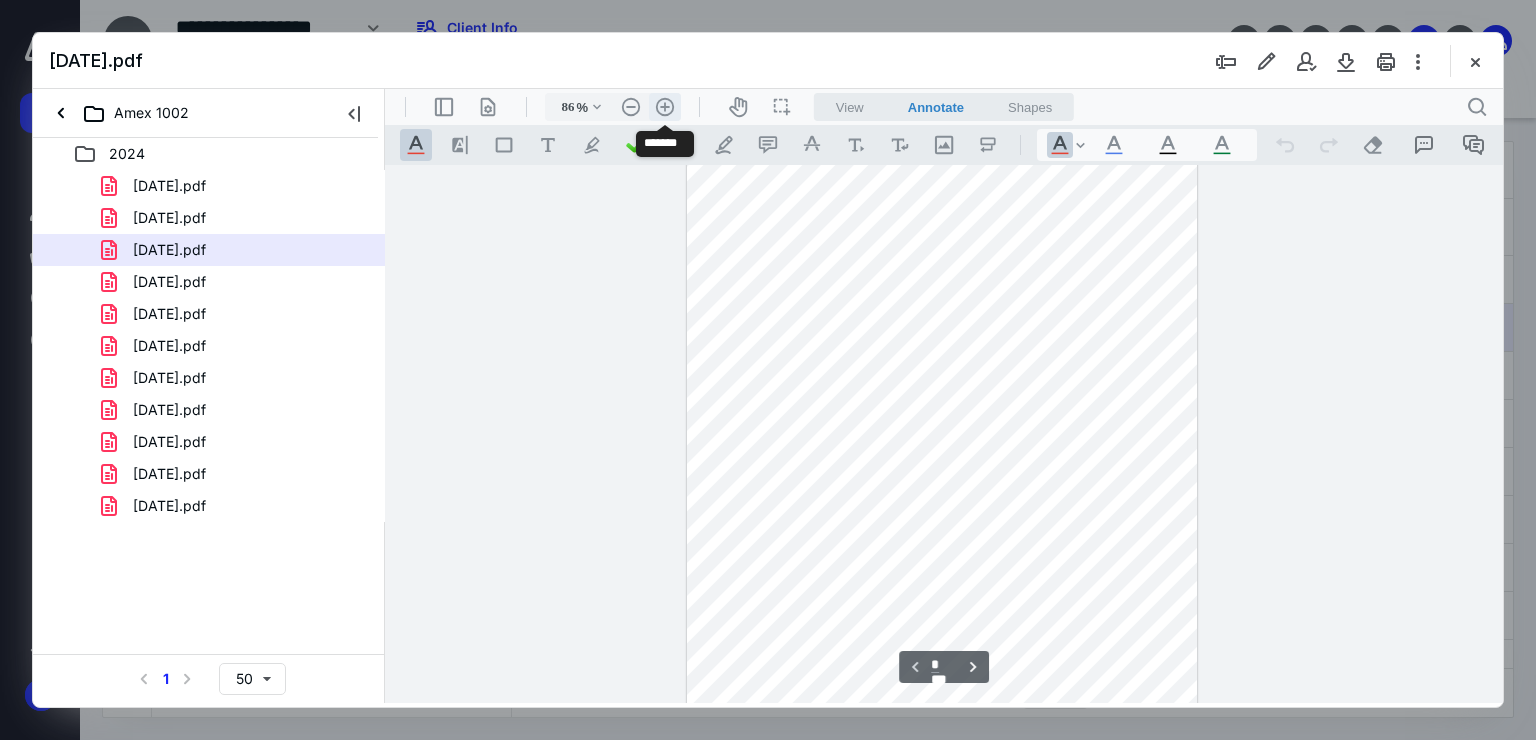 click on ".cls-1{fill:#abb0c4;} icon - header - zoom - in - line" at bounding box center (665, 107) 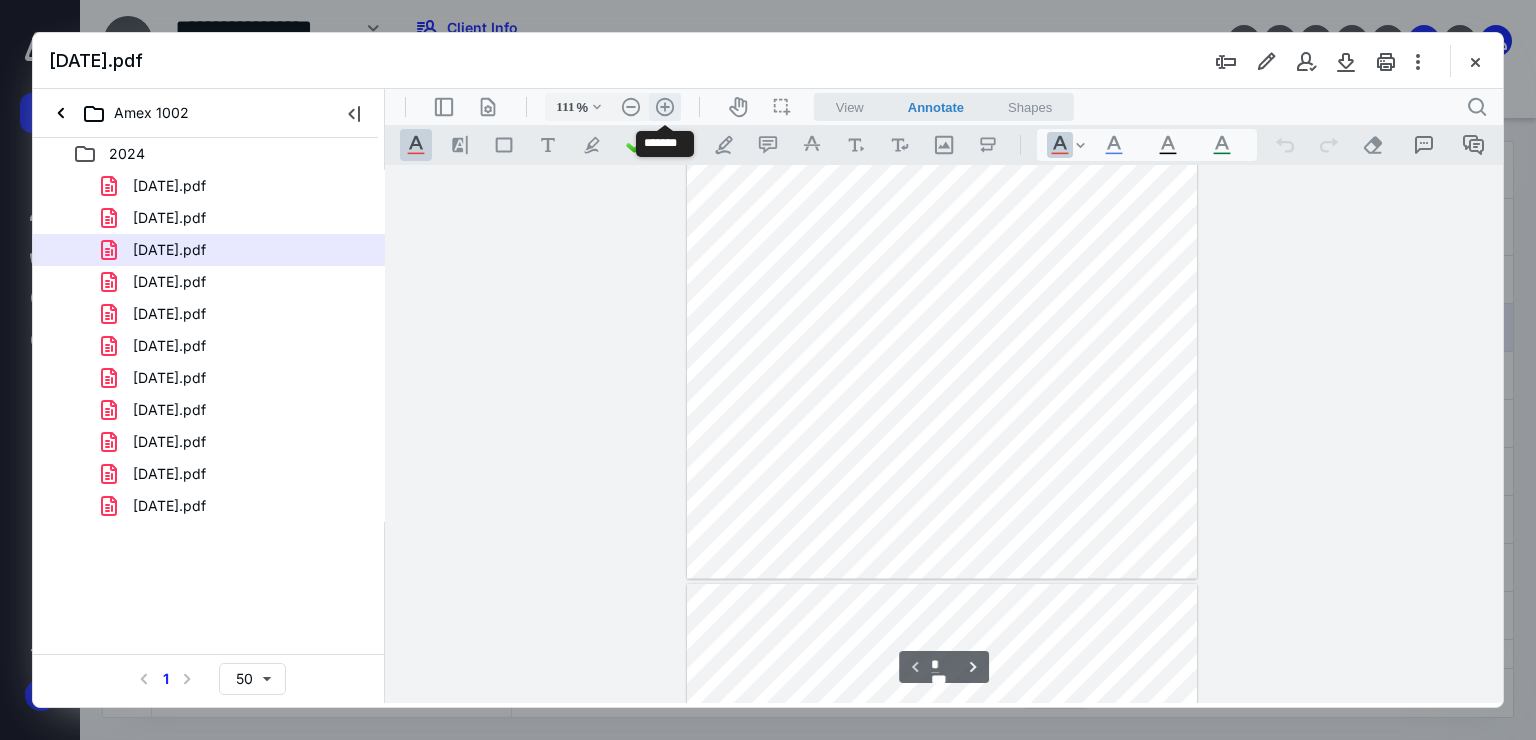 click on ".cls-1{fill:#abb0c4;} icon - header - zoom - in - line" at bounding box center (665, 107) 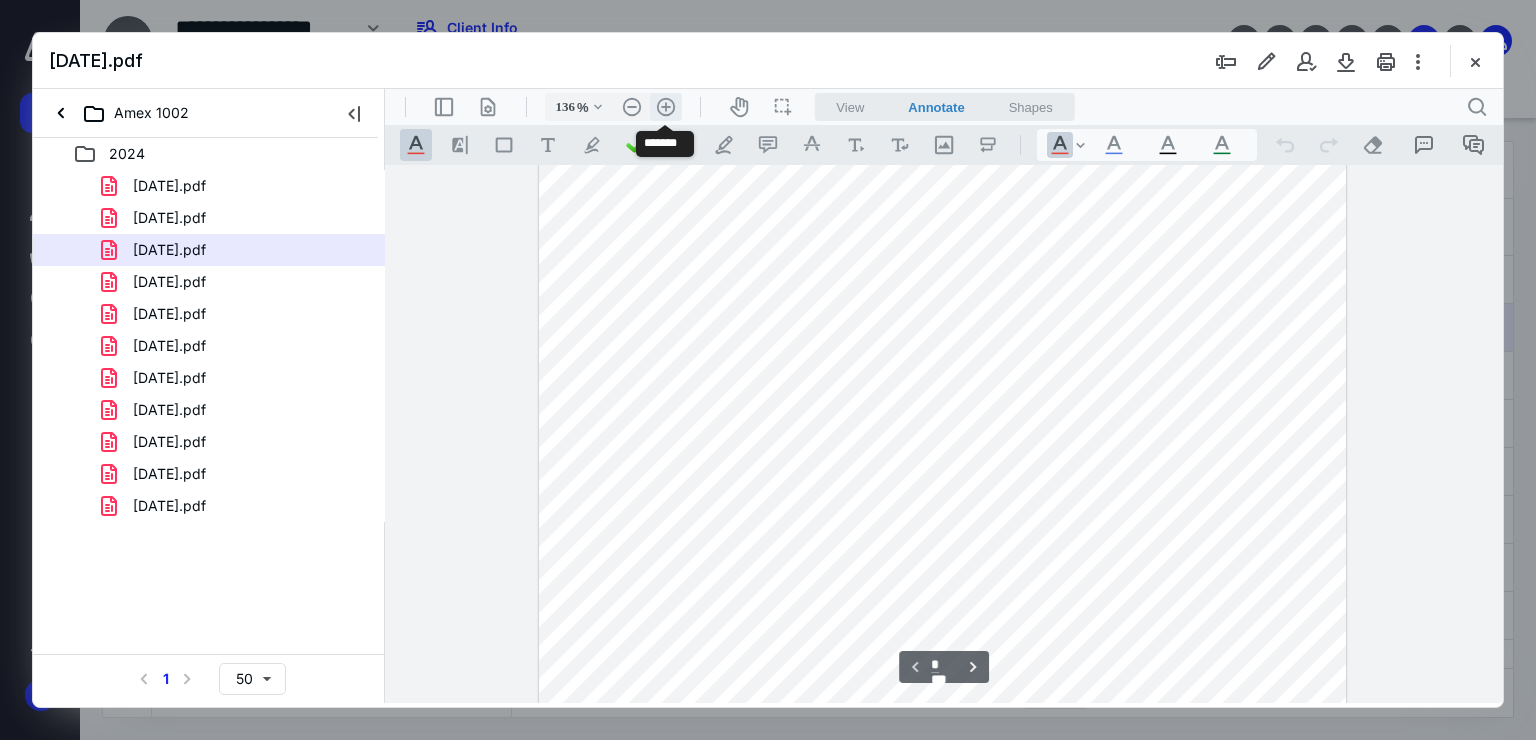 click on ".cls-1{fill:#abb0c4;} icon - header - zoom - in - line" at bounding box center (666, 107) 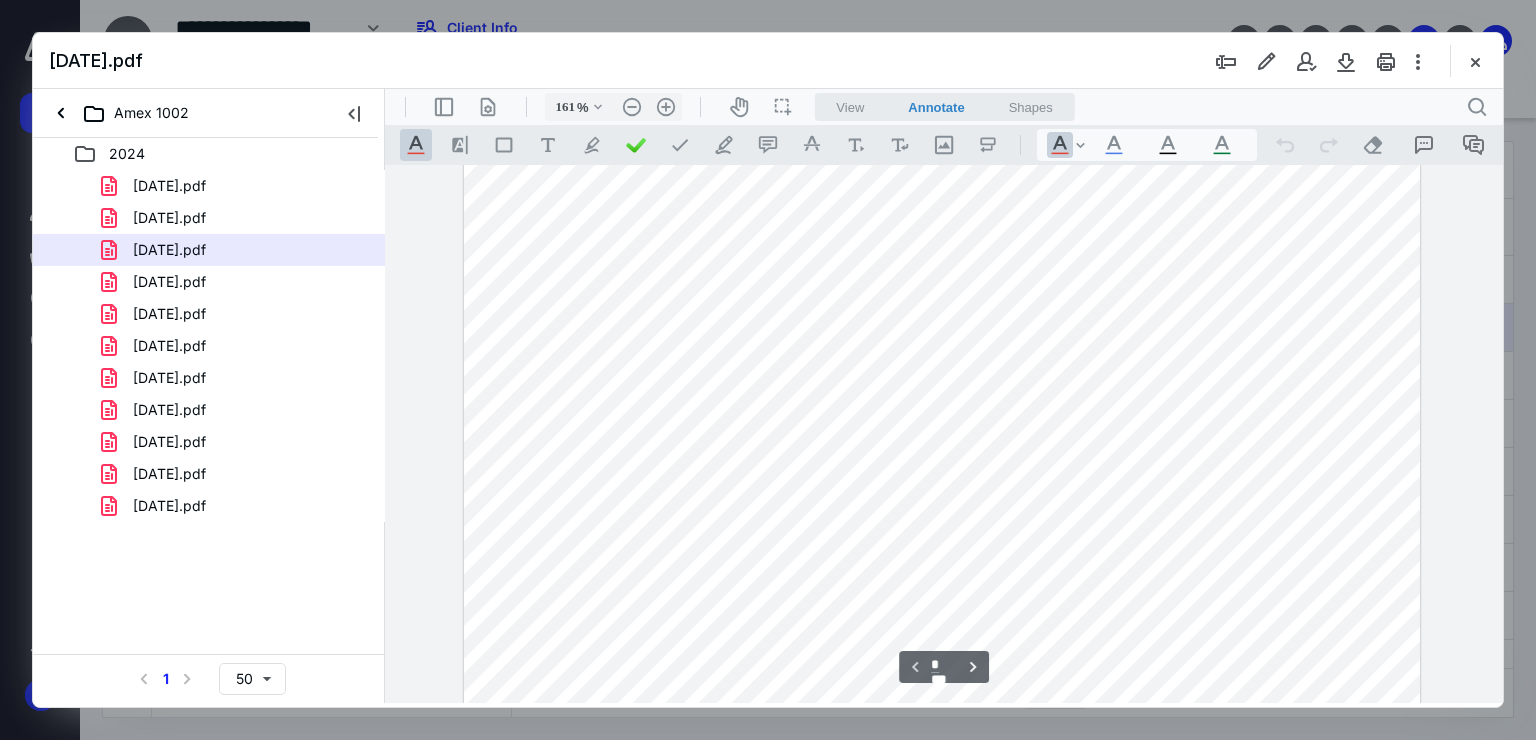 scroll, scrollTop: 0, scrollLeft: 0, axis: both 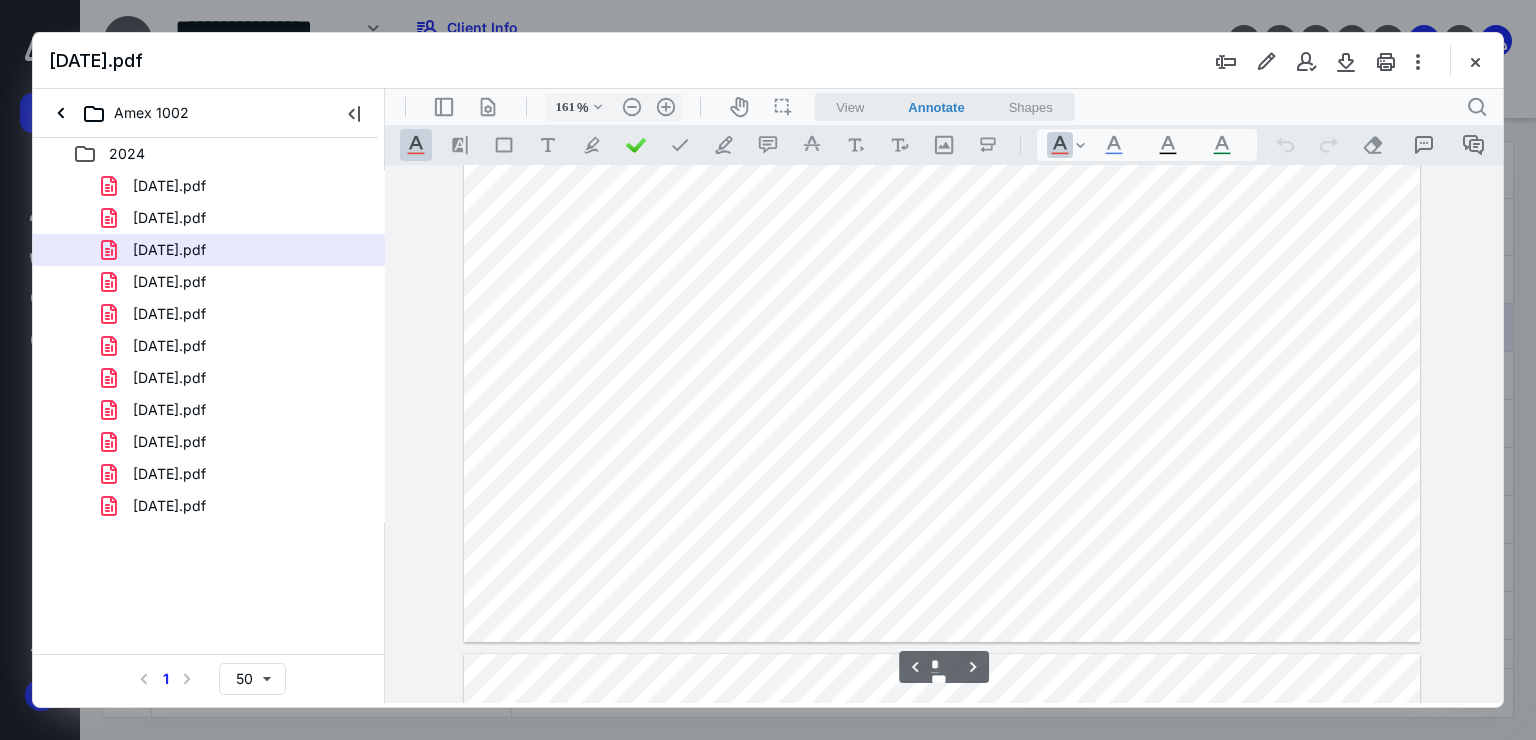 type on "*" 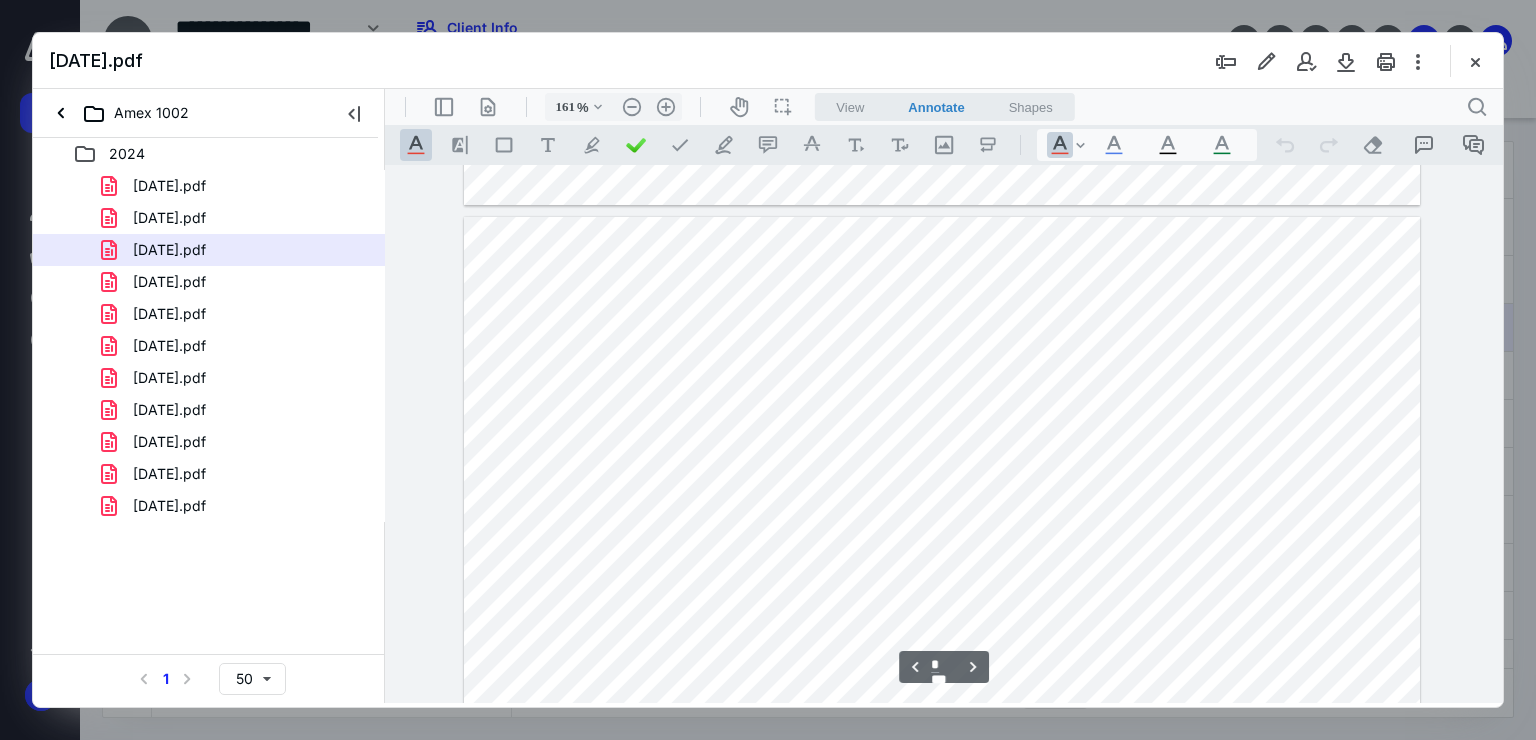 scroll, scrollTop: 2683, scrollLeft: 0, axis: vertical 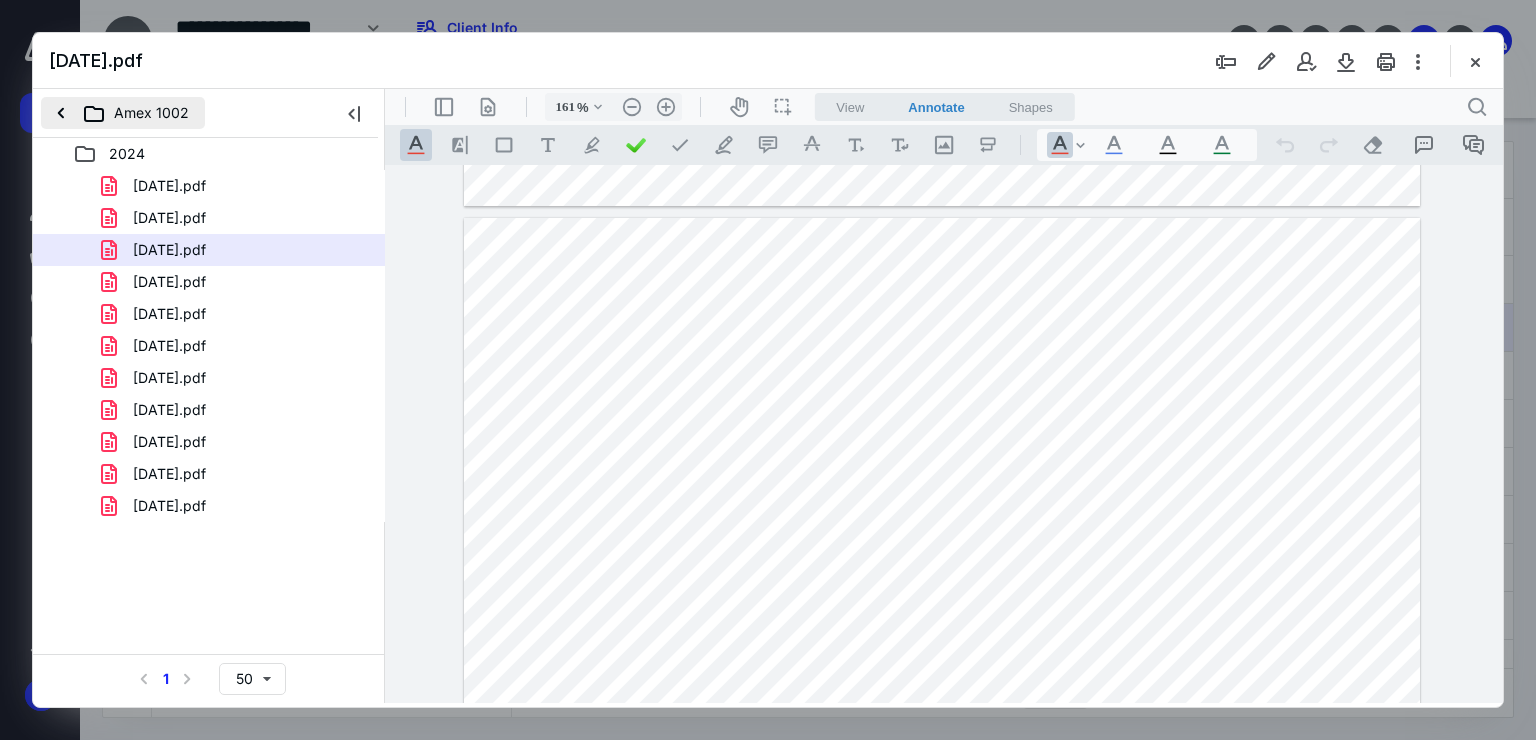 click on "Amex 1002" at bounding box center (123, 113) 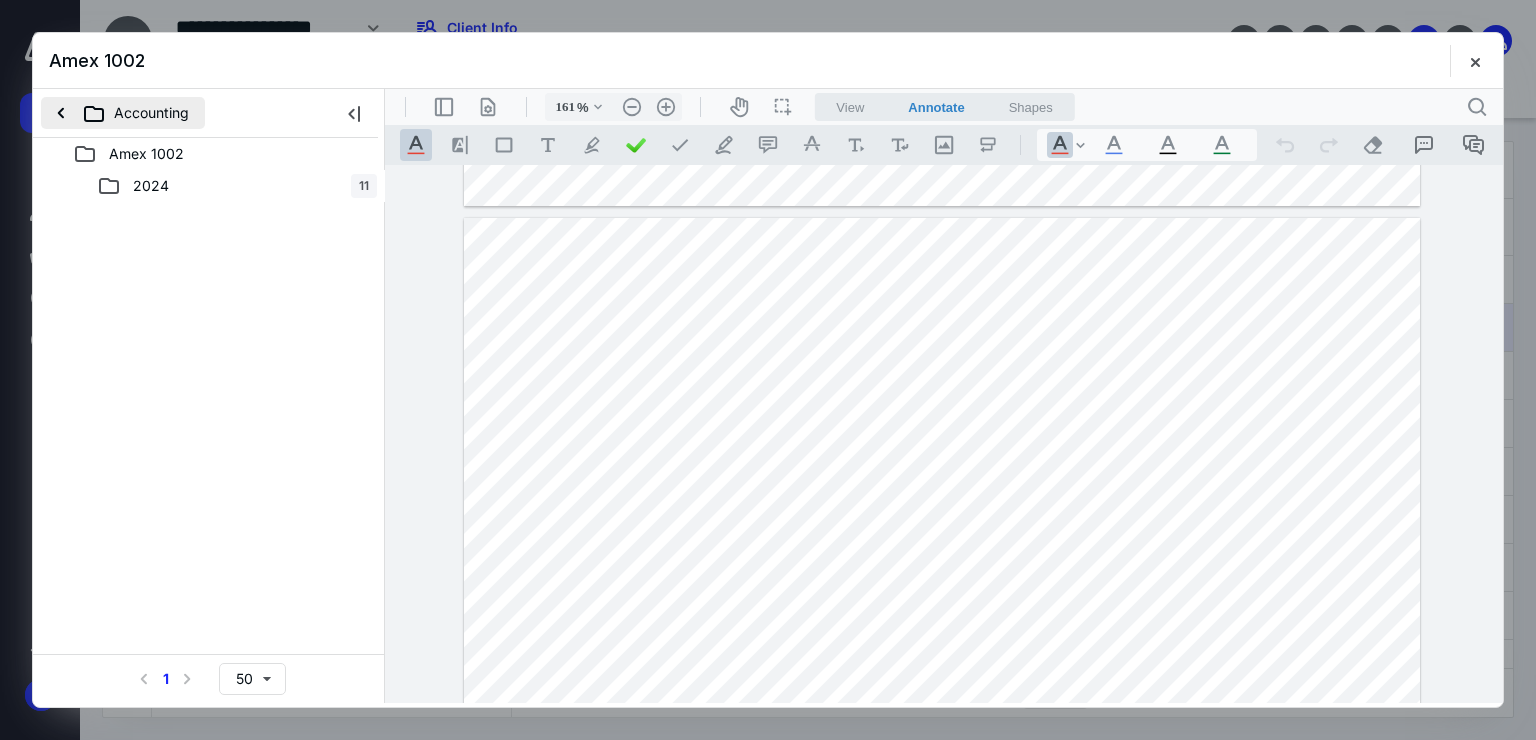 click on "Accounting" at bounding box center (123, 113) 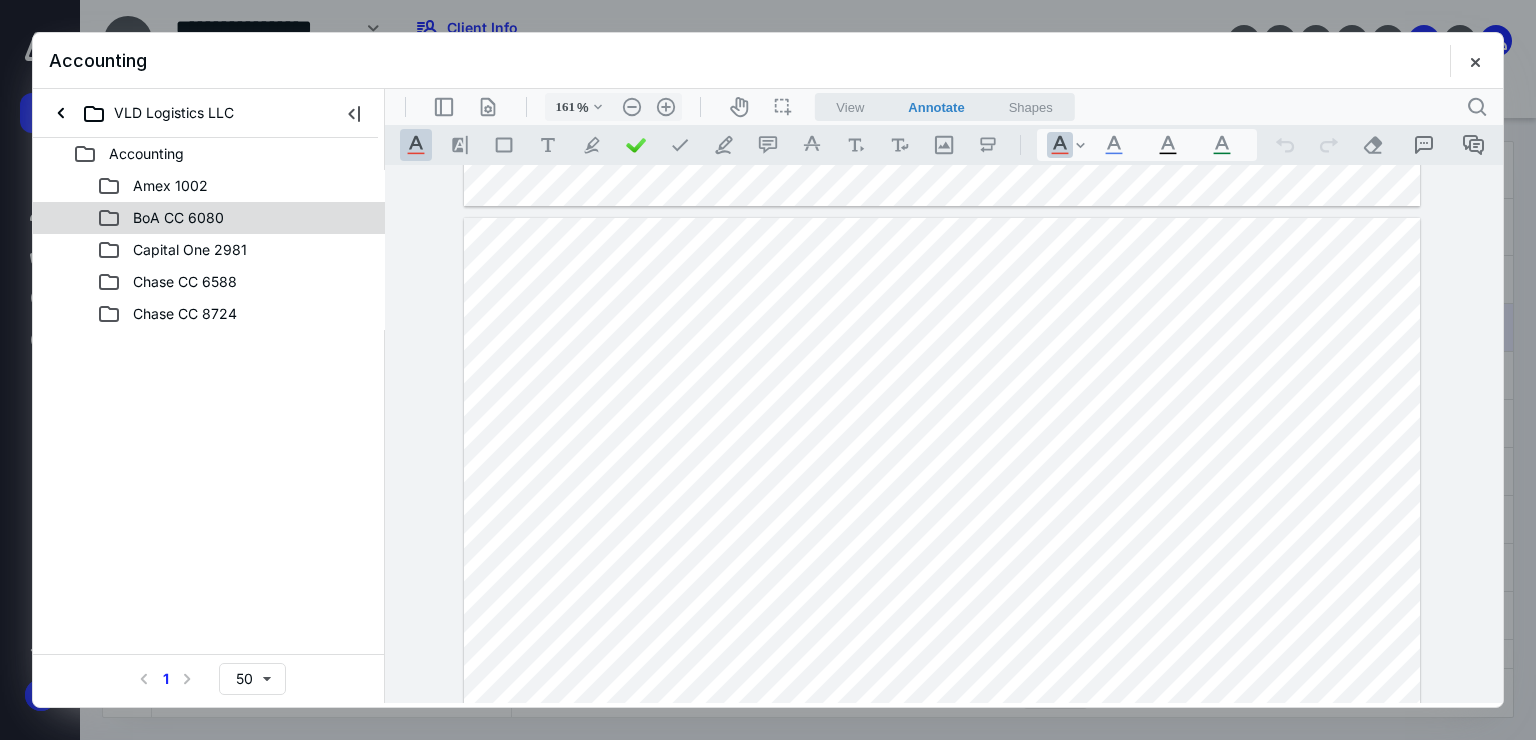 click 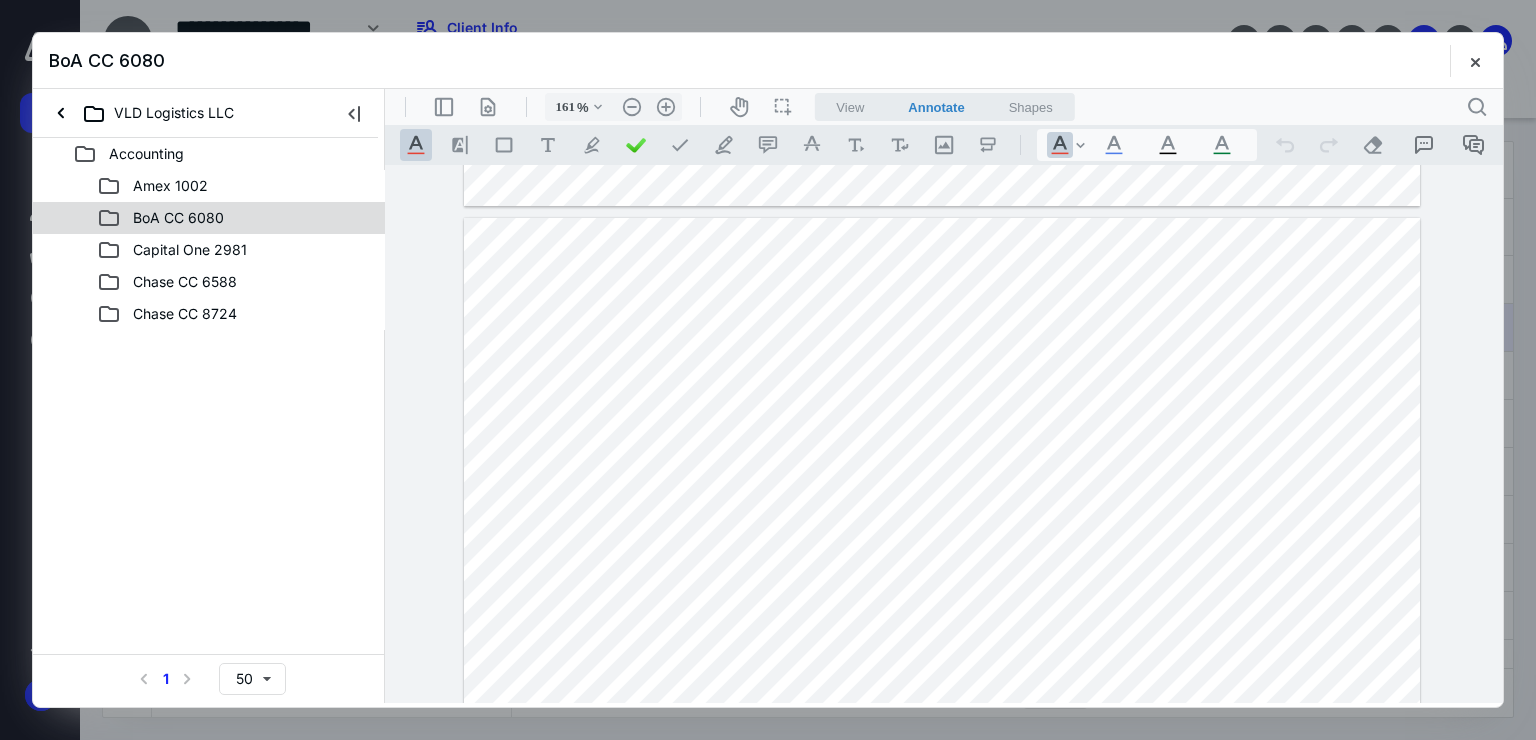 click 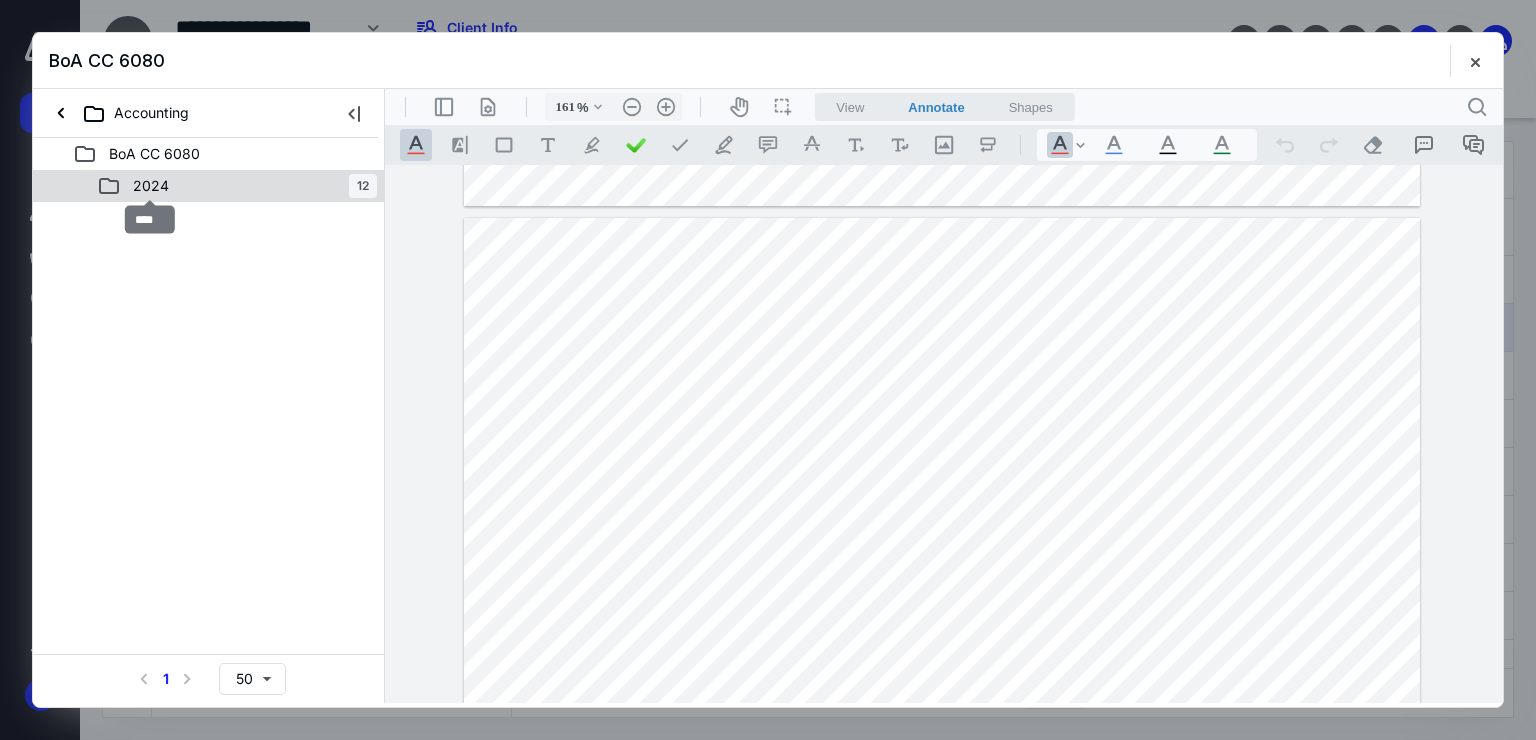 click on "2024" at bounding box center [151, 186] 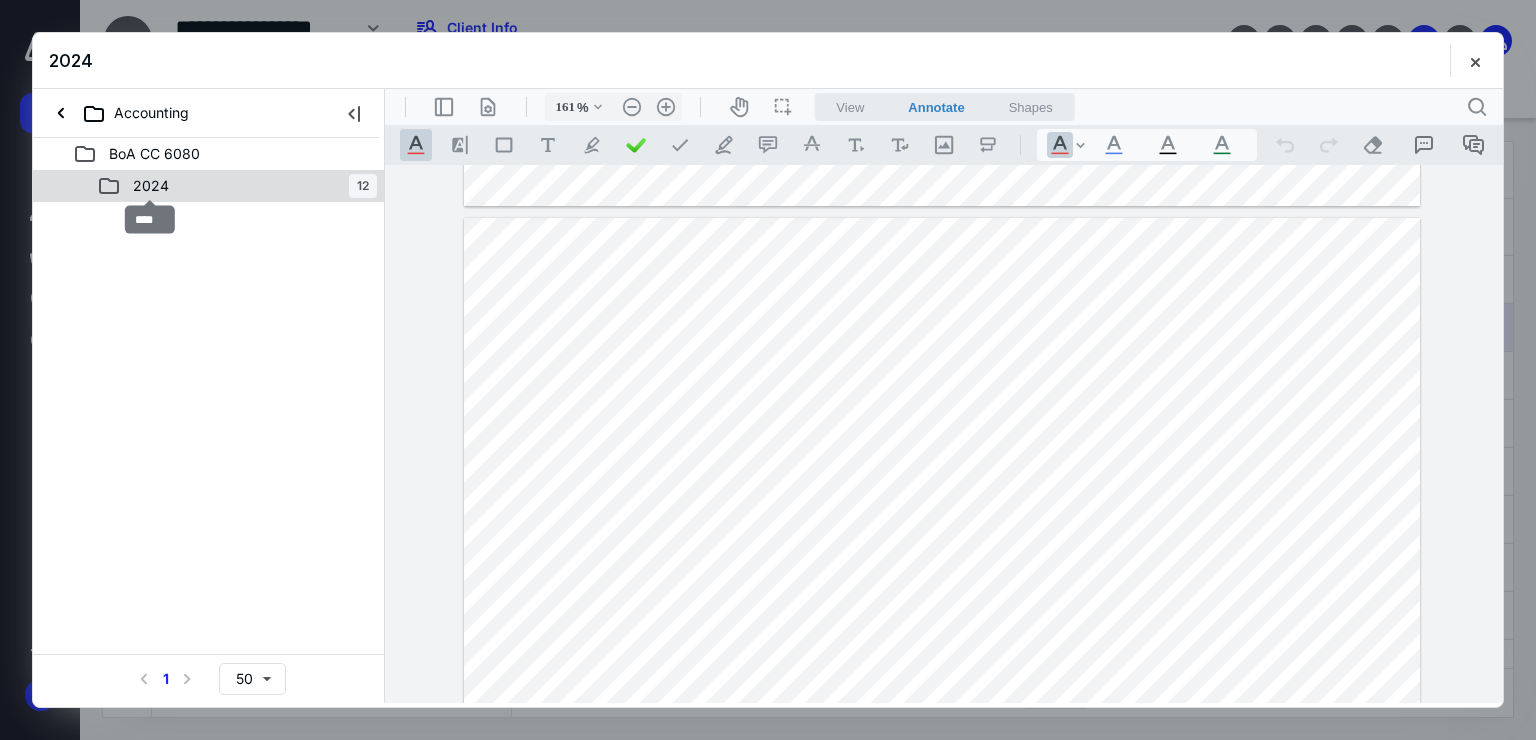 click on "2024" at bounding box center (151, 186) 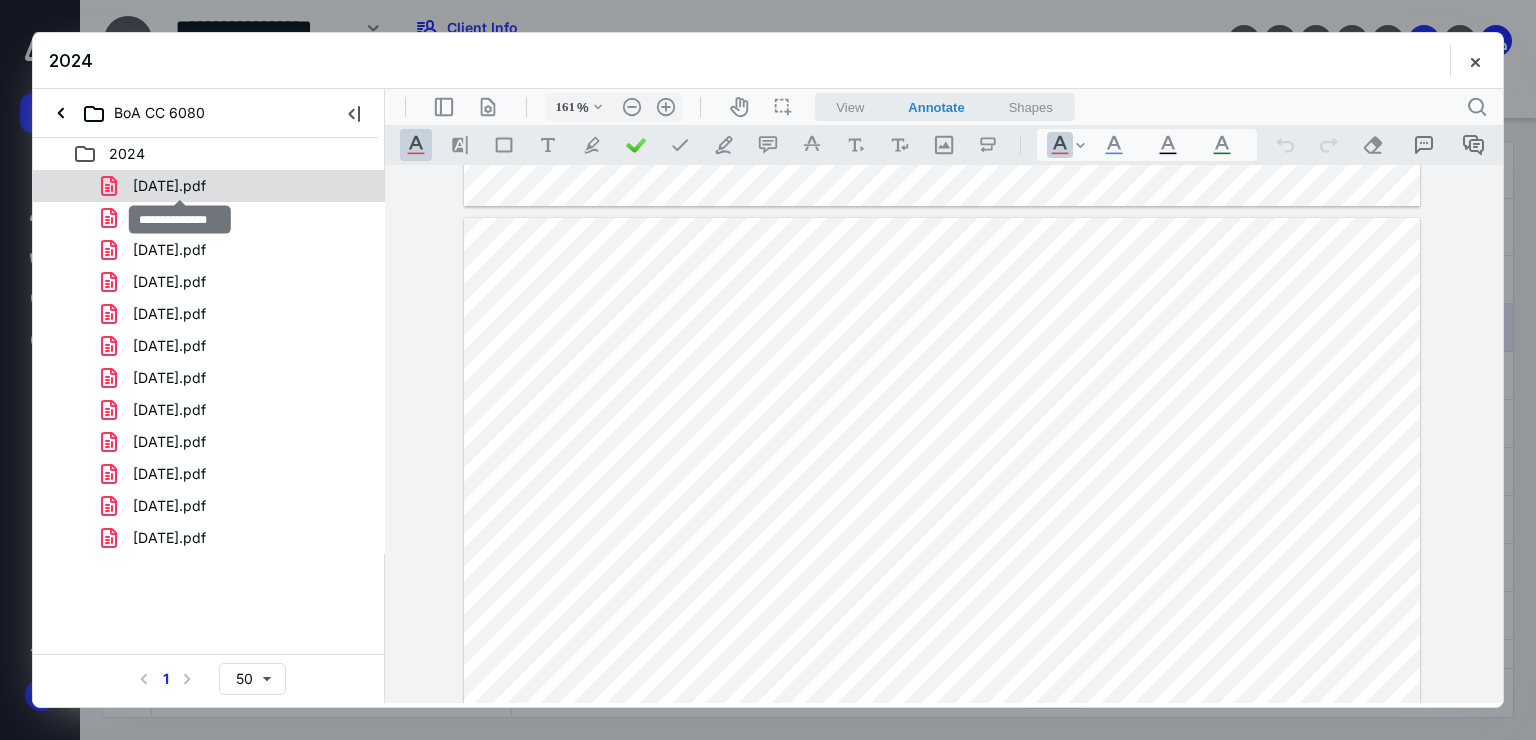 click on "[DATE].pdf" at bounding box center [169, 186] 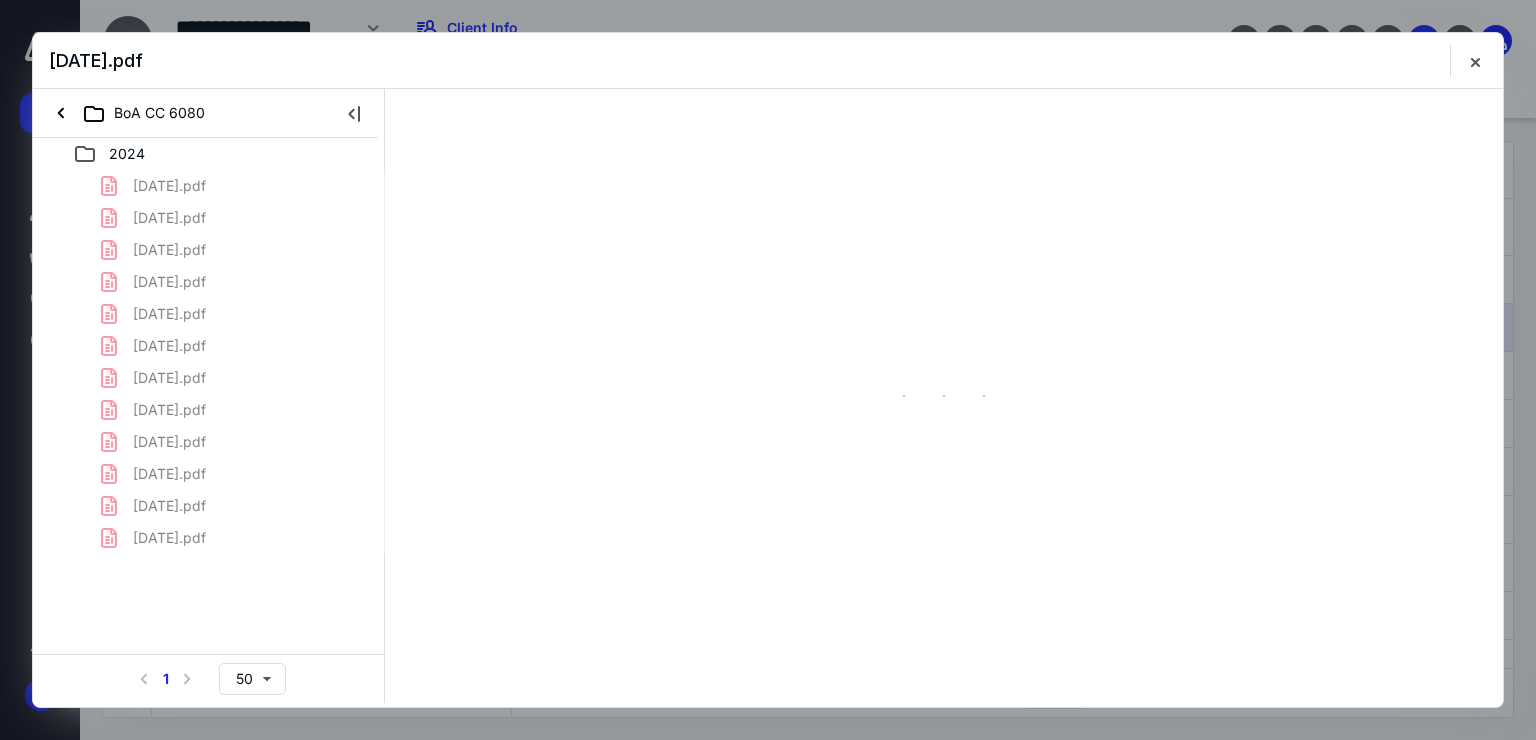 click on "[DATE].pdf [DATE].pdf [DATE].pdf [DATE].pdf [DATE].pdf [DATE].pdf [DATE].pdf [DATE].pdf [DATE].pdf [DATE].pdf [DATE].pdf [DATE].pdf" at bounding box center (209, 362) 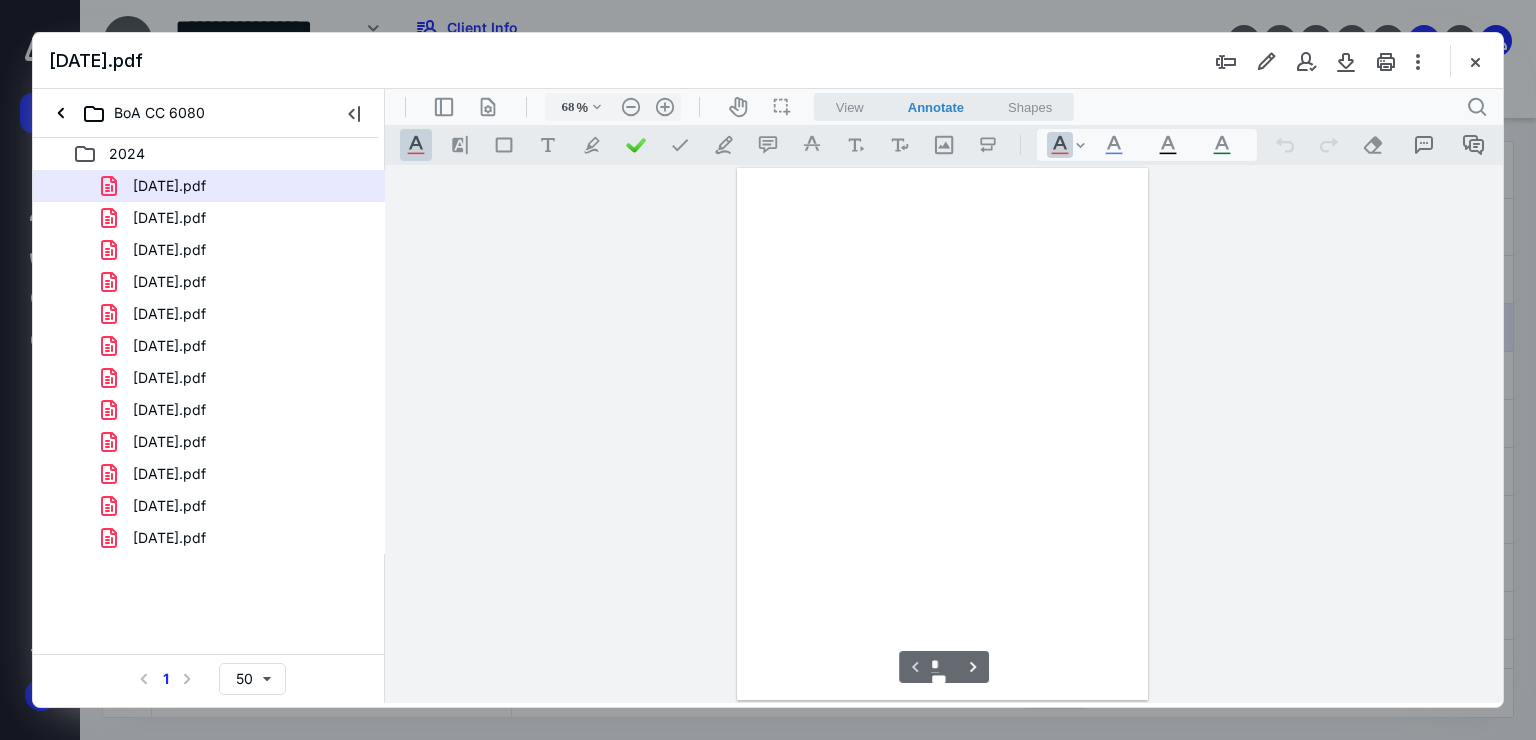 scroll, scrollTop: 79, scrollLeft: 0, axis: vertical 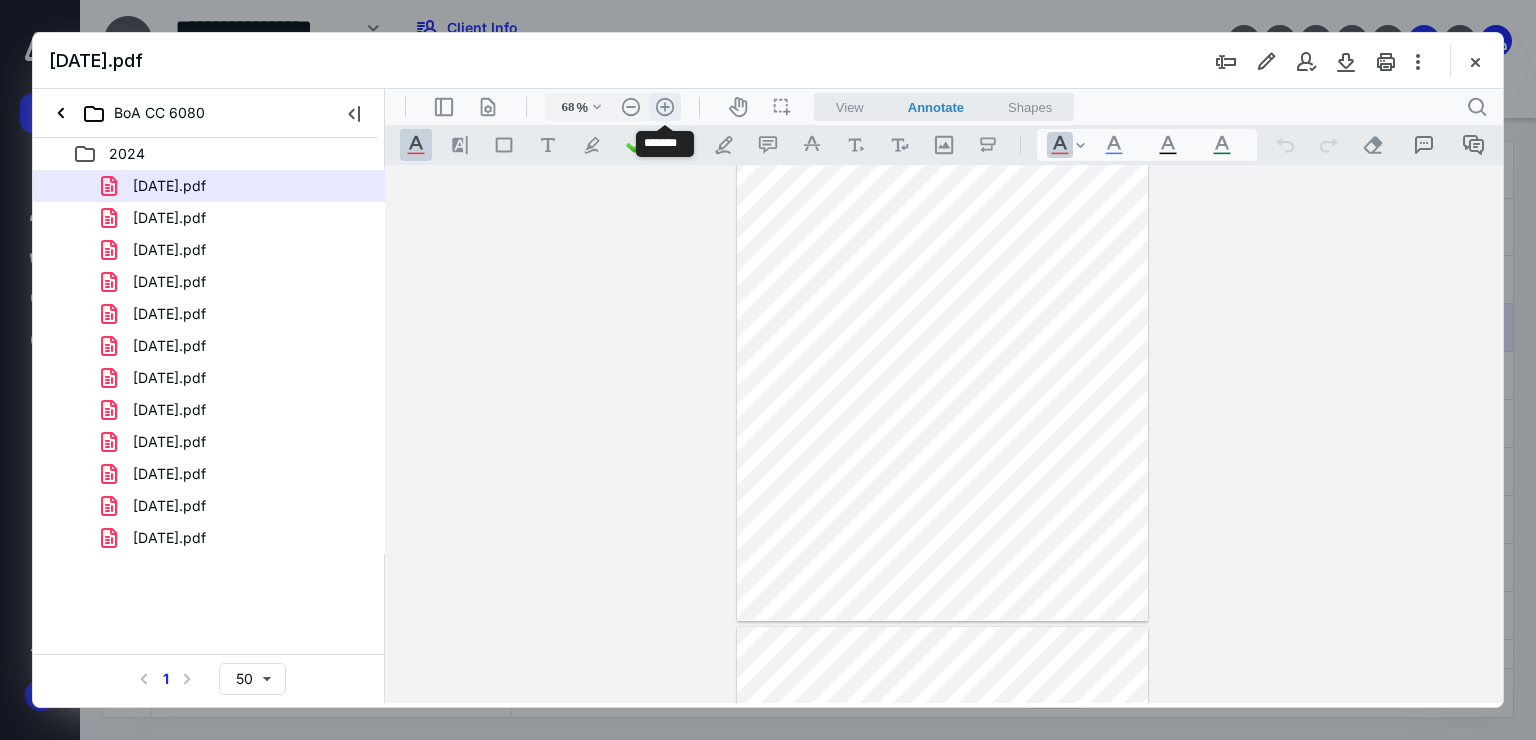 click on ".cls-1{fill:#abb0c4;} icon - header - zoom - in - line" at bounding box center (665, 107) 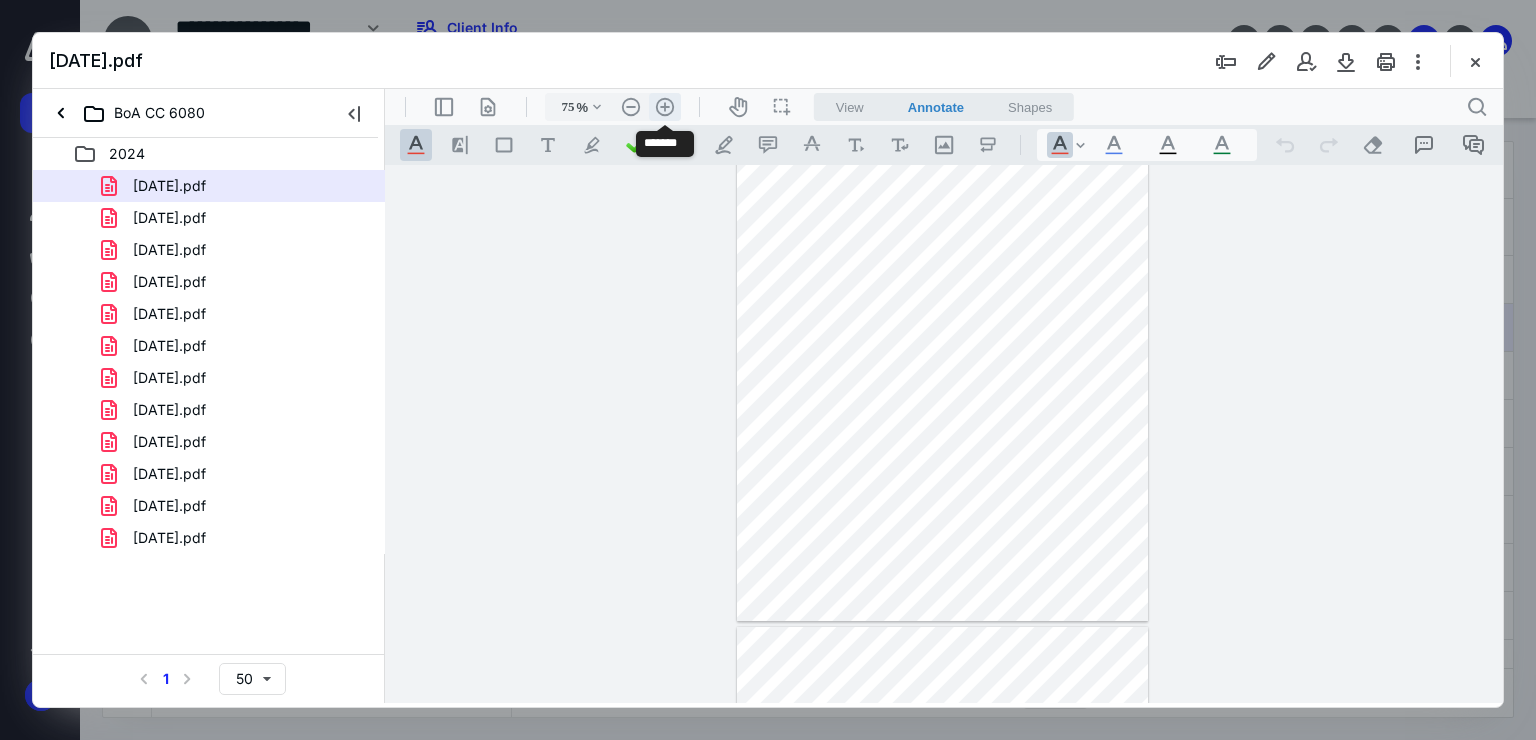 click on ".cls-1{fill:#abb0c4;} icon - header - zoom - in - line" at bounding box center [665, 107] 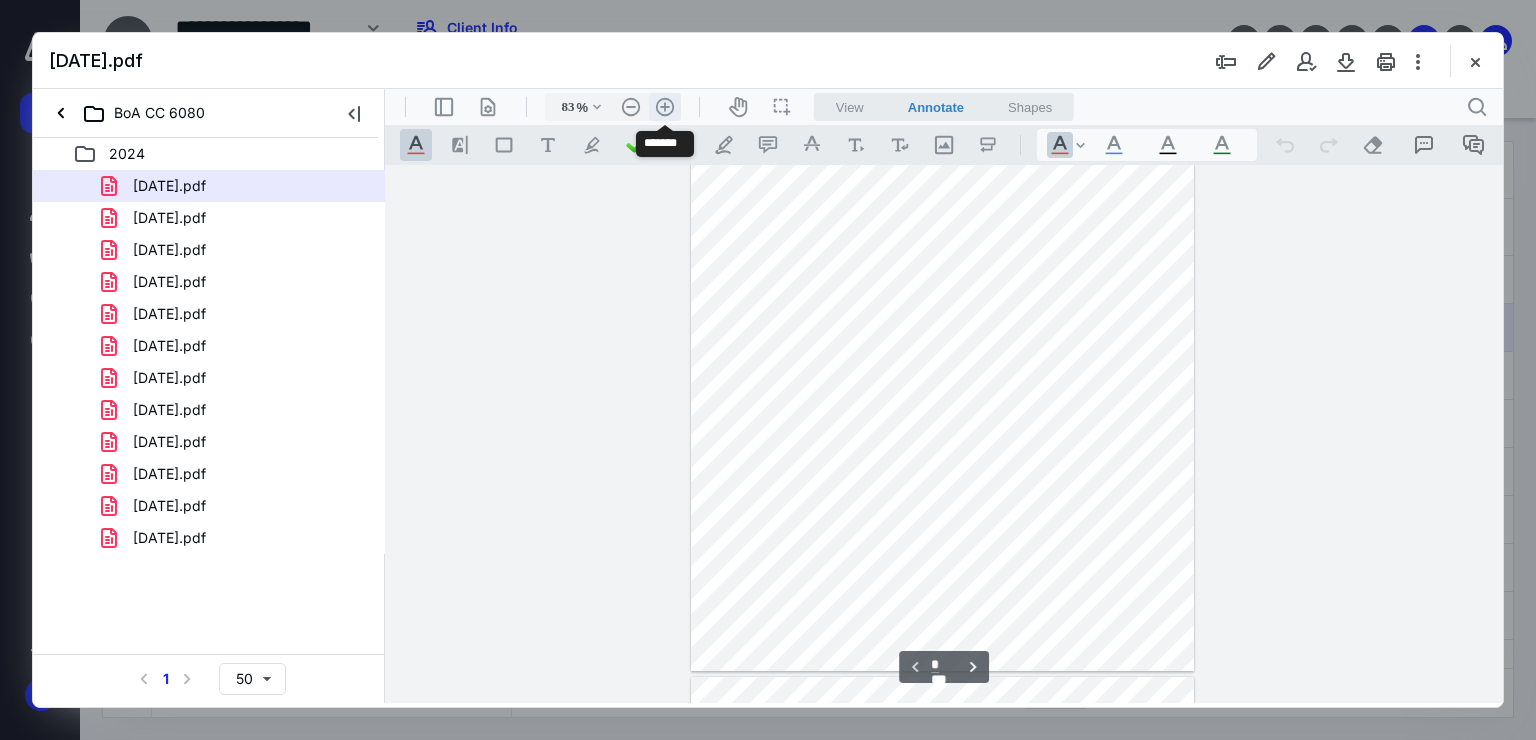 click on ".cls-1{fill:#abb0c4;} icon - header - zoom - in - line" at bounding box center [665, 107] 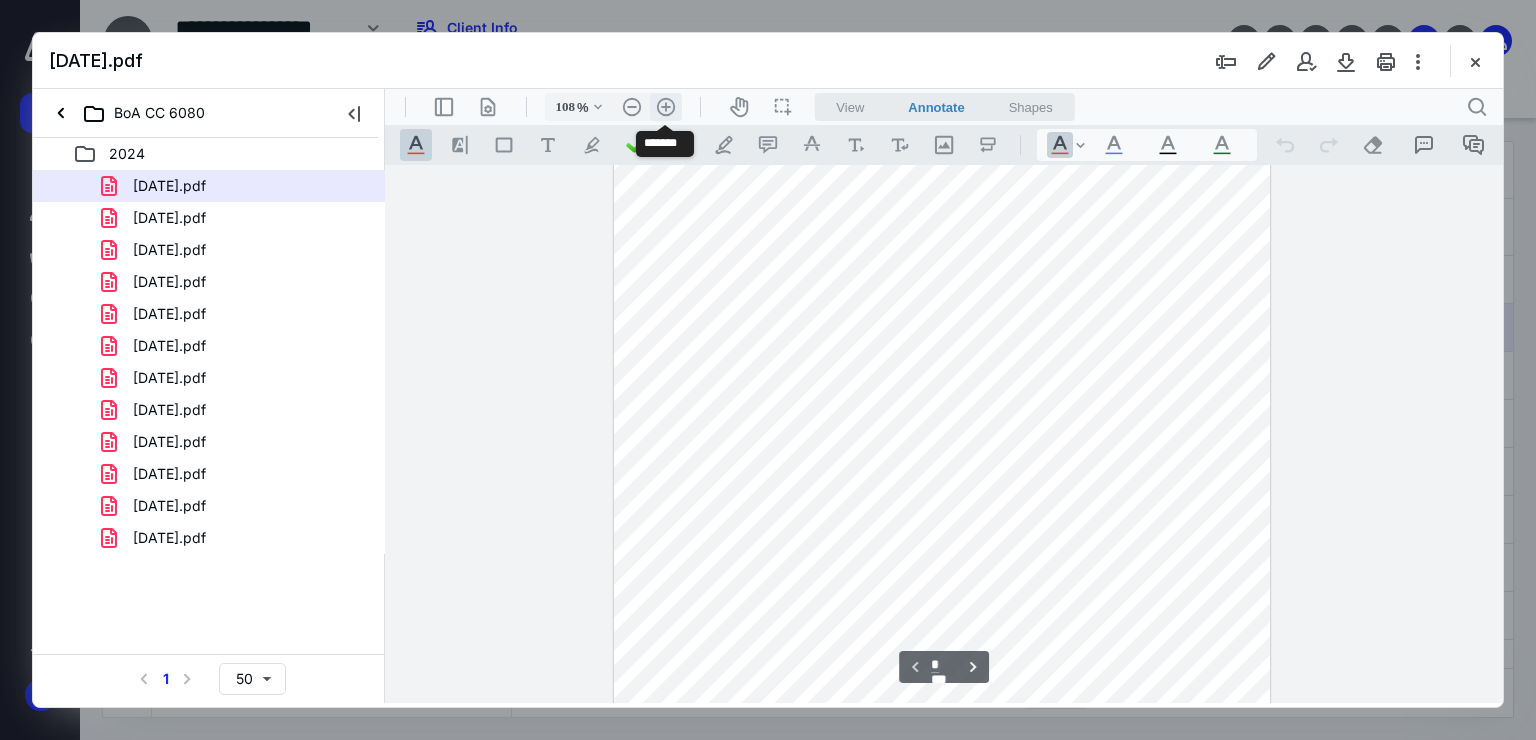 click on ".cls-1{fill:#abb0c4;} icon - header - zoom - in - line" at bounding box center [666, 107] 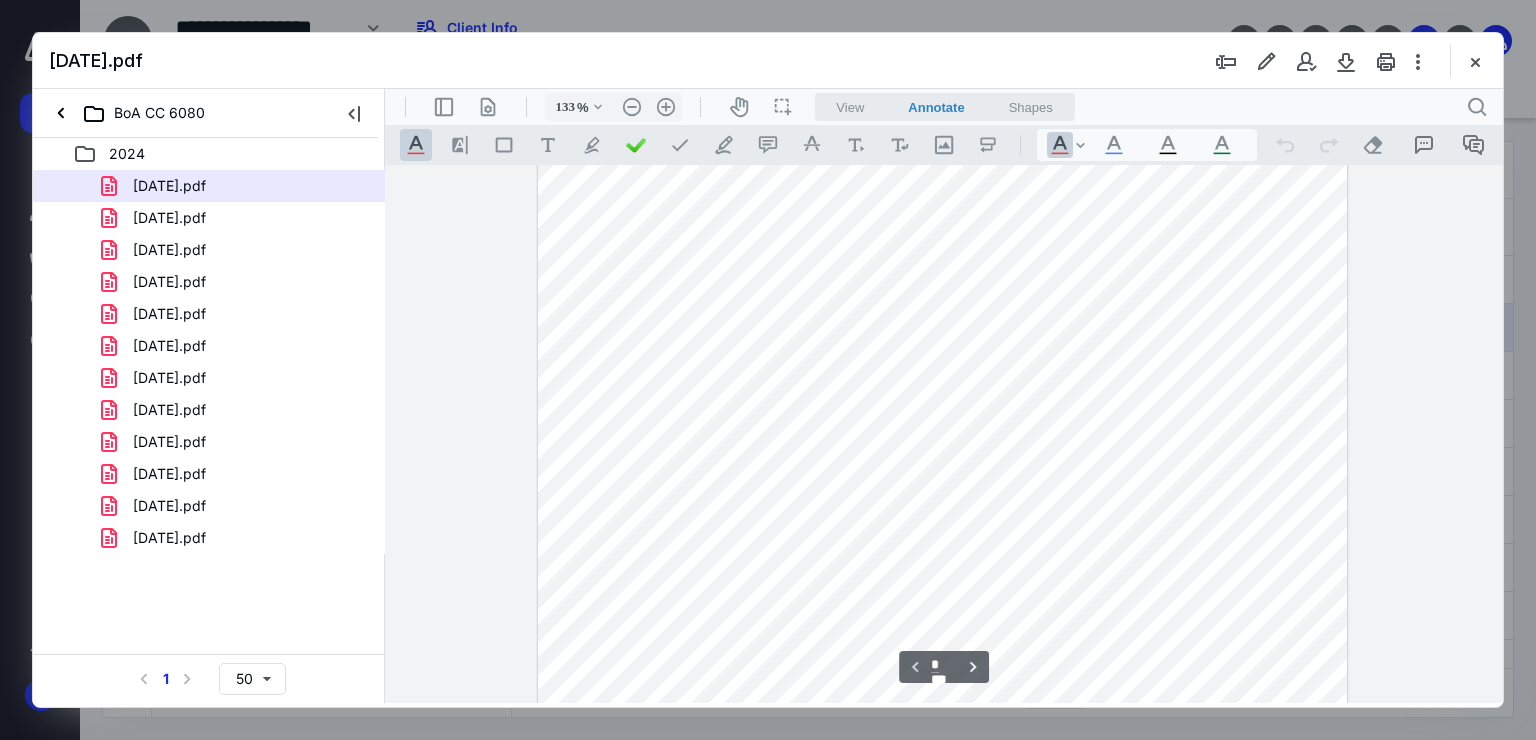 scroll, scrollTop: 400, scrollLeft: 0, axis: vertical 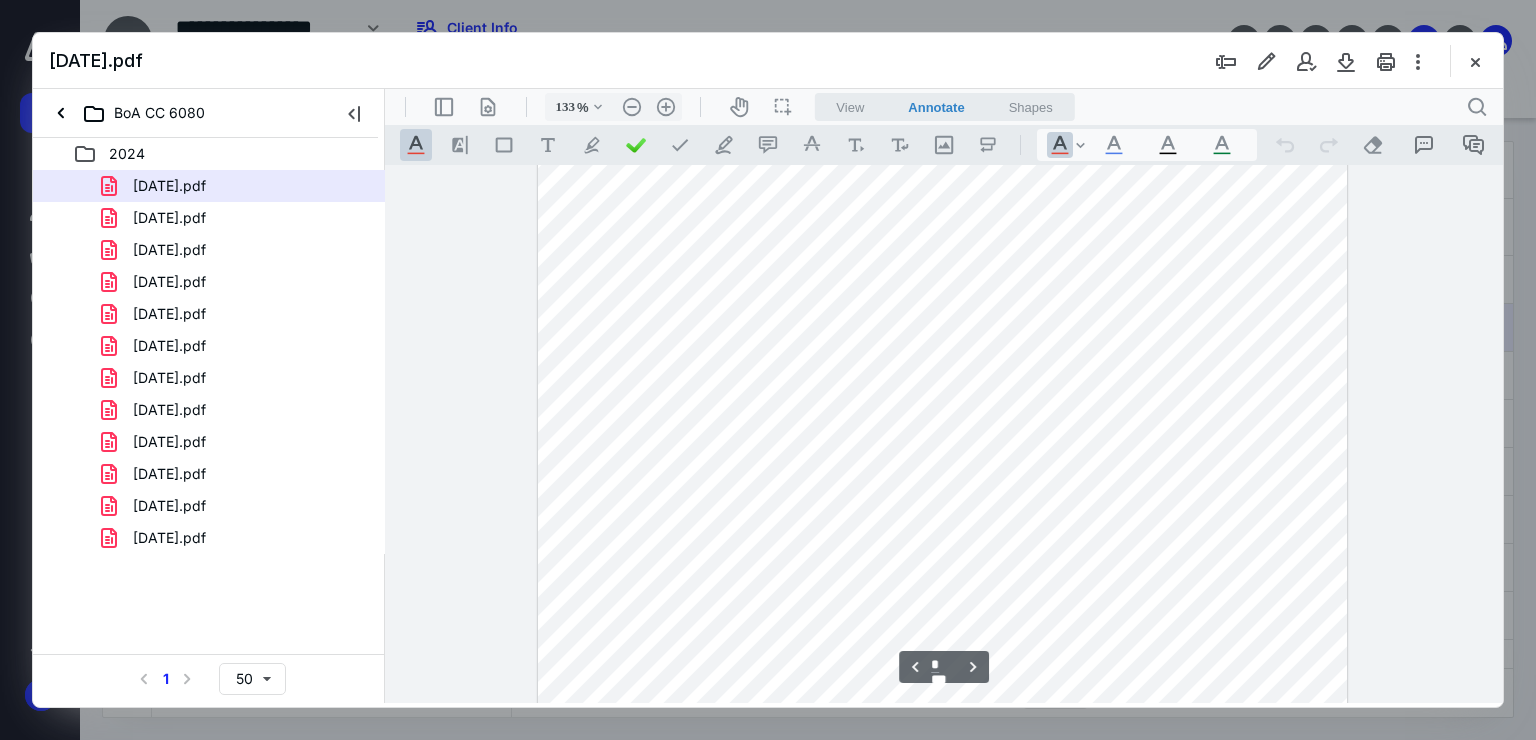 type on "*" 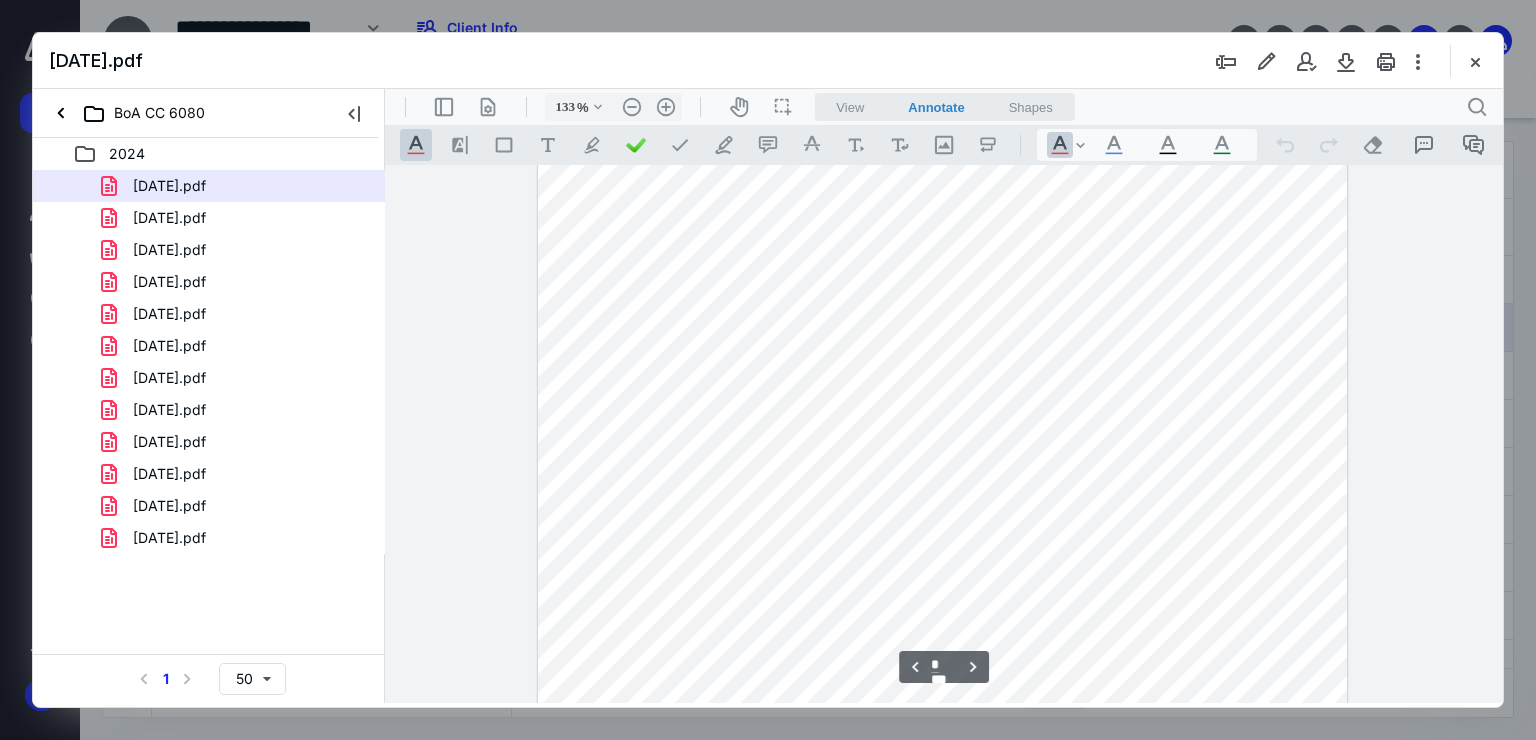 scroll, scrollTop: 2138, scrollLeft: 0, axis: vertical 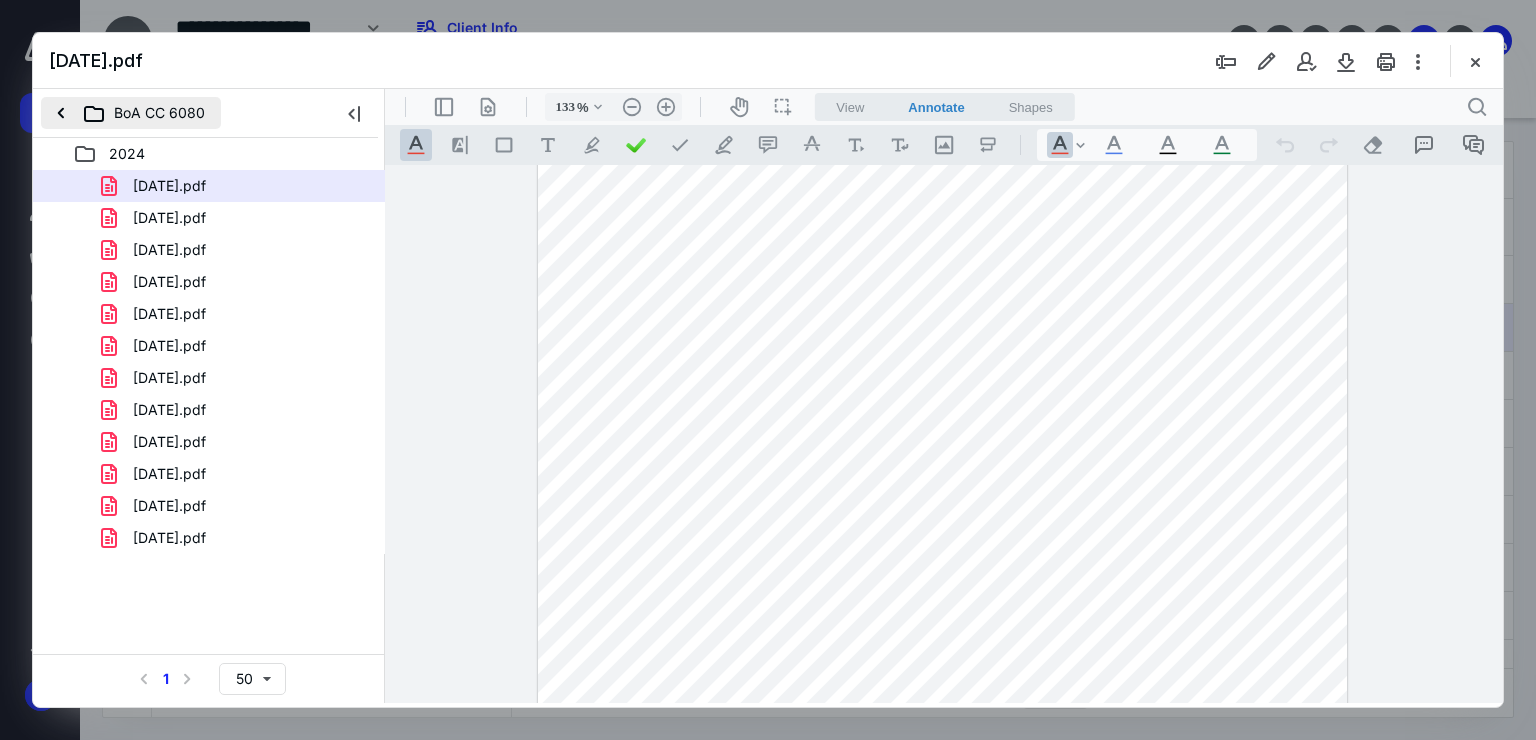click on "BoA CC 6080" at bounding box center [131, 113] 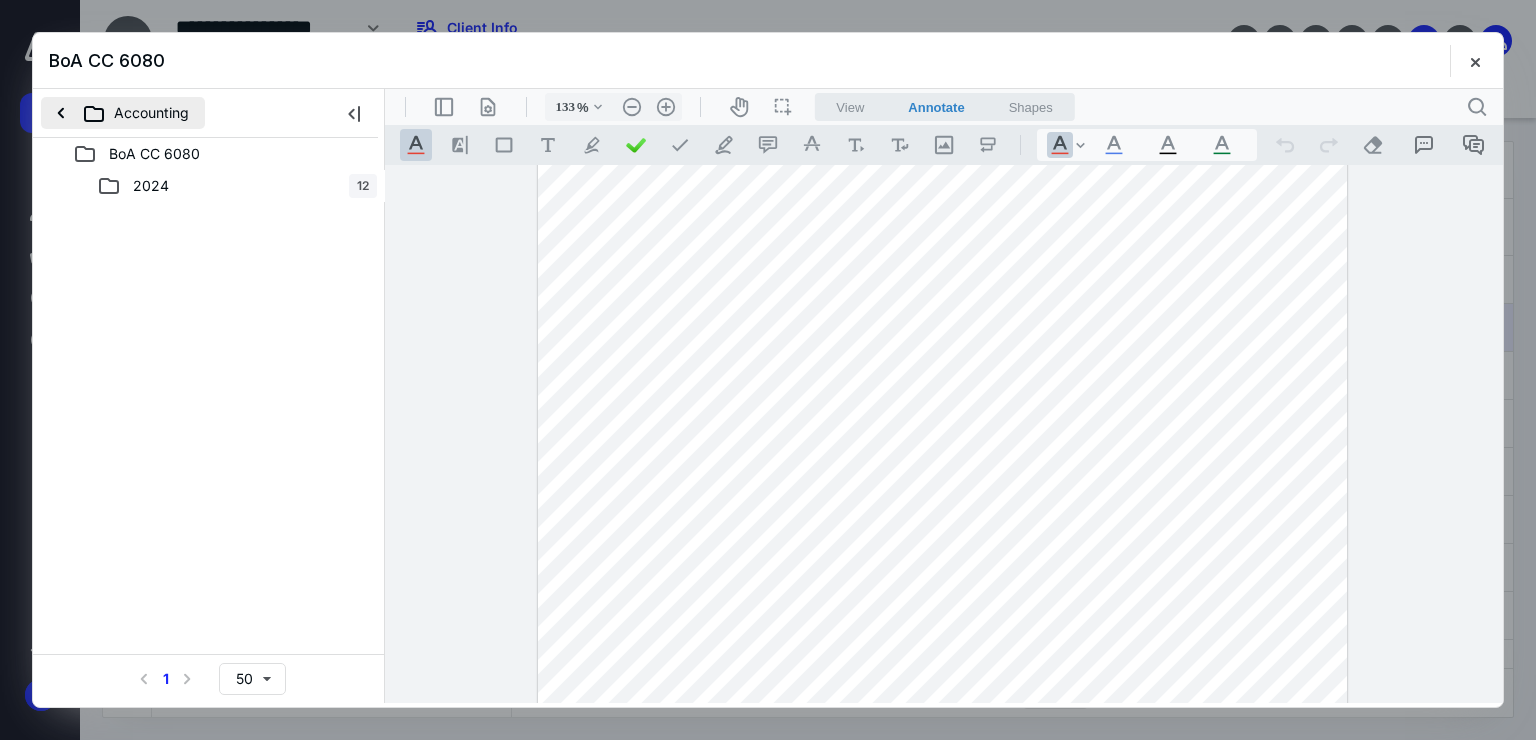 click on "Accounting" at bounding box center (123, 113) 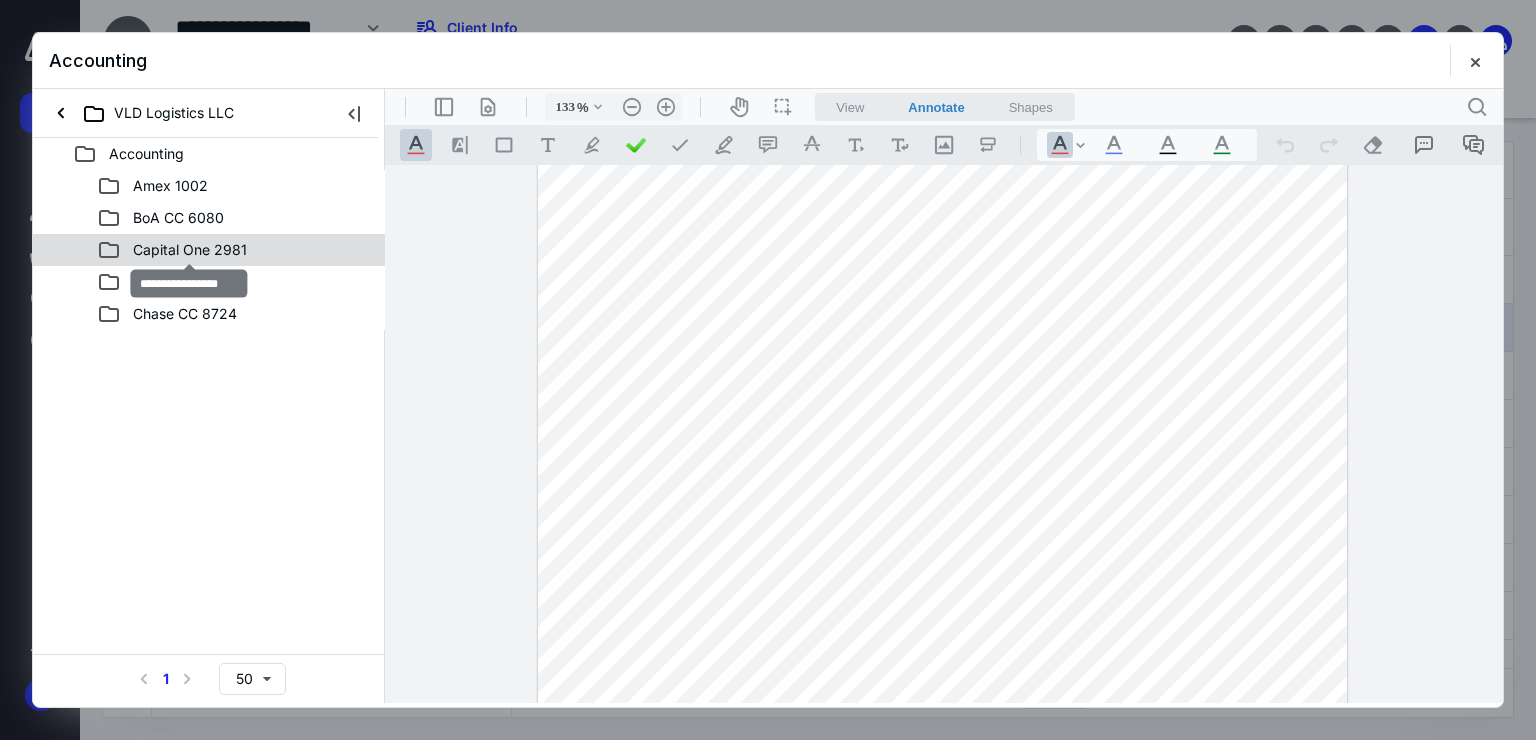 click on "Capital One 2981" at bounding box center [190, 250] 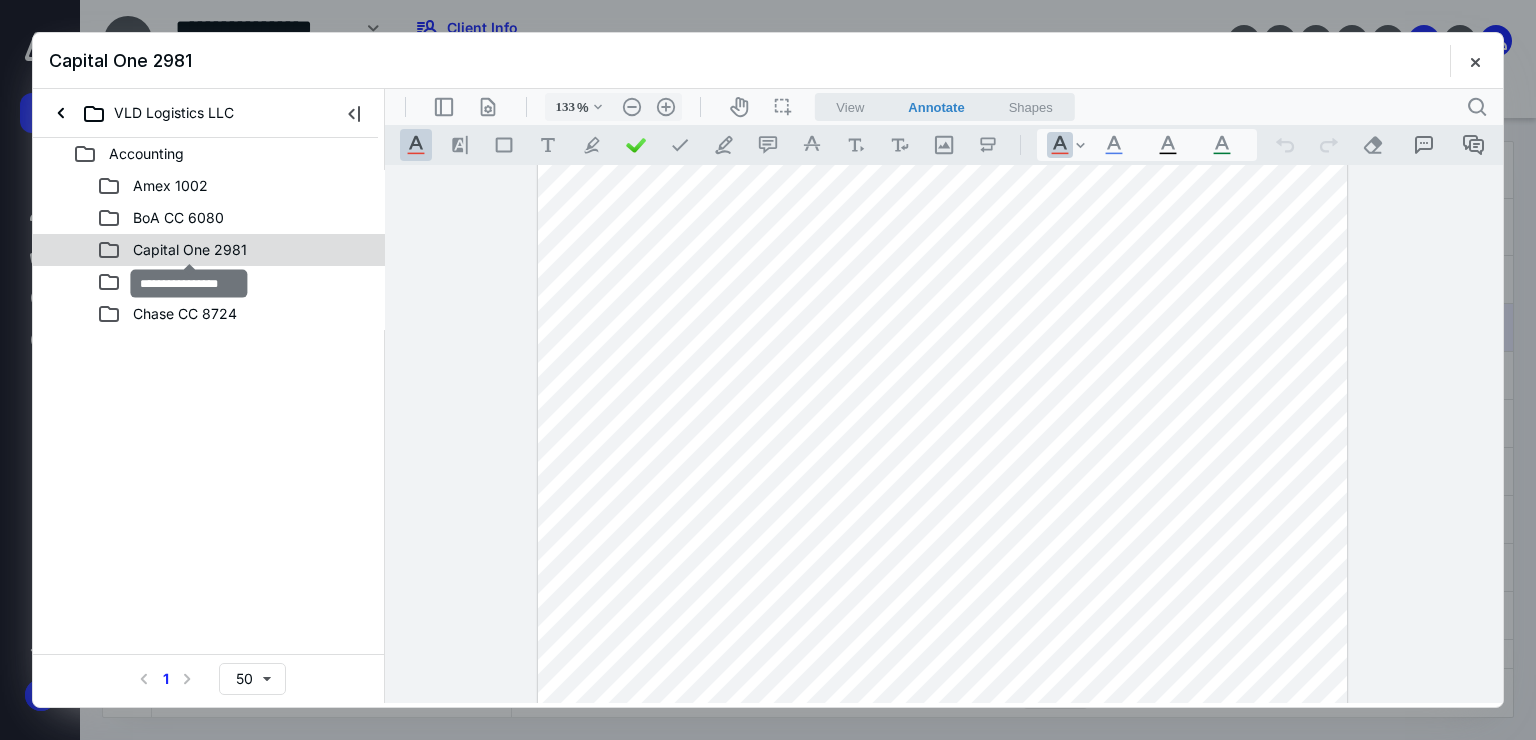 click on "Capital One 2981" at bounding box center (190, 250) 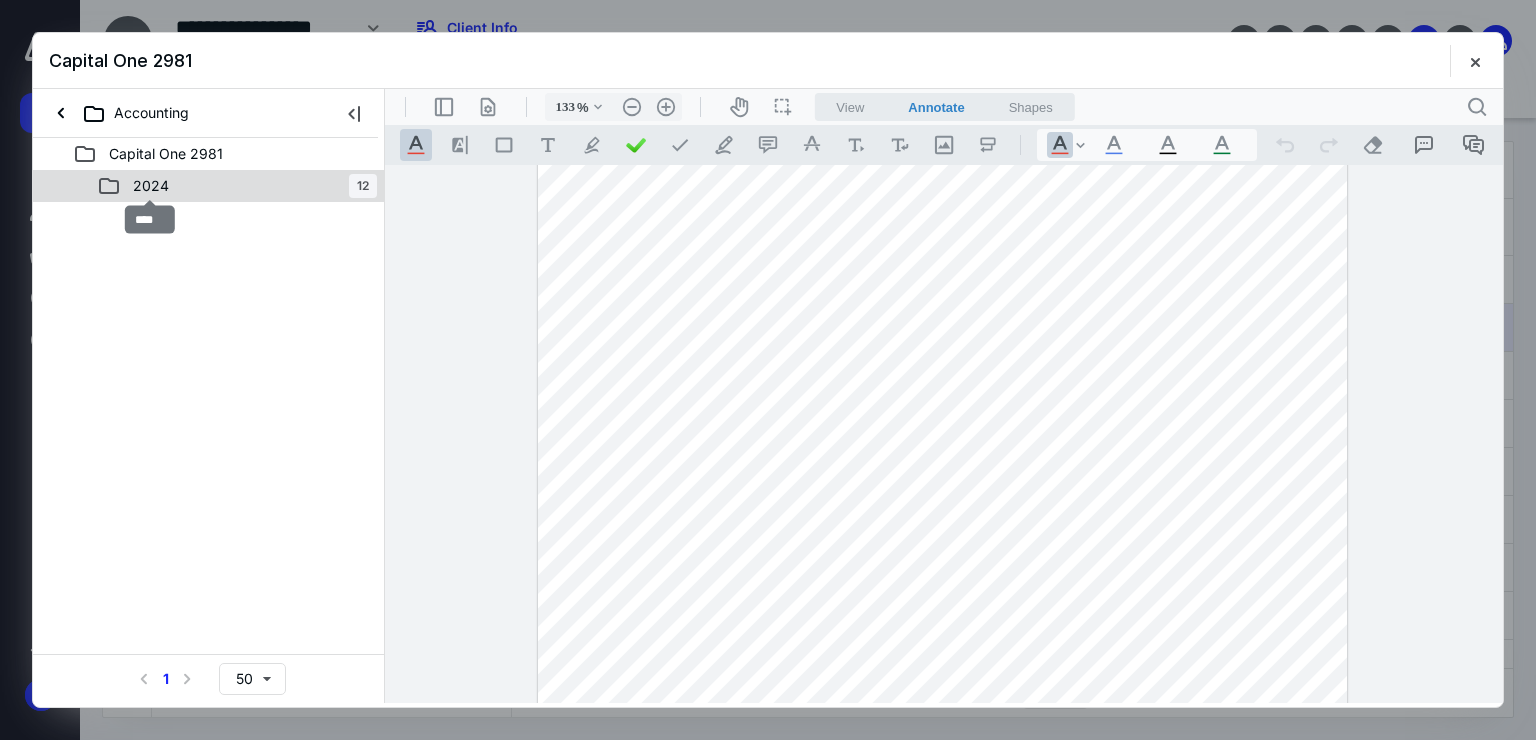 click on "2024" at bounding box center [151, 186] 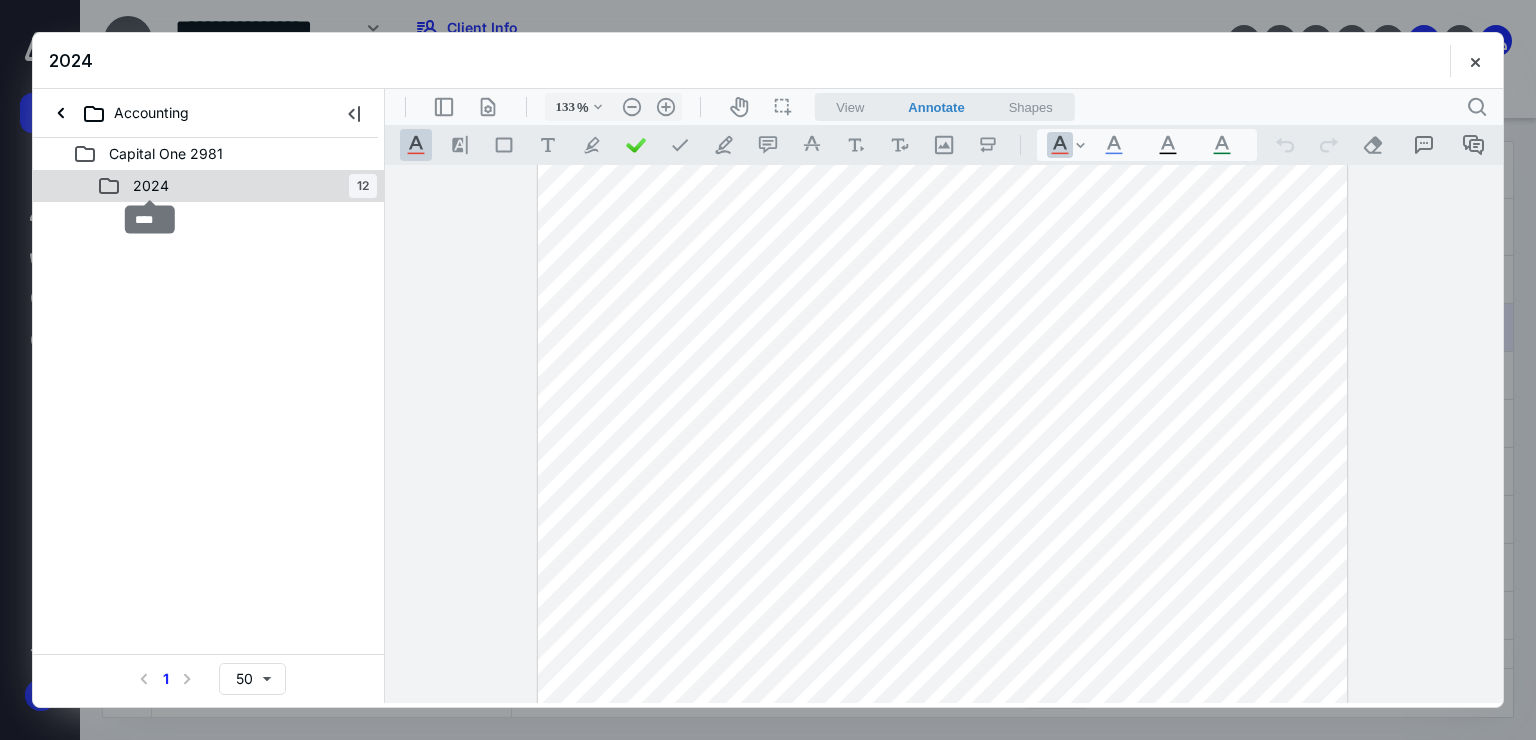 click on "2024" at bounding box center [151, 186] 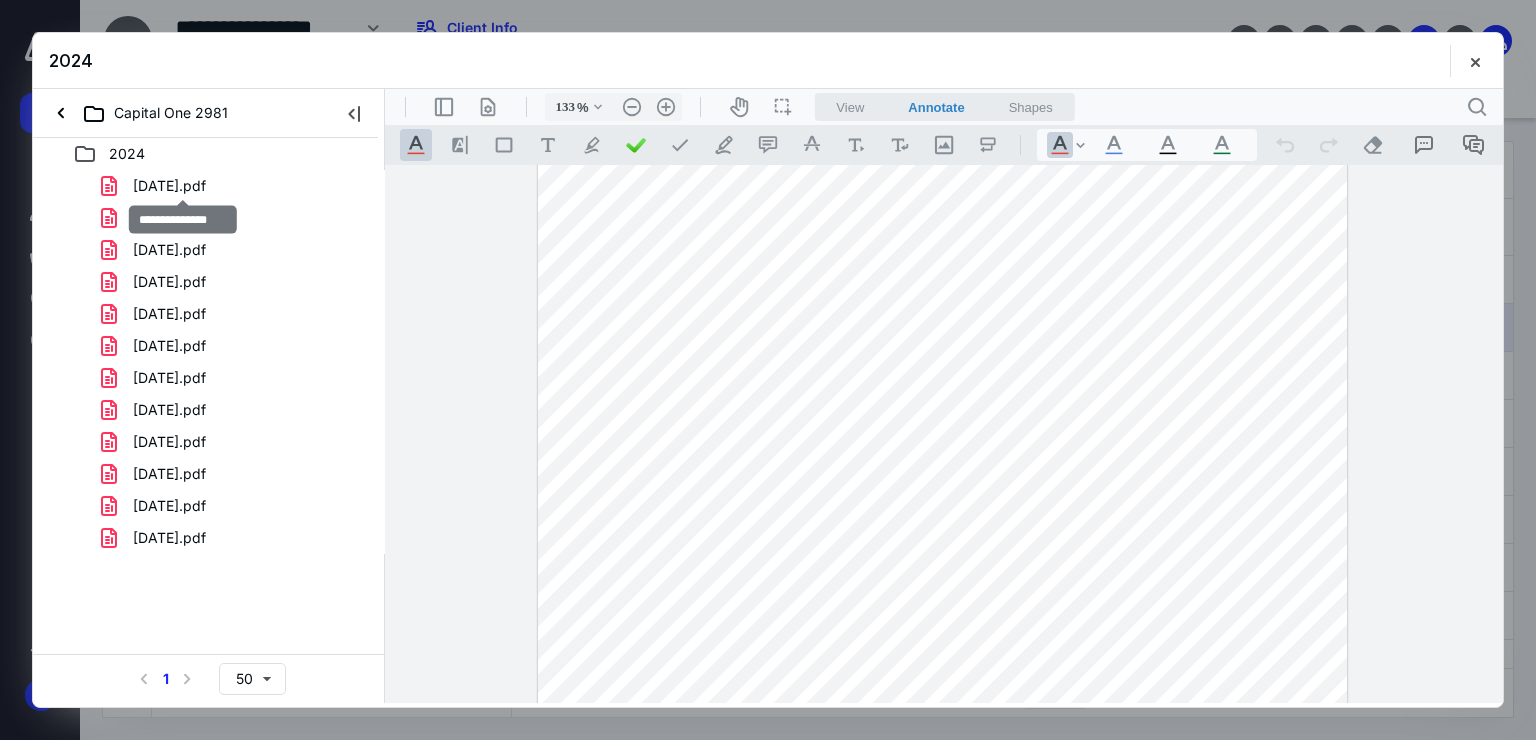 click on "[DATE].pdf" at bounding box center (169, 186) 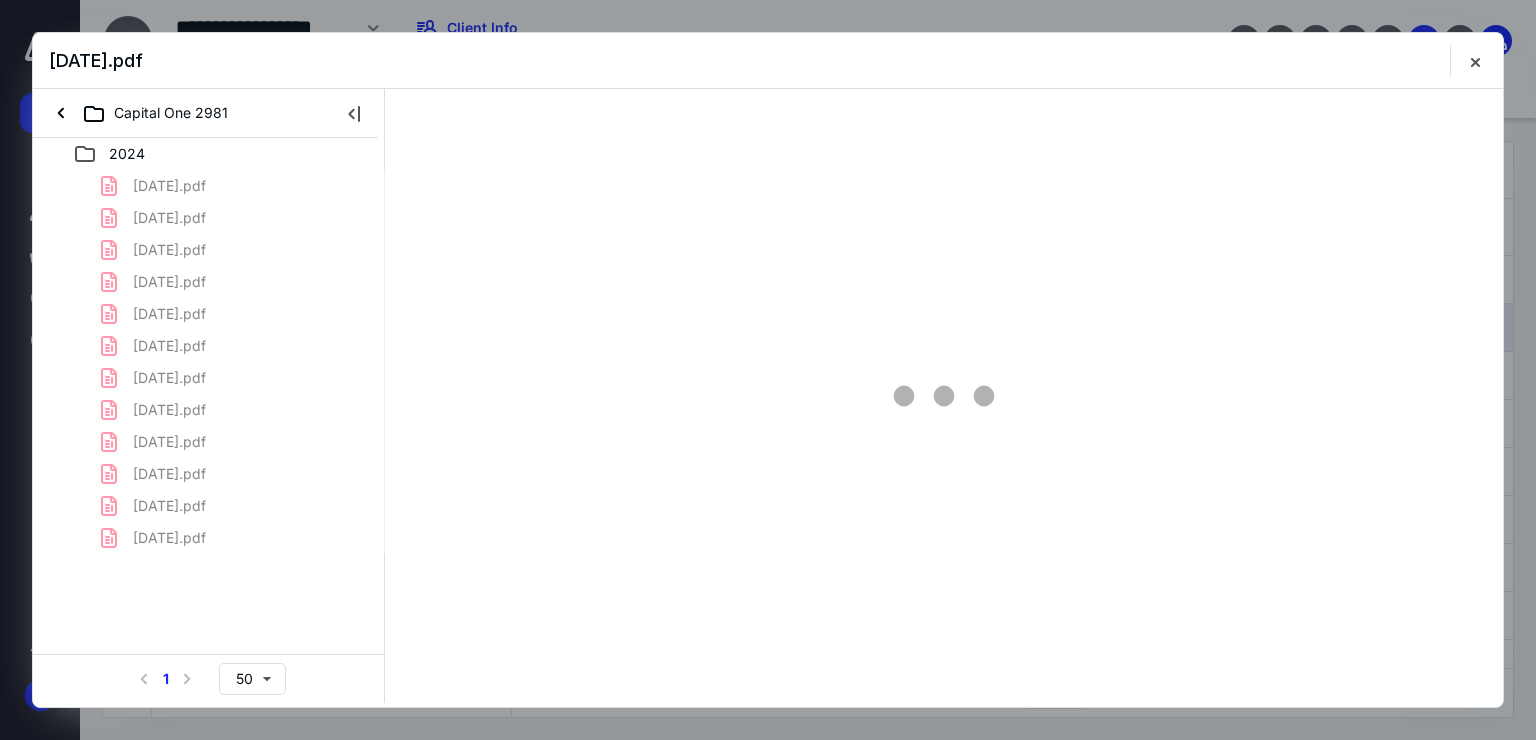 click on "[DATE].pdf [DATE].pdf [DATE].pdf [DATE].pdf [DATE].pdf [DATE].pdf [DATE].pdf [DATE].pdf [DATE].pdf [DATE].pdf [DATE].pdf [DATE].pdf" at bounding box center [209, 362] 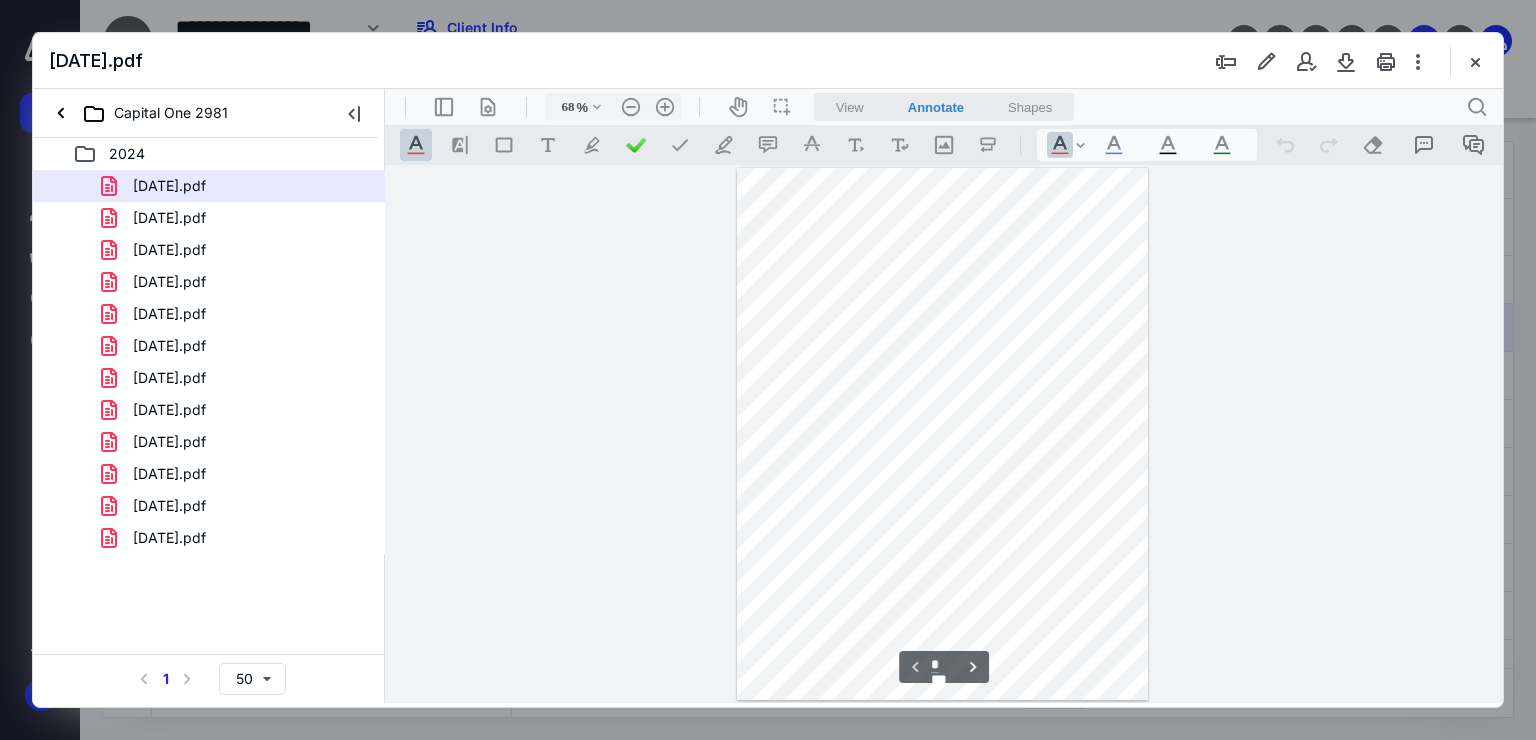 scroll, scrollTop: 0, scrollLeft: 0, axis: both 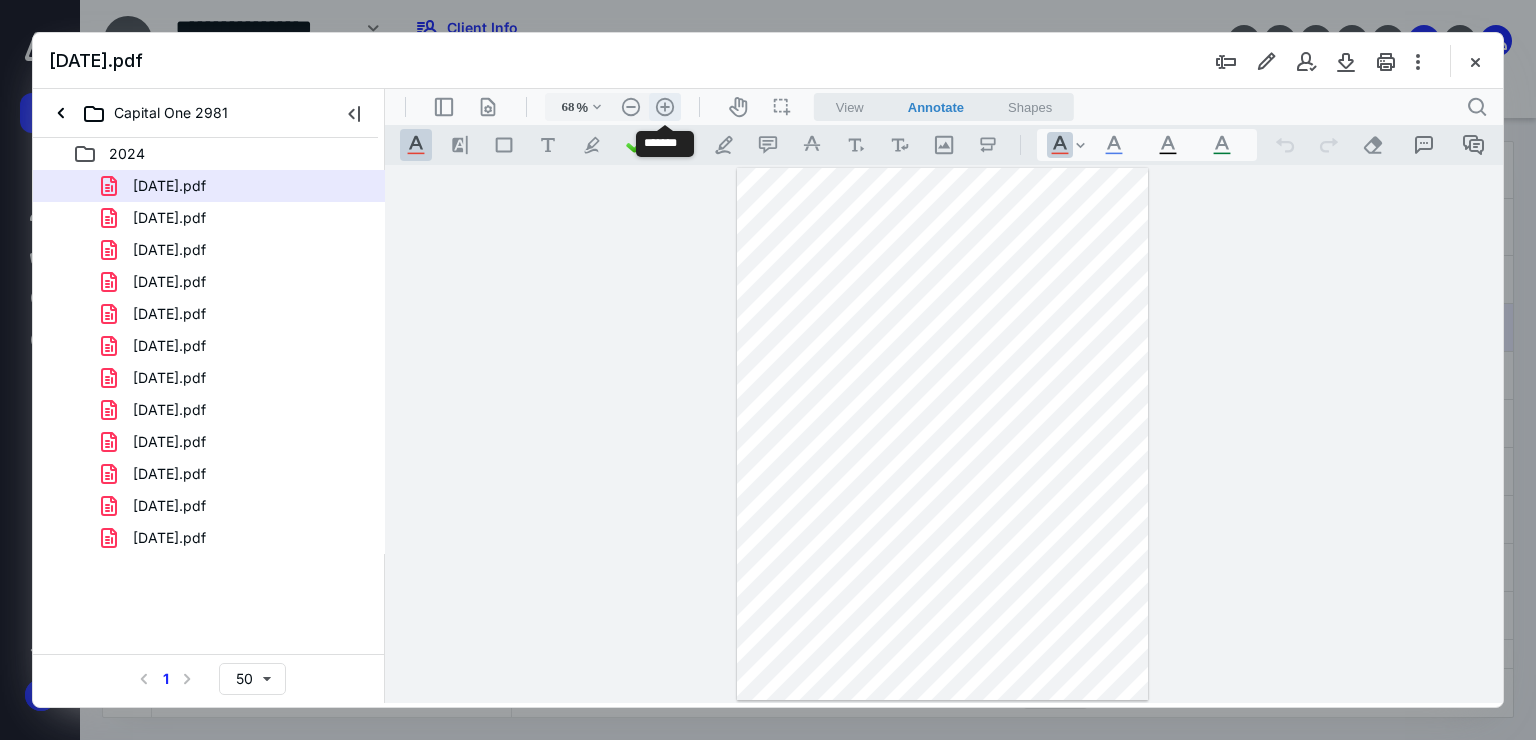 click on ".cls-1{fill:#abb0c4;} icon - header - zoom - in - line" at bounding box center (665, 107) 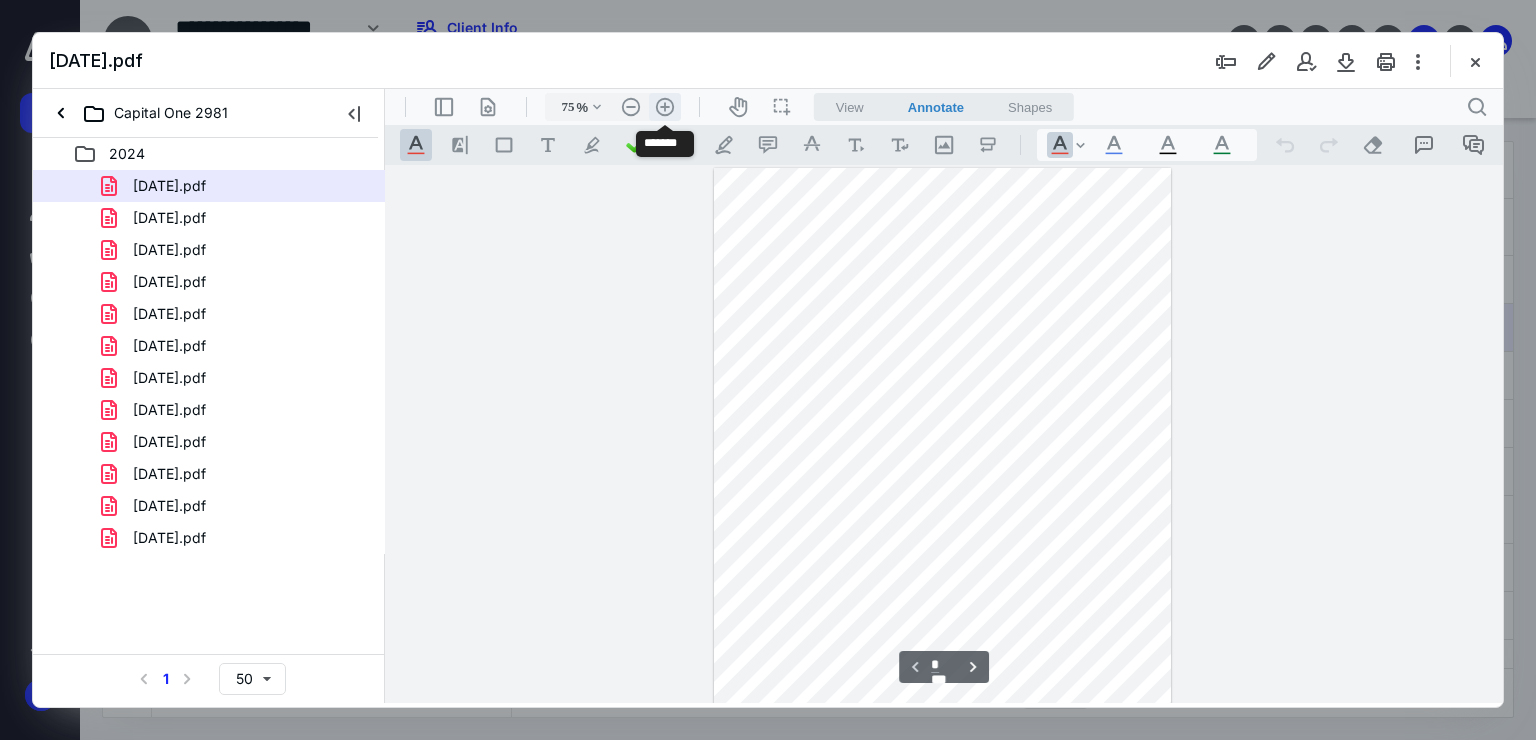 click on ".cls-1{fill:#abb0c4;} icon - header - zoom - in - line" at bounding box center [665, 107] 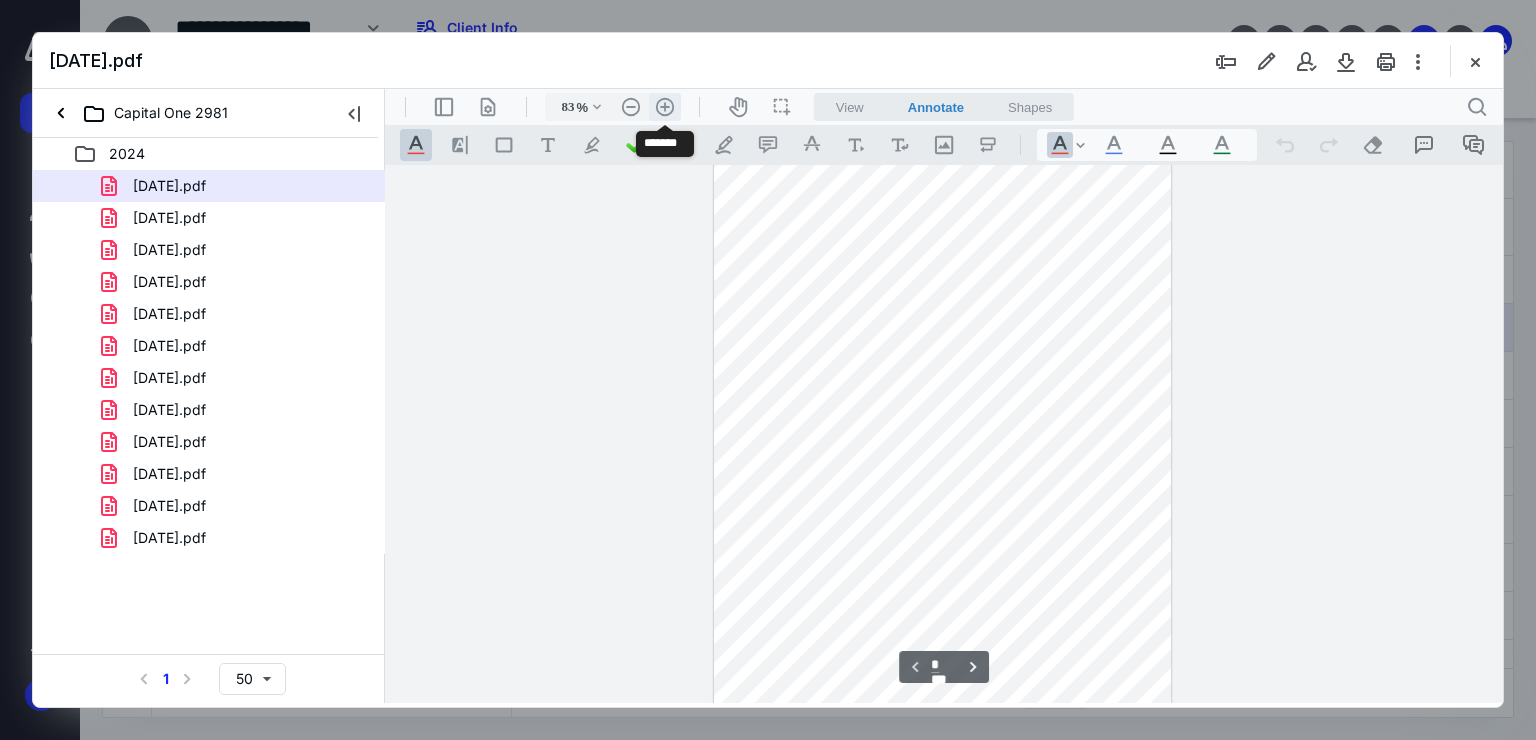 click on ".cls-1{fill:#abb0c4;} icon - header - zoom - in - line" at bounding box center [665, 107] 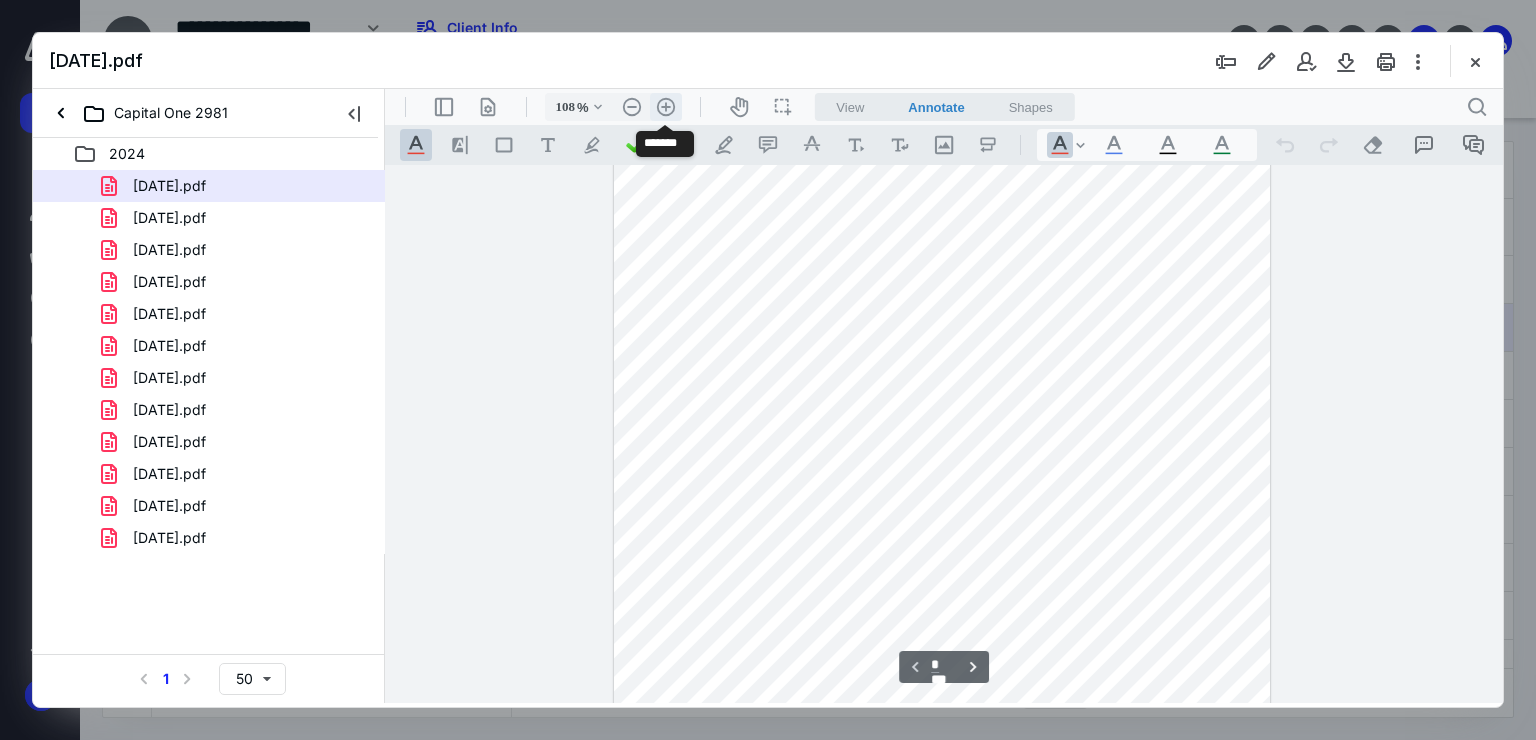 click on ".cls-1{fill:#abb0c4;} icon - header - zoom - in - line" at bounding box center [666, 107] 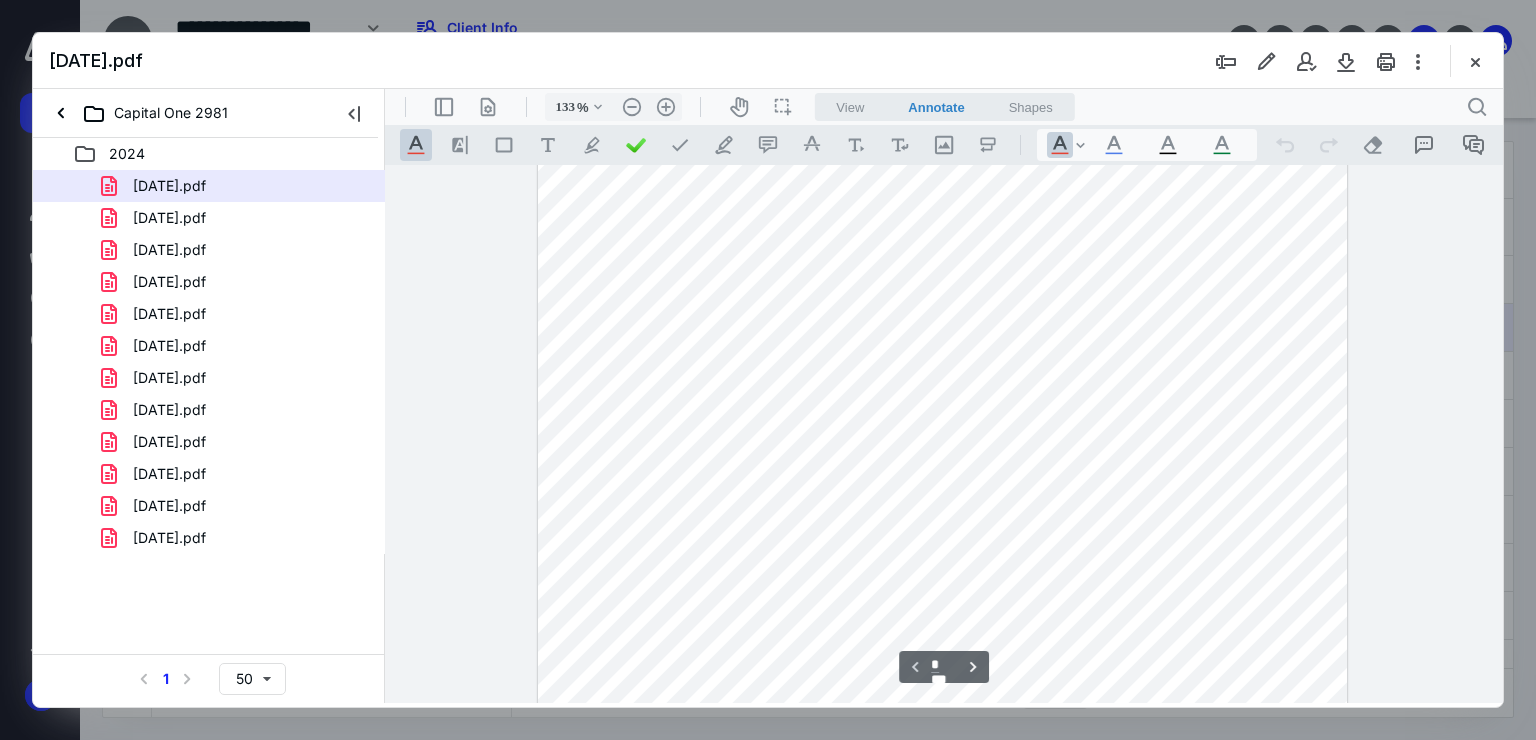 scroll, scrollTop: 440, scrollLeft: 0, axis: vertical 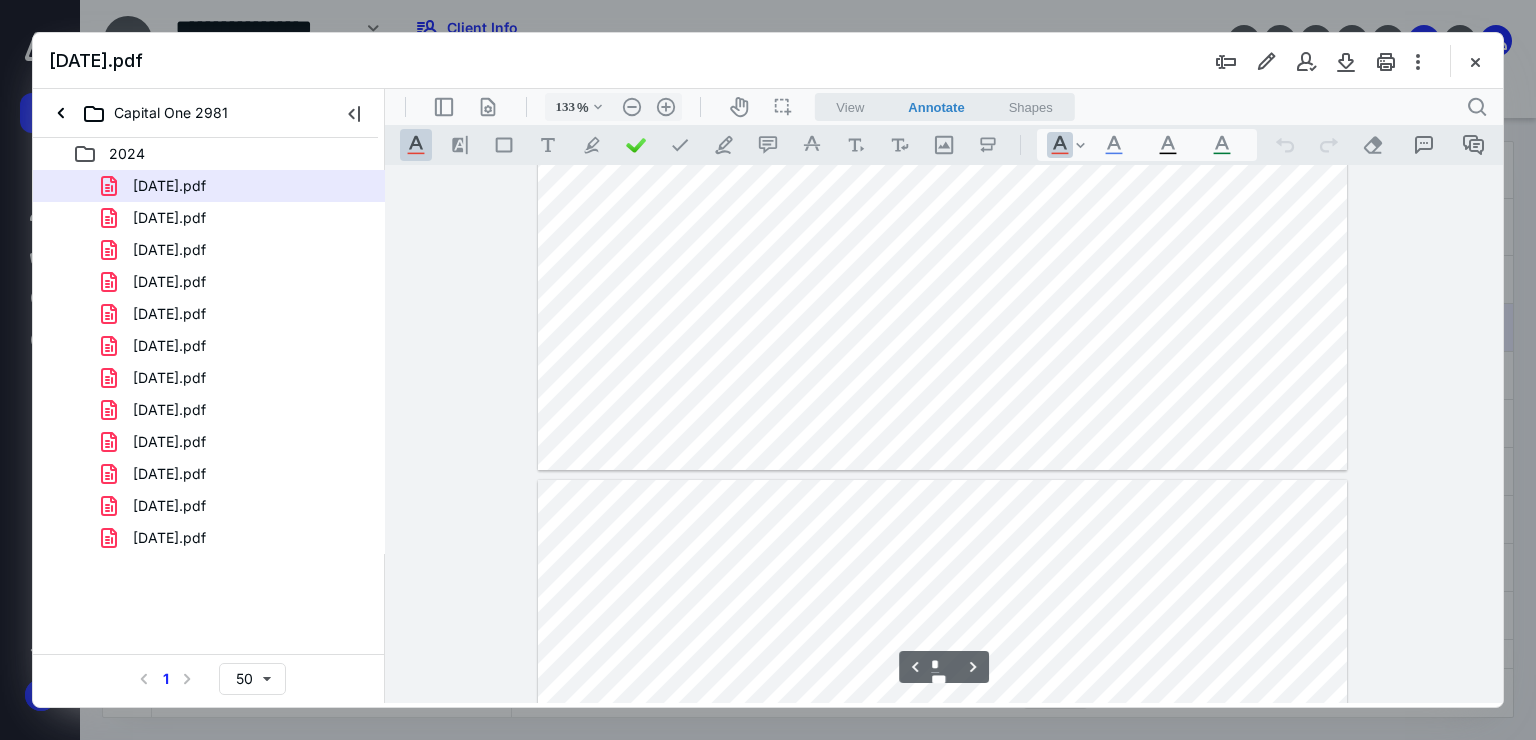 type on "*" 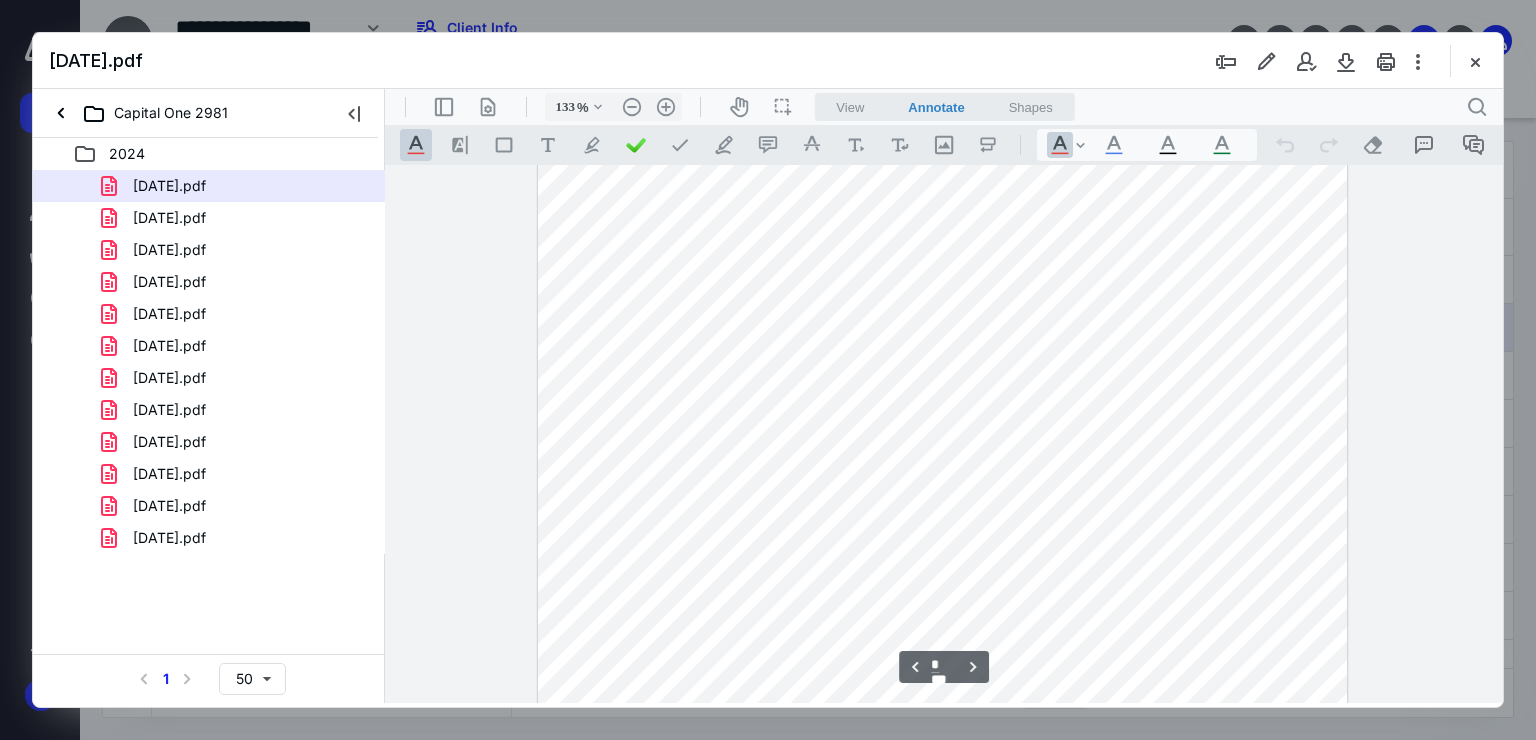 scroll, scrollTop: 2484, scrollLeft: 0, axis: vertical 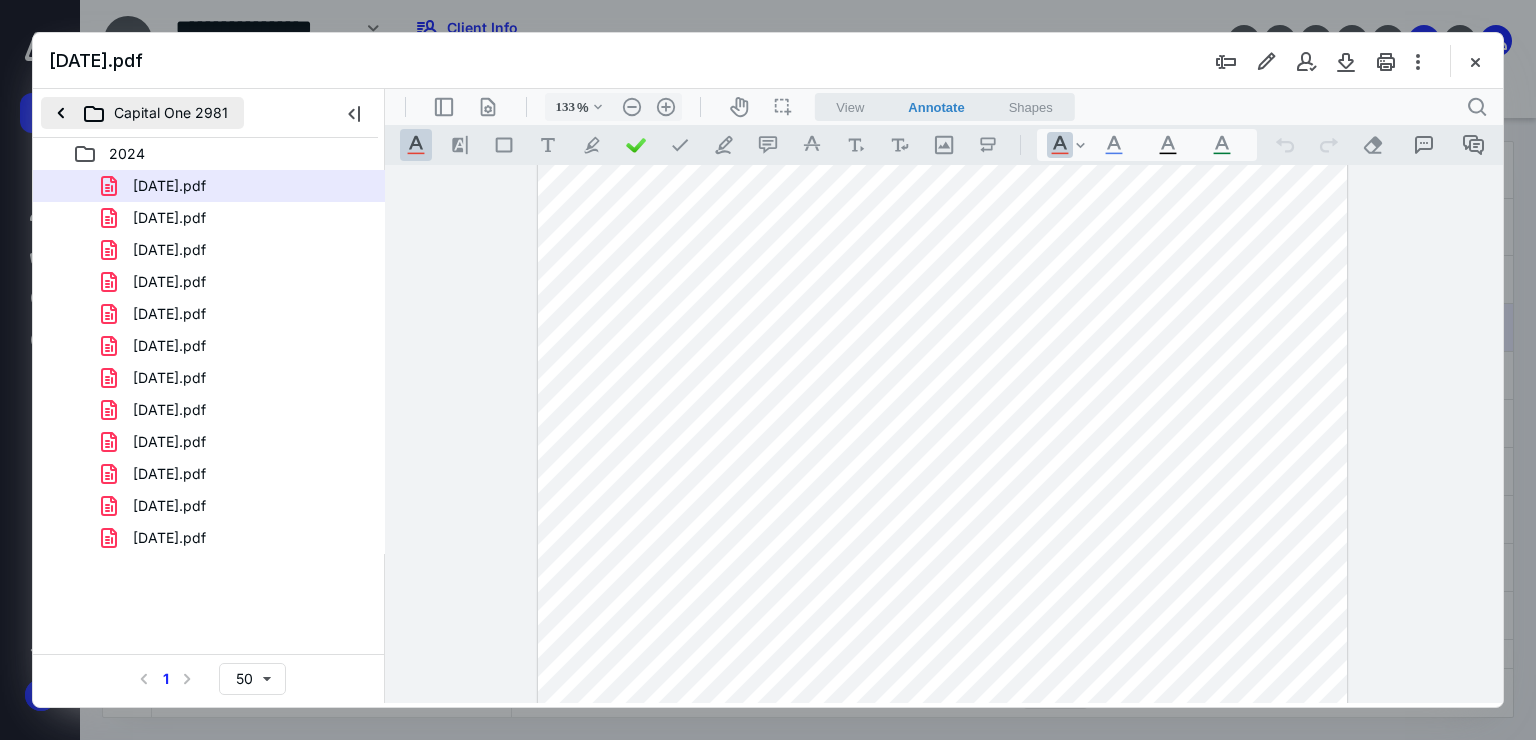 click on "Capital One 2981" at bounding box center (142, 113) 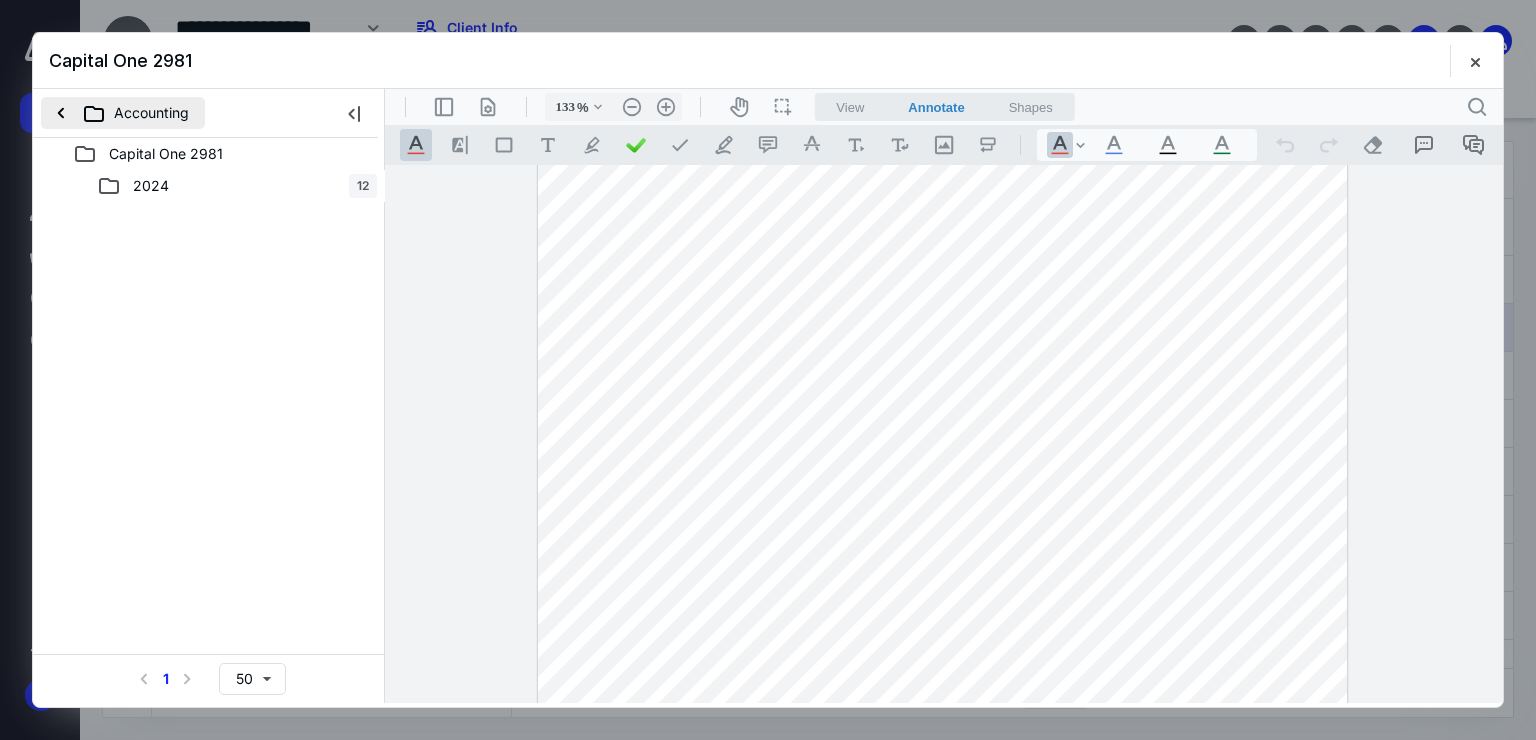 click on "Accounting" at bounding box center [123, 113] 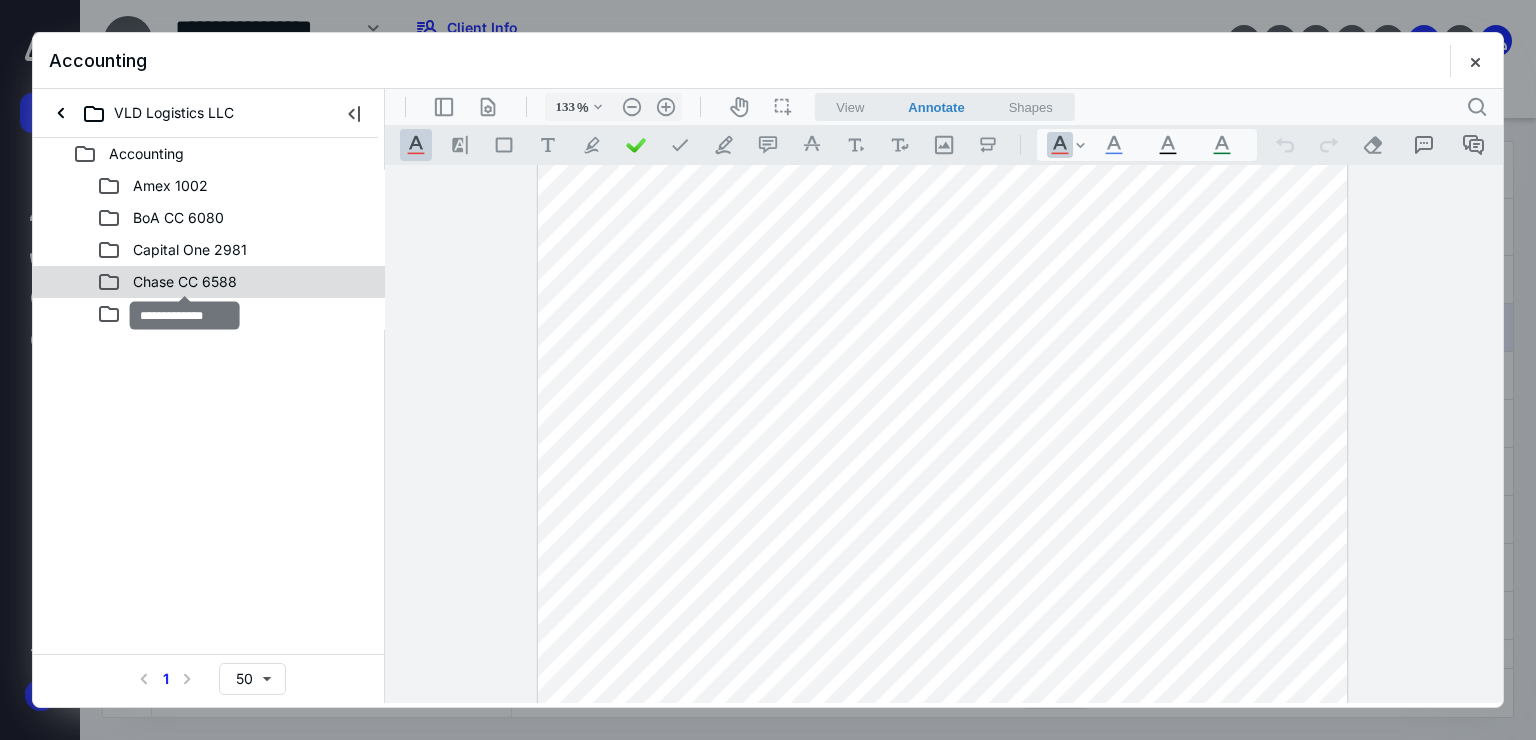 click on "Chase CC 6588" at bounding box center (185, 282) 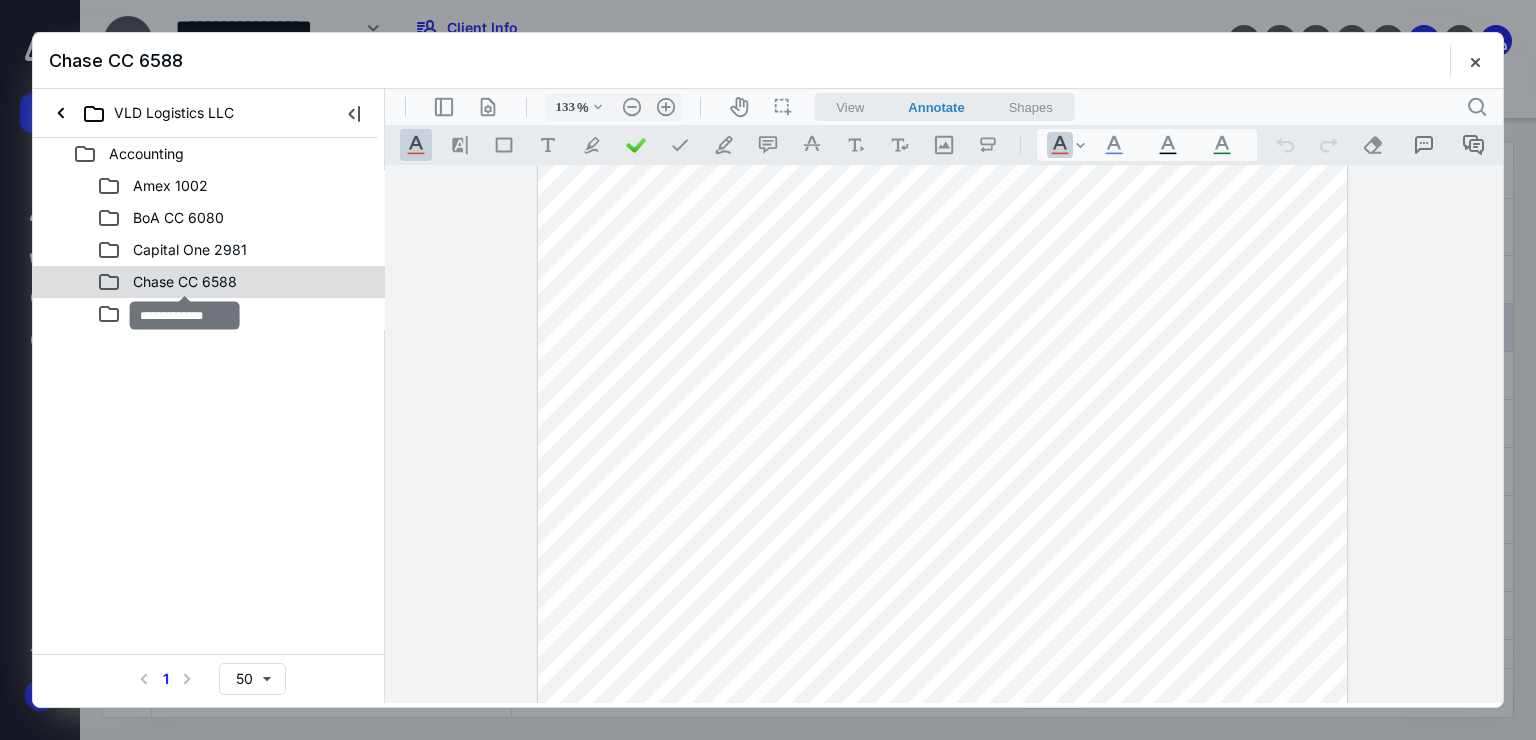 click on "Chase CC 6588" at bounding box center [185, 282] 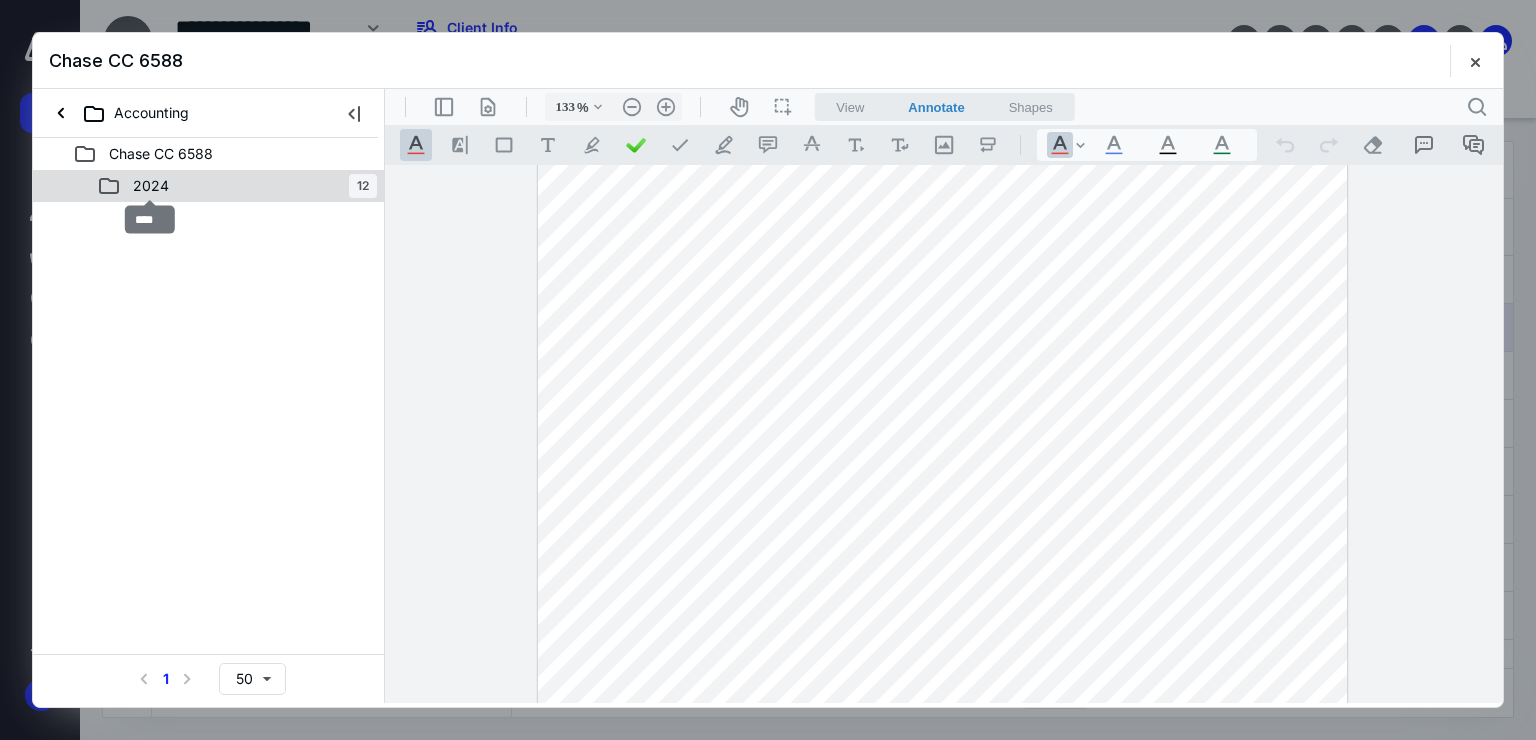 click on "2024" at bounding box center (151, 186) 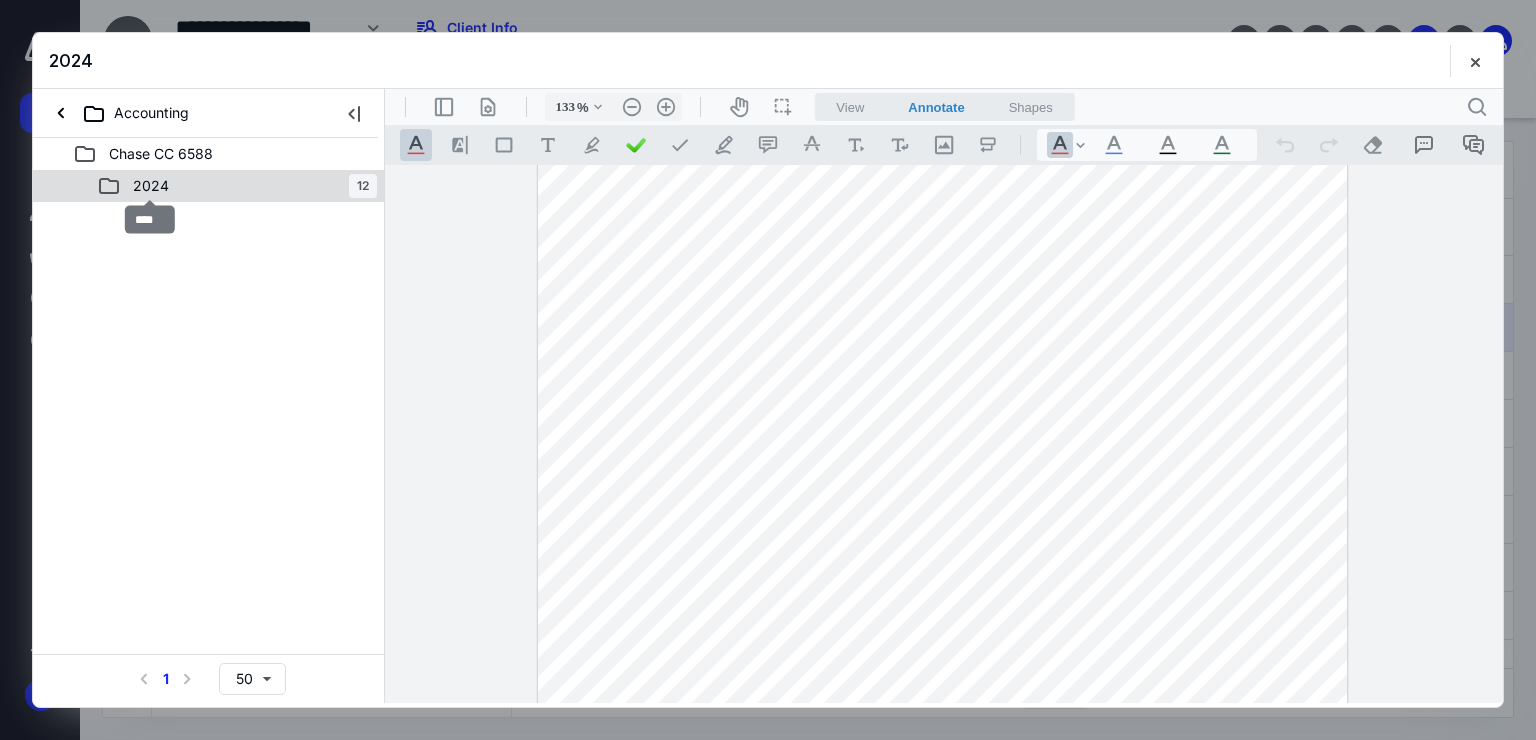 click on "2024" at bounding box center [151, 186] 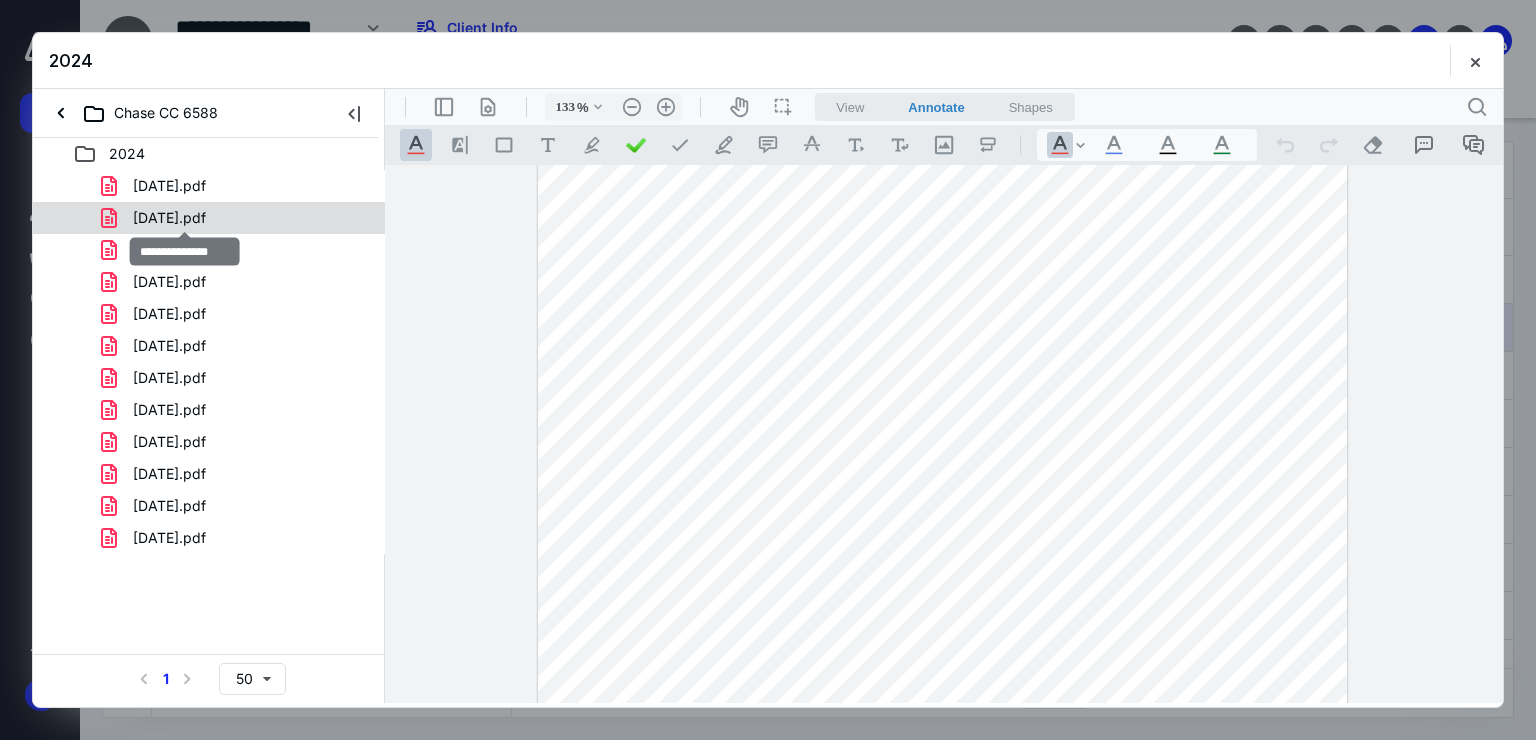 click on "[DATE].pdf" at bounding box center (169, 218) 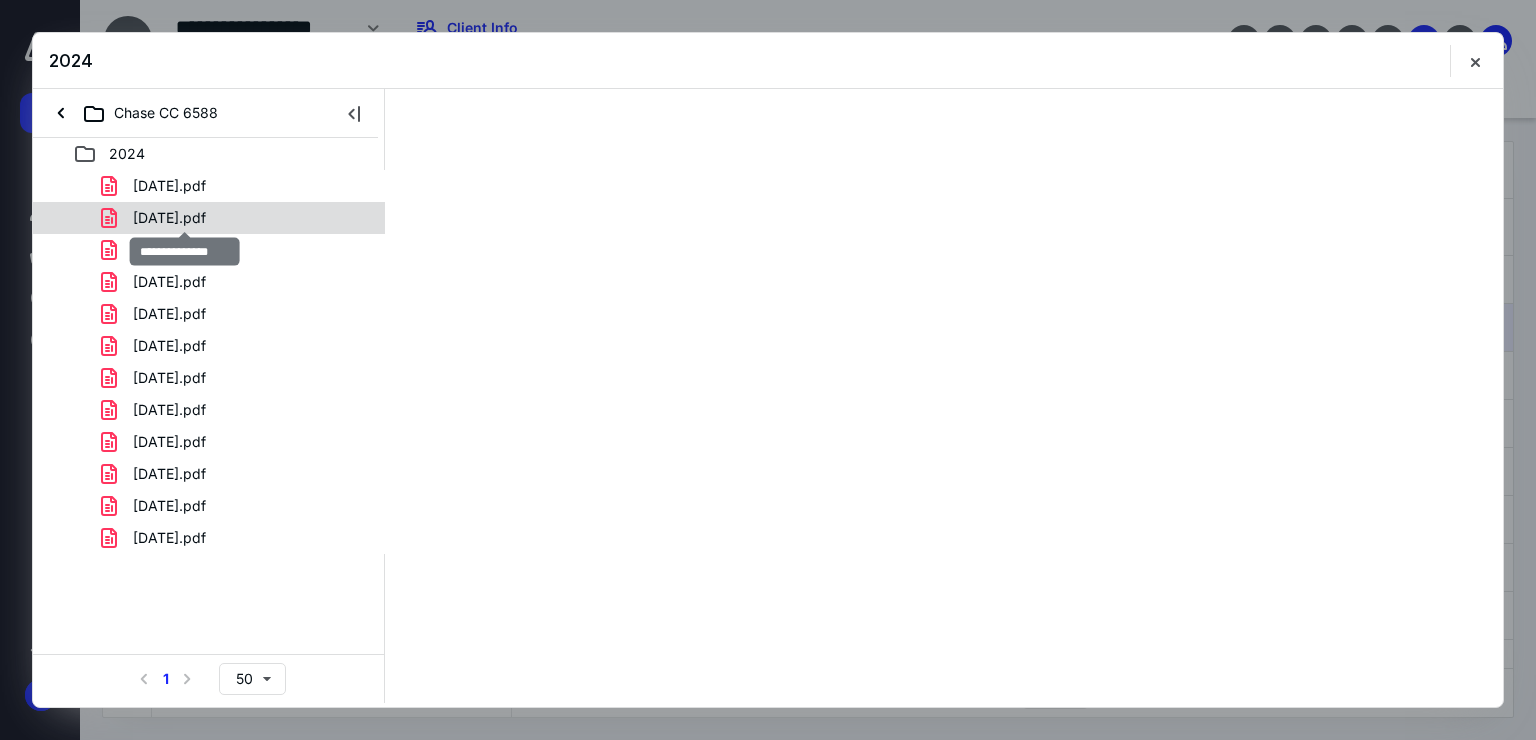 click on "[DATE].pdf [DATE].pdf [DATE].pdf [DATE].pdf [DATE].pdf [DATE].pdf [DATE].pdf [DATE].pdf [DATE].pdf [DATE].pdf [DATE].pdf [DATE].pdf" at bounding box center (209, 362) 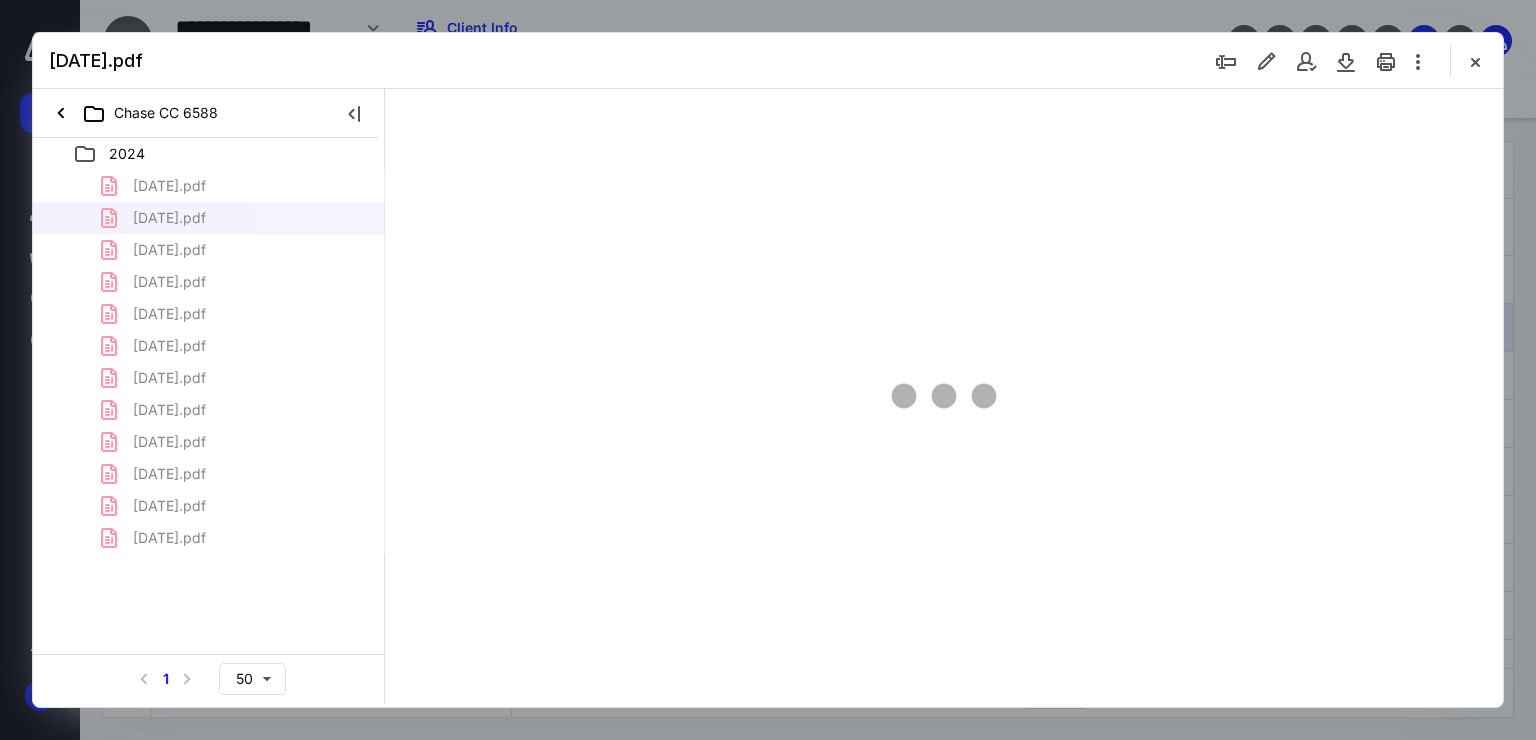 scroll, scrollTop: 78, scrollLeft: 0, axis: vertical 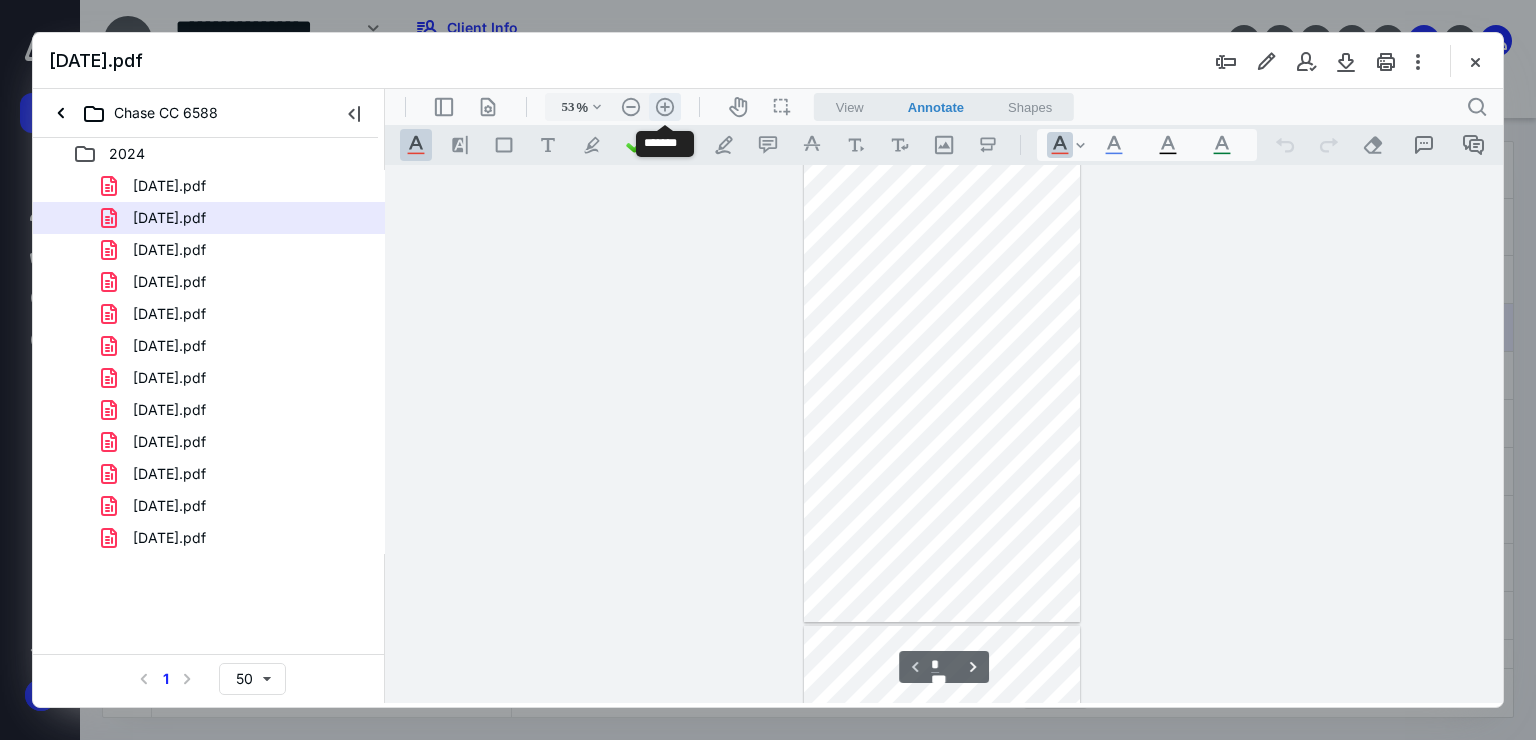 click on ".cls-1{fill:#abb0c4;} icon - header - zoom - in - line" at bounding box center [665, 107] 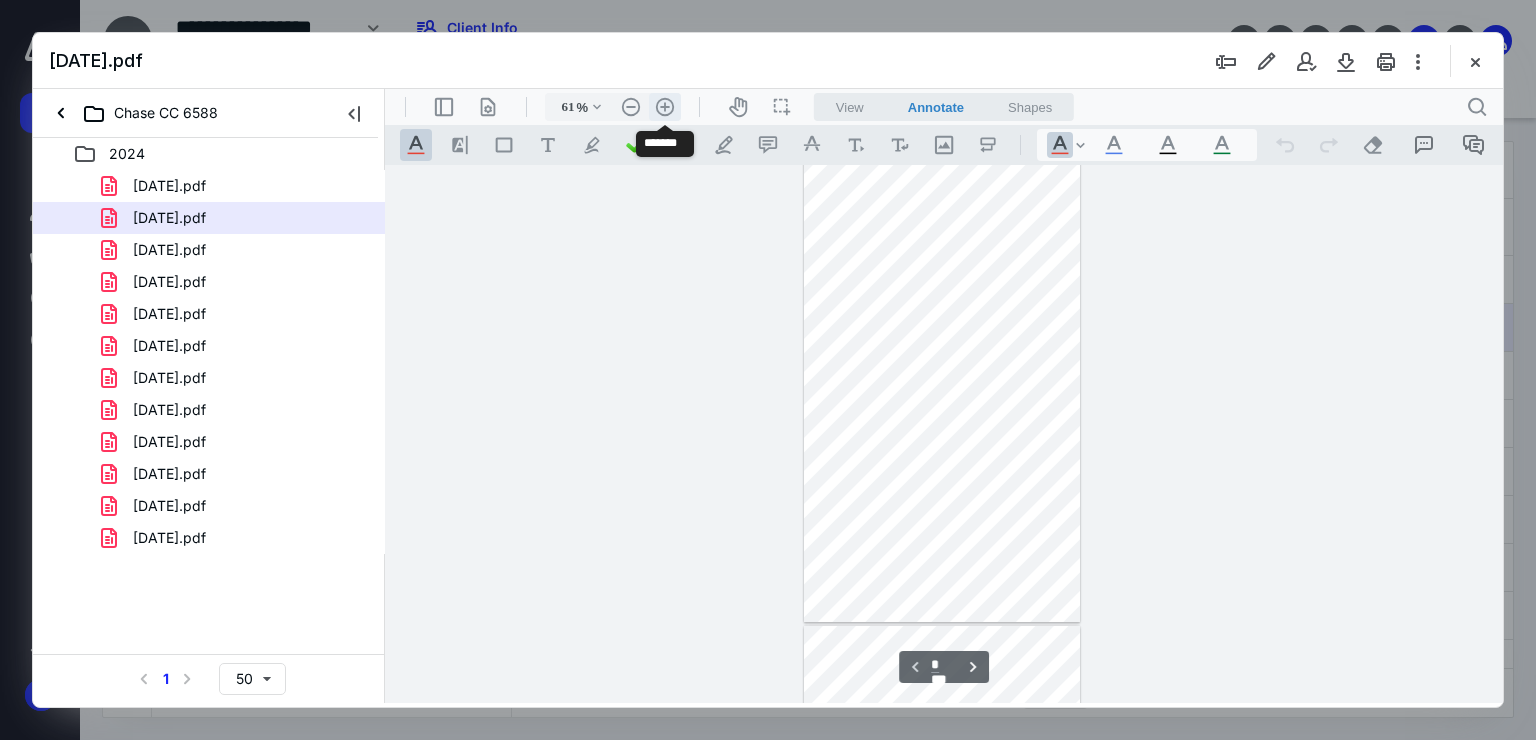 click on ".cls-1{fill:#abb0c4;} icon - header - zoom - in - line" at bounding box center (665, 107) 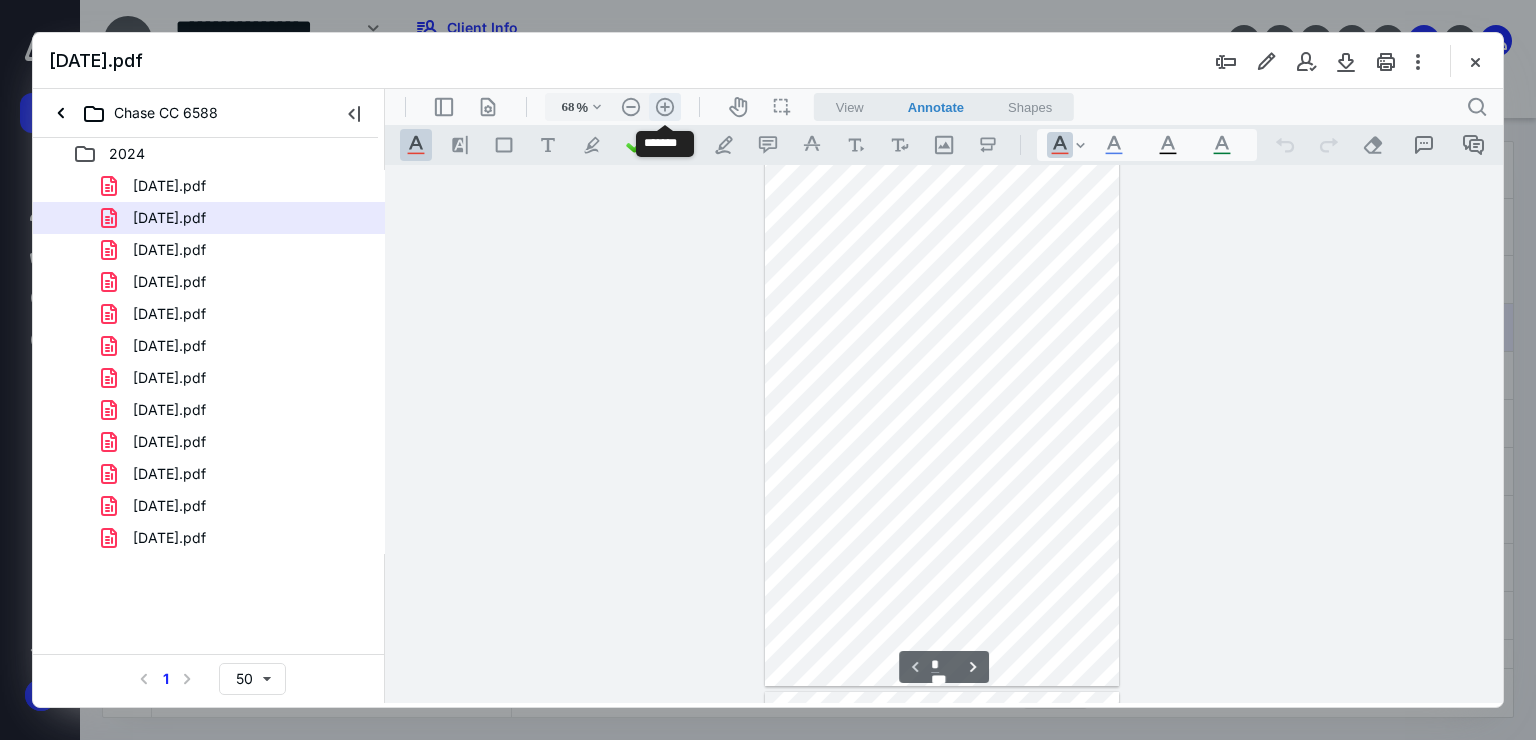 click on ".cls-1{fill:#abb0c4;} icon - header - zoom - in - line" at bounding box center [665, 107] 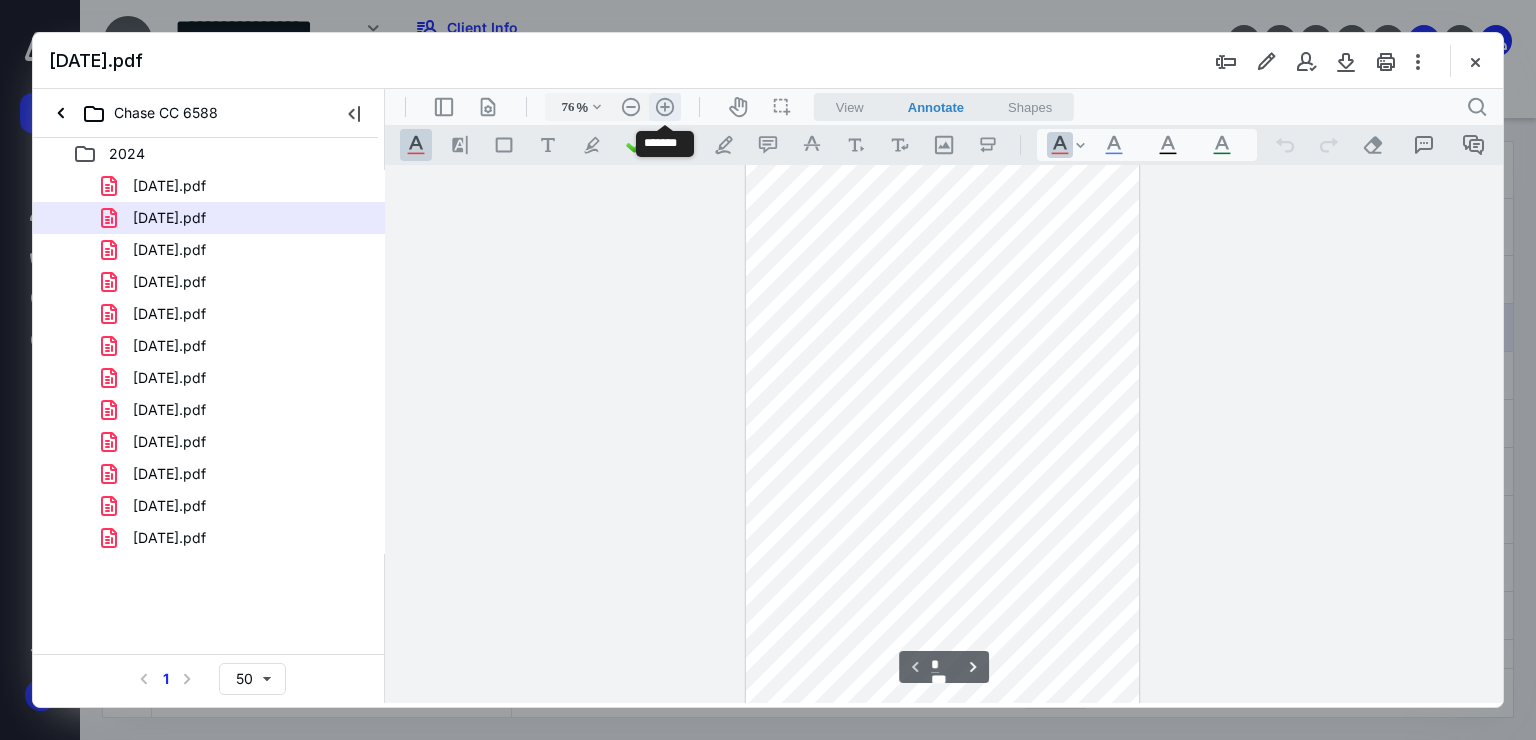 click on ".cls-1{fill:#abb0c4;} icon - header - zoom - in - line" at bounding box center [665, 107] 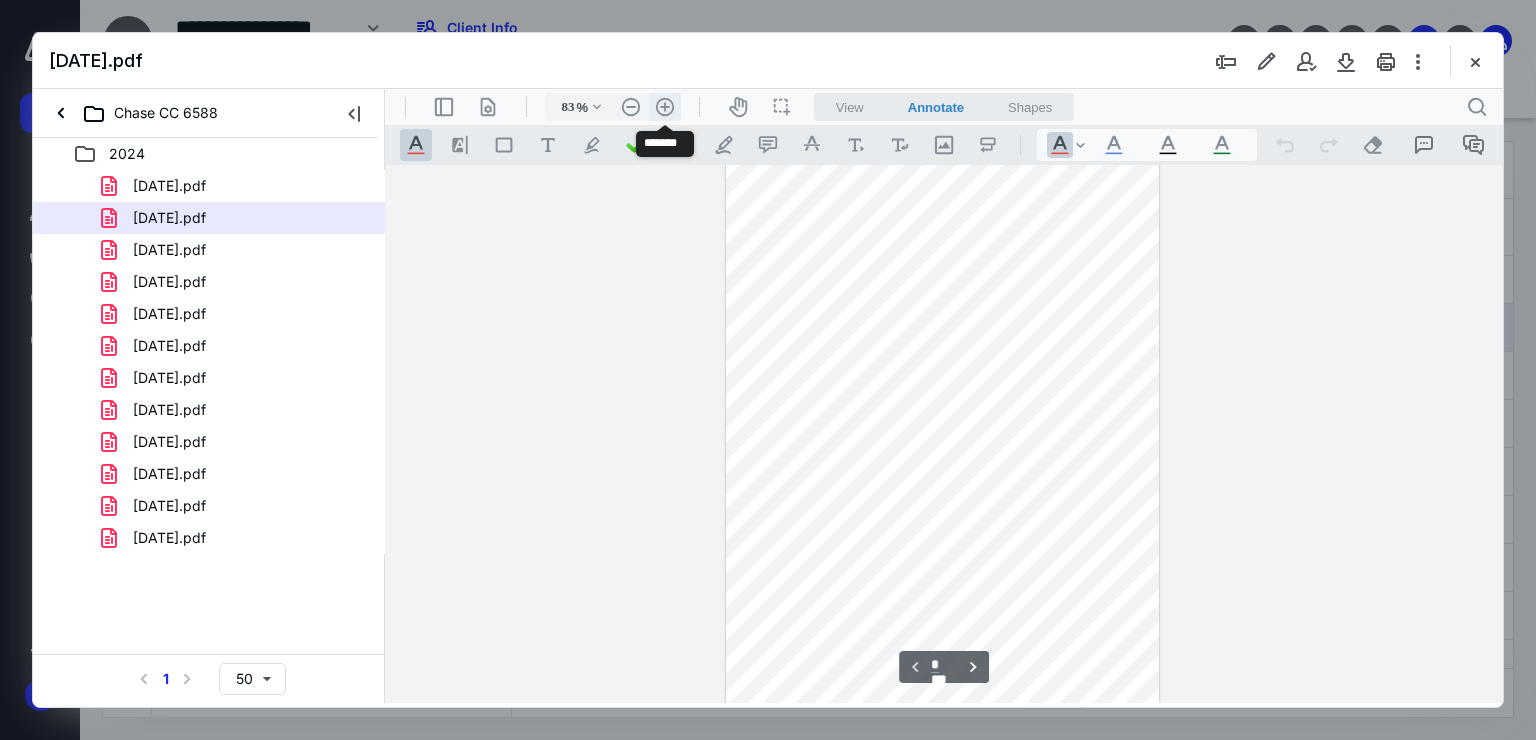 click on ".cls-1{fill:#abb0c4;} icon - header - zoom - in - line" at bounding box center (665, 107) 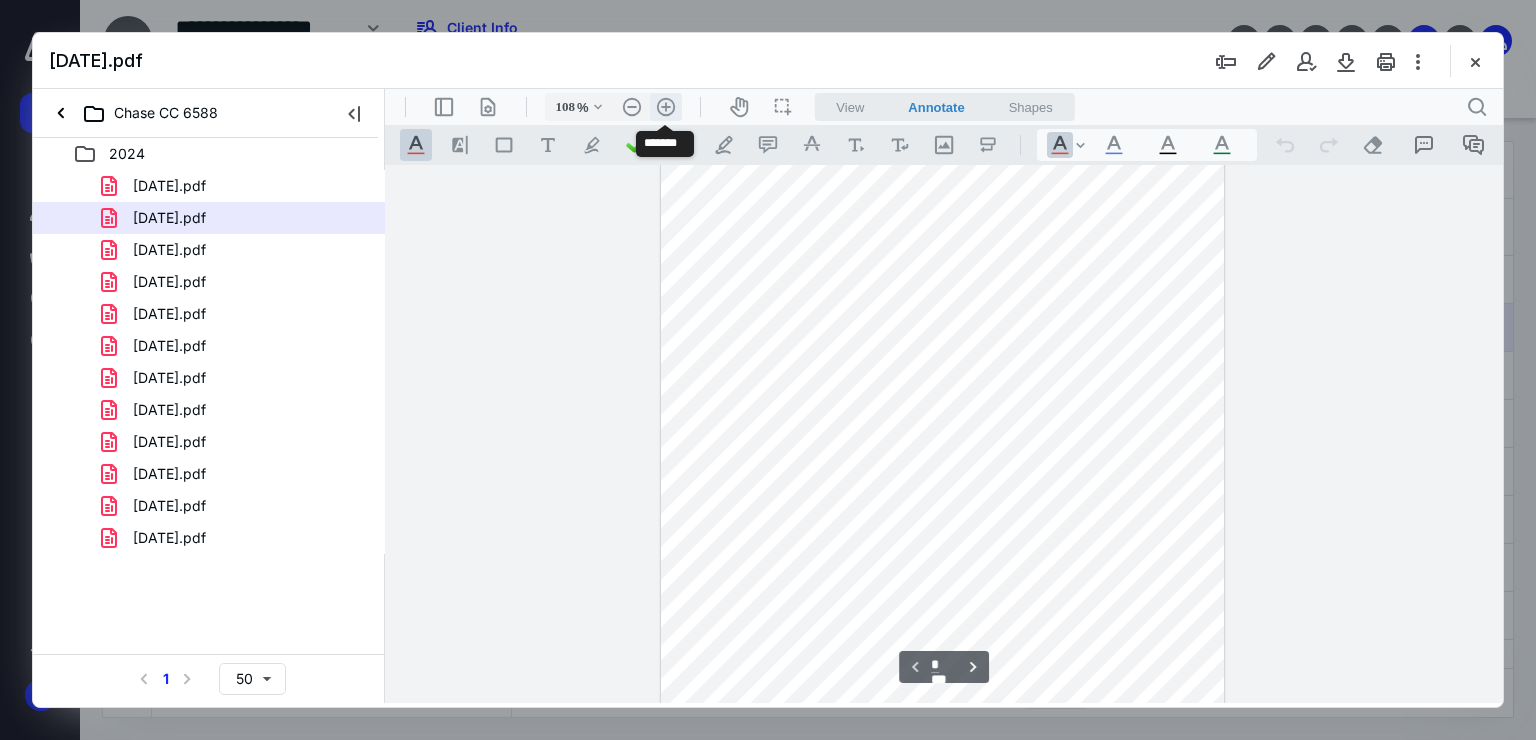 click on ".cls-1{fill:#abb0c4;} icon - header - zoom - in - line" at bounding box center (666, 107) 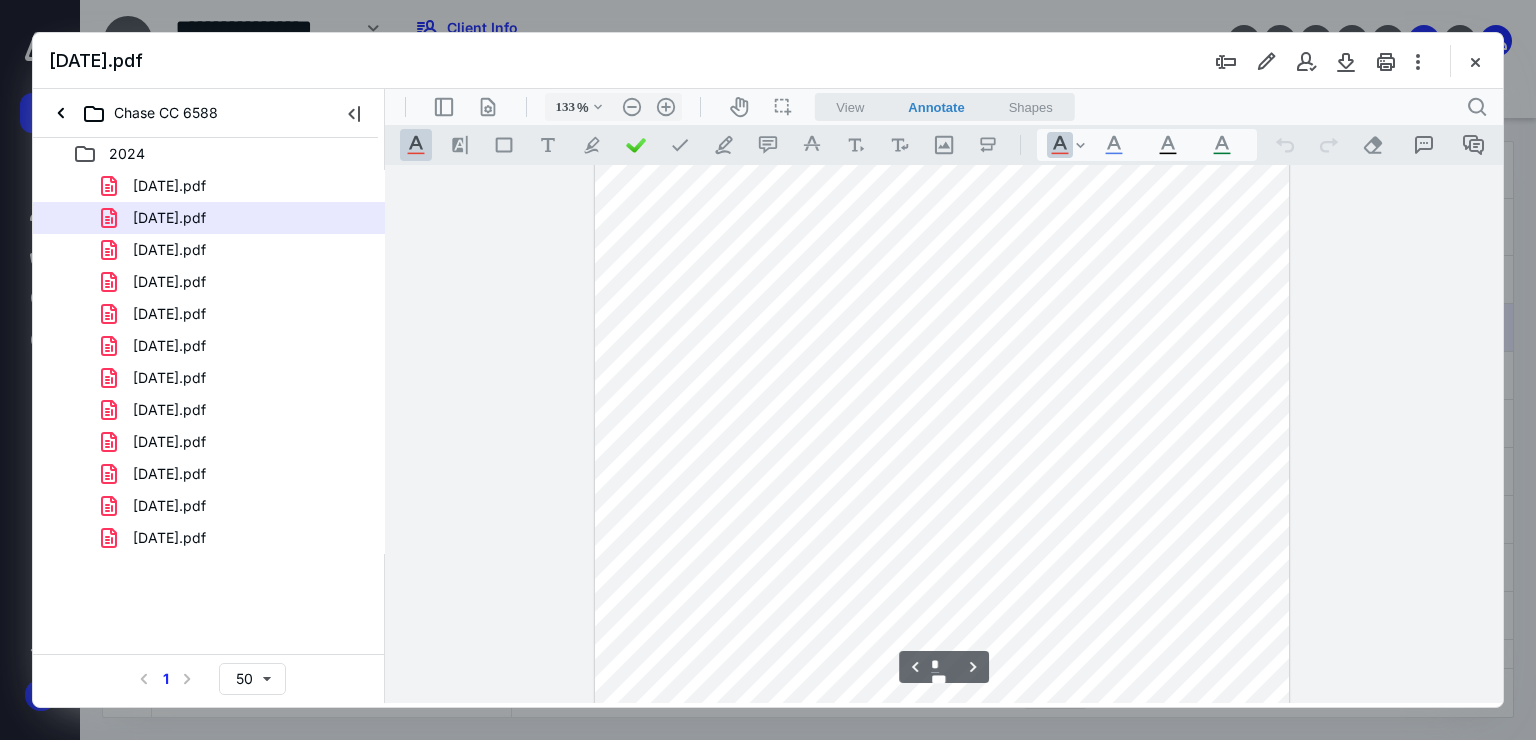 type on "*" 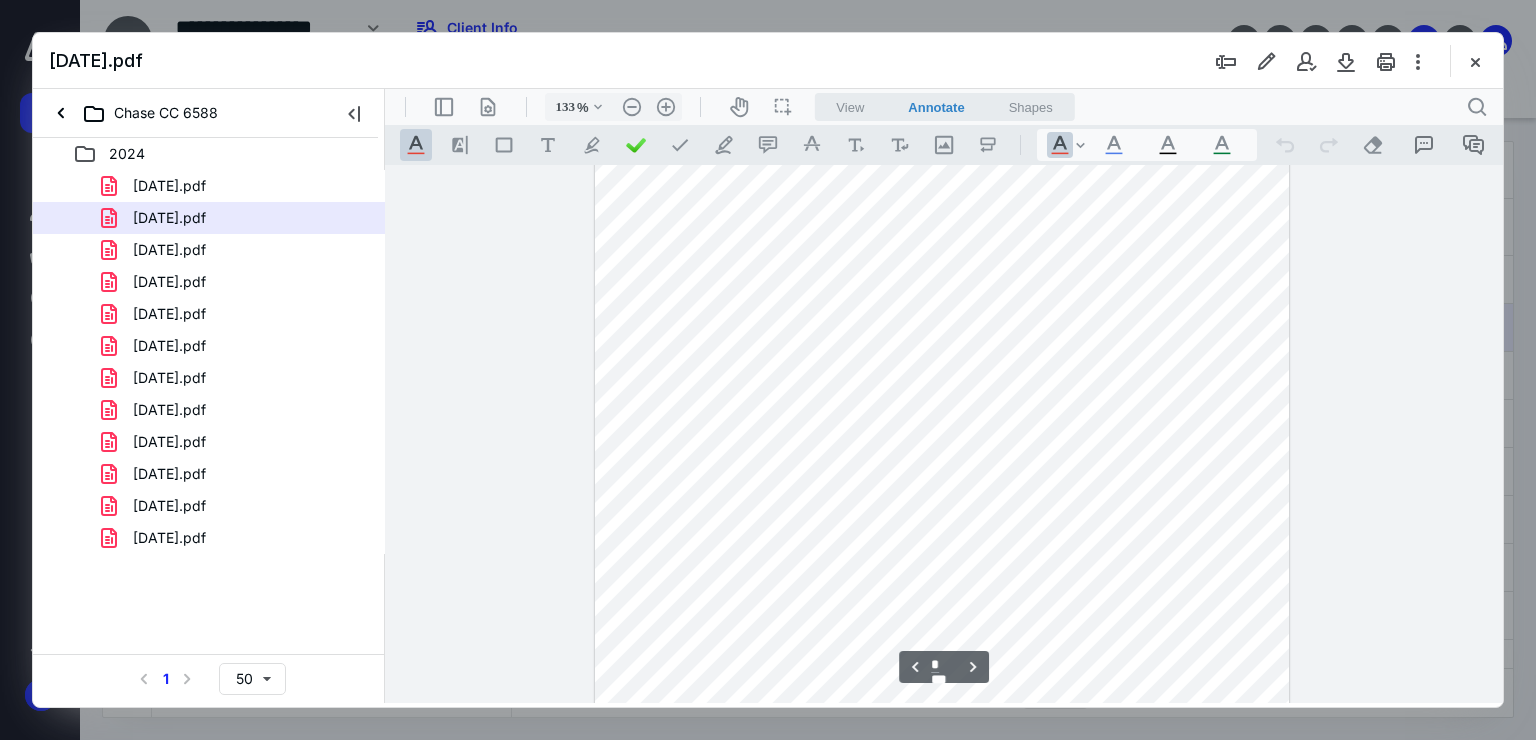 scroll, scrollTop: 2943, scrollLeft: 0, axis: vertical 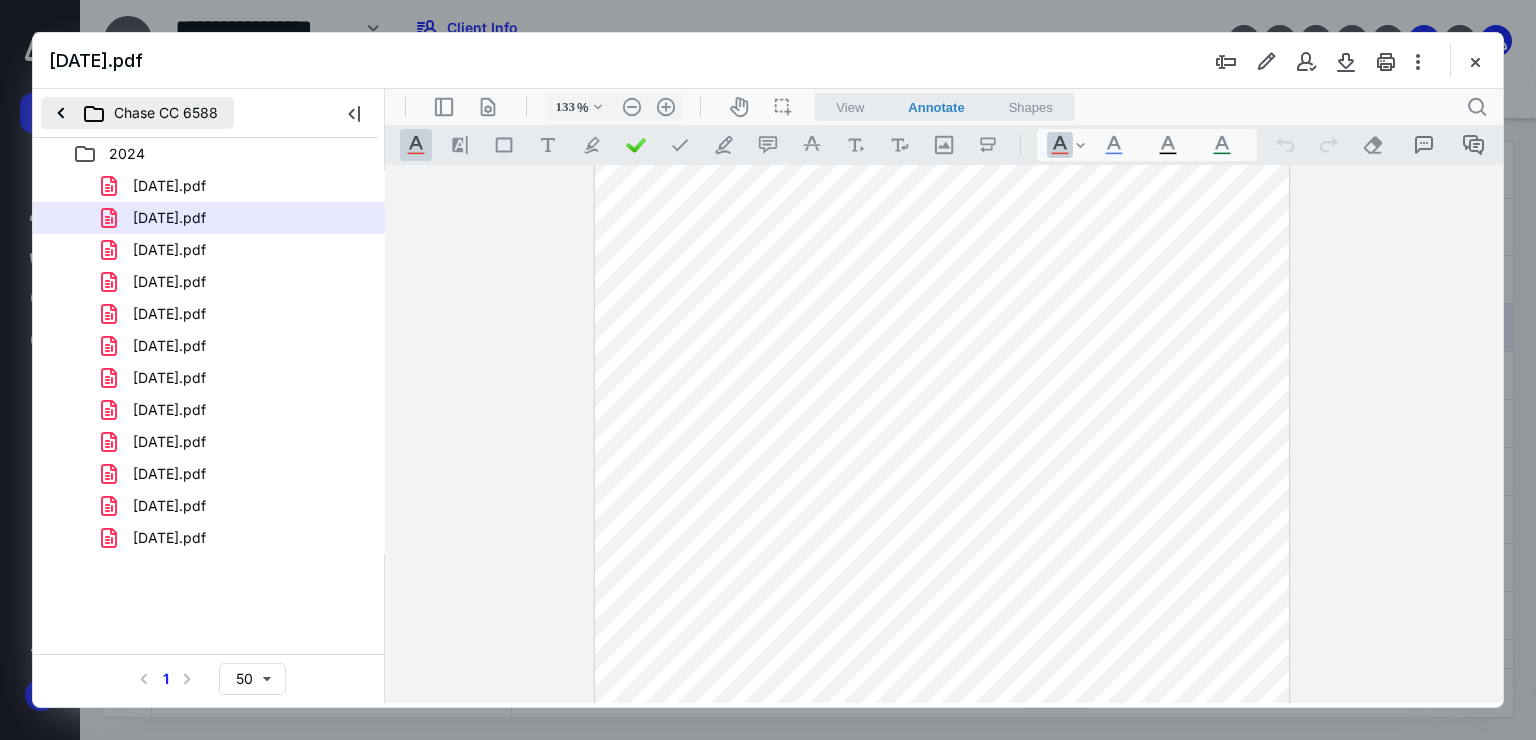 click on "Chase CC 6588" at bounding box center (137, 113) 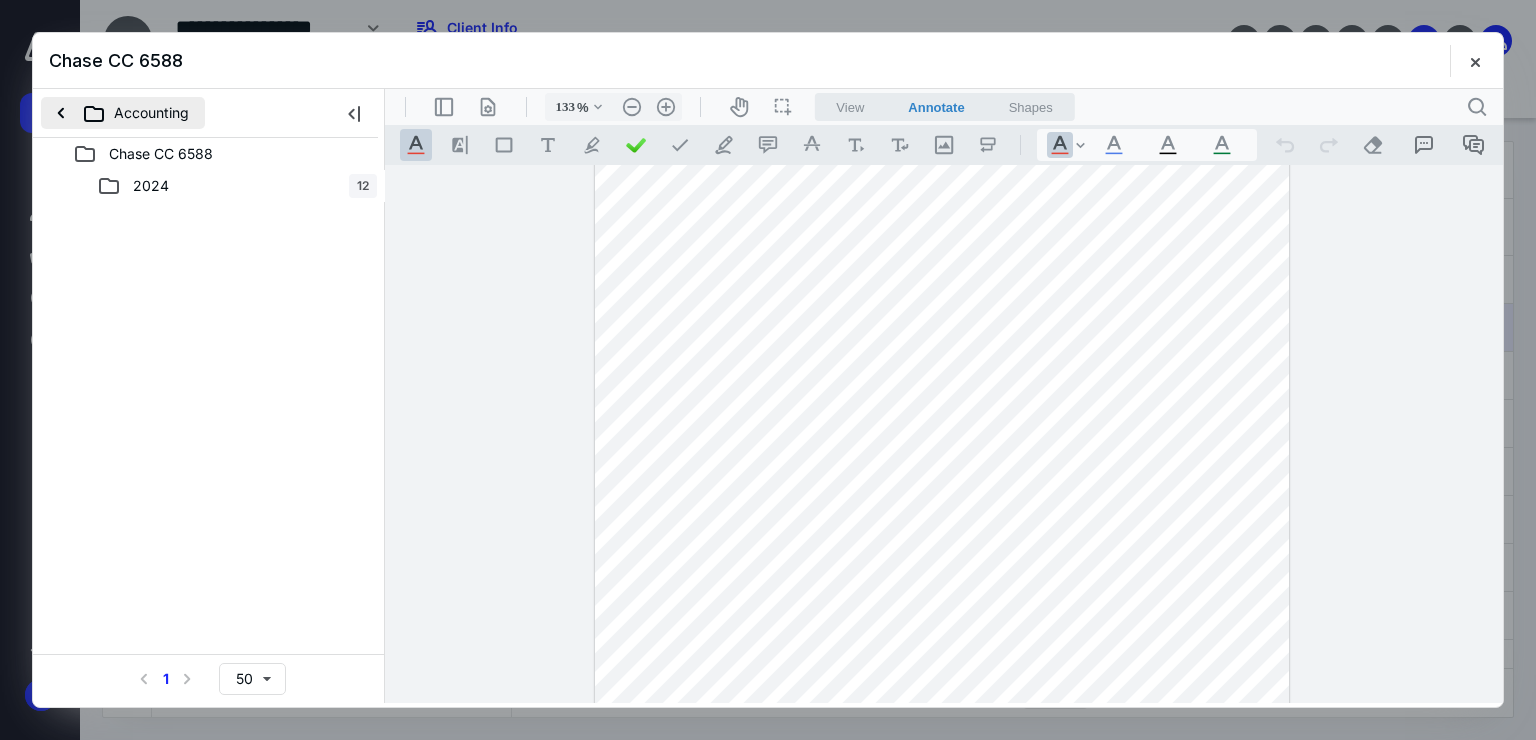 click on "Accounting" at bounding box center (123, 113) 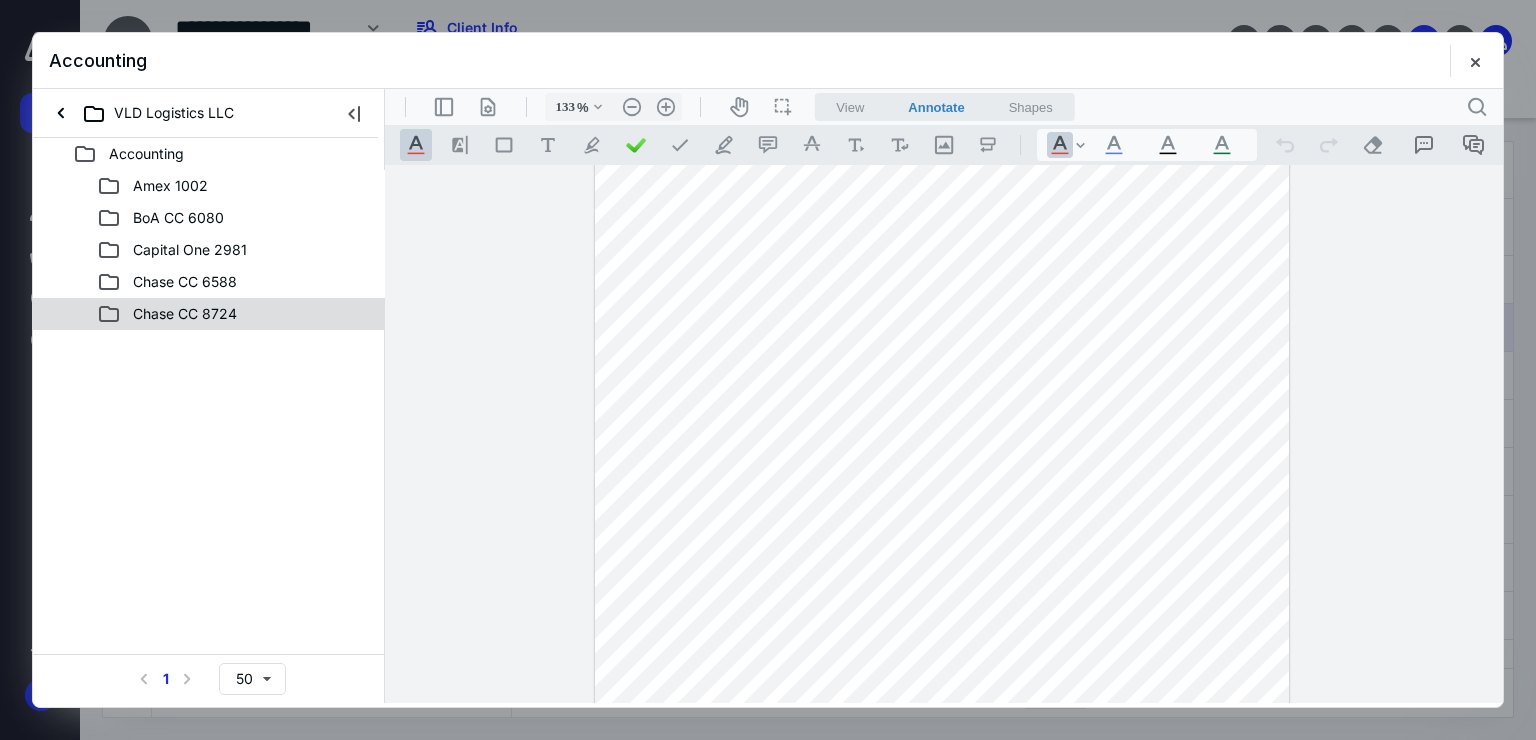 click on "Chase CC 8724" at bounding box center [173, 314] 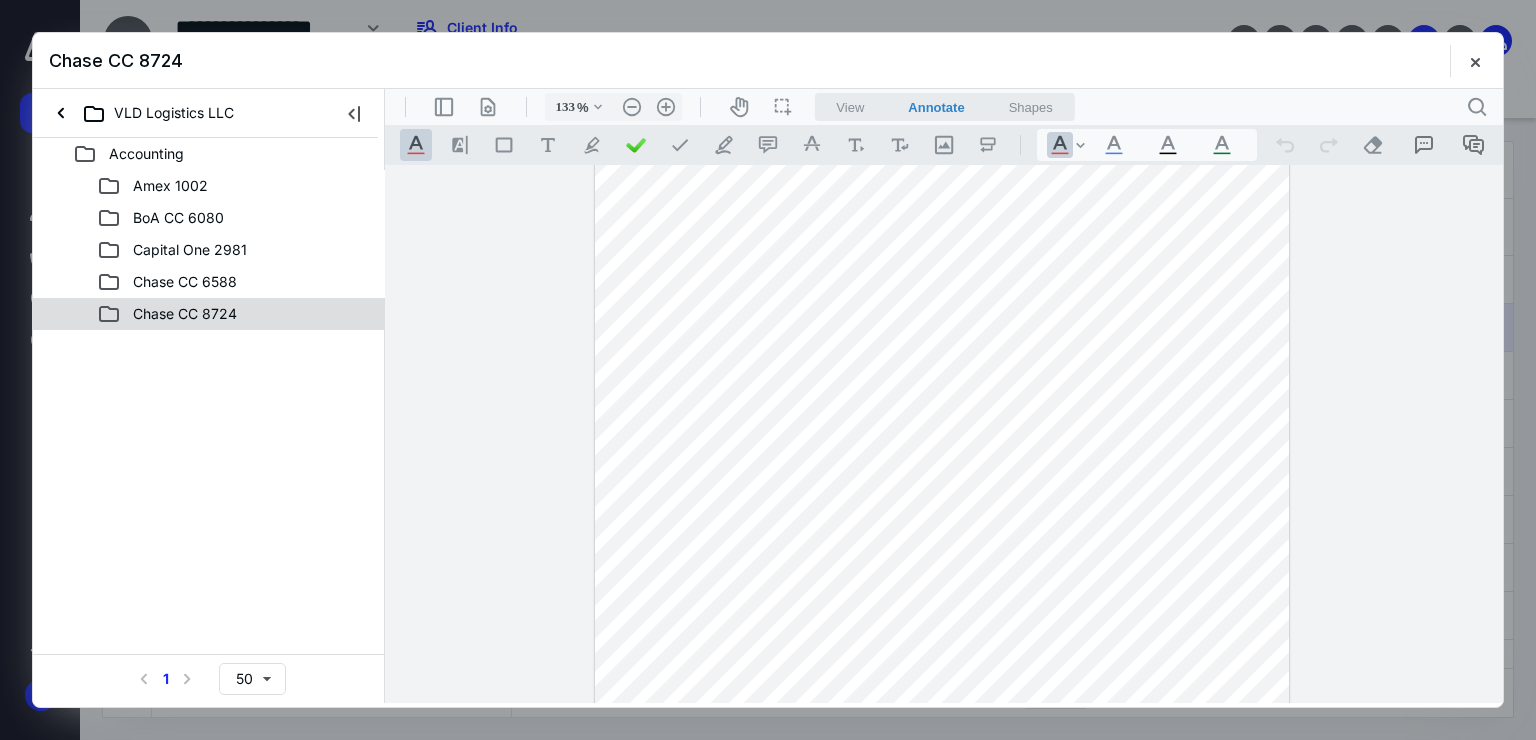 click on "Chase CC 8724" at bounding box center [173, 314] 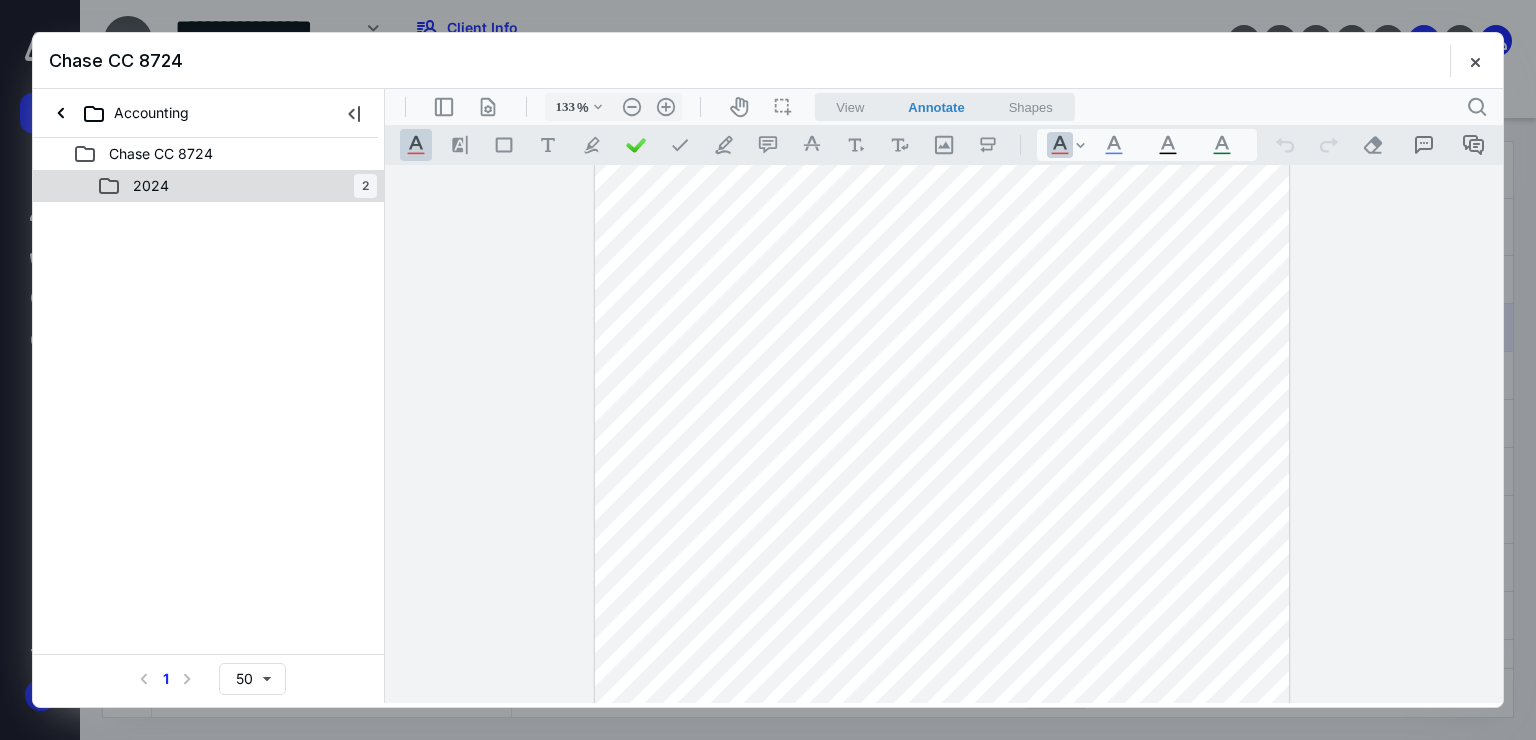 click on "2024 2" at bounding box center [237, 186] 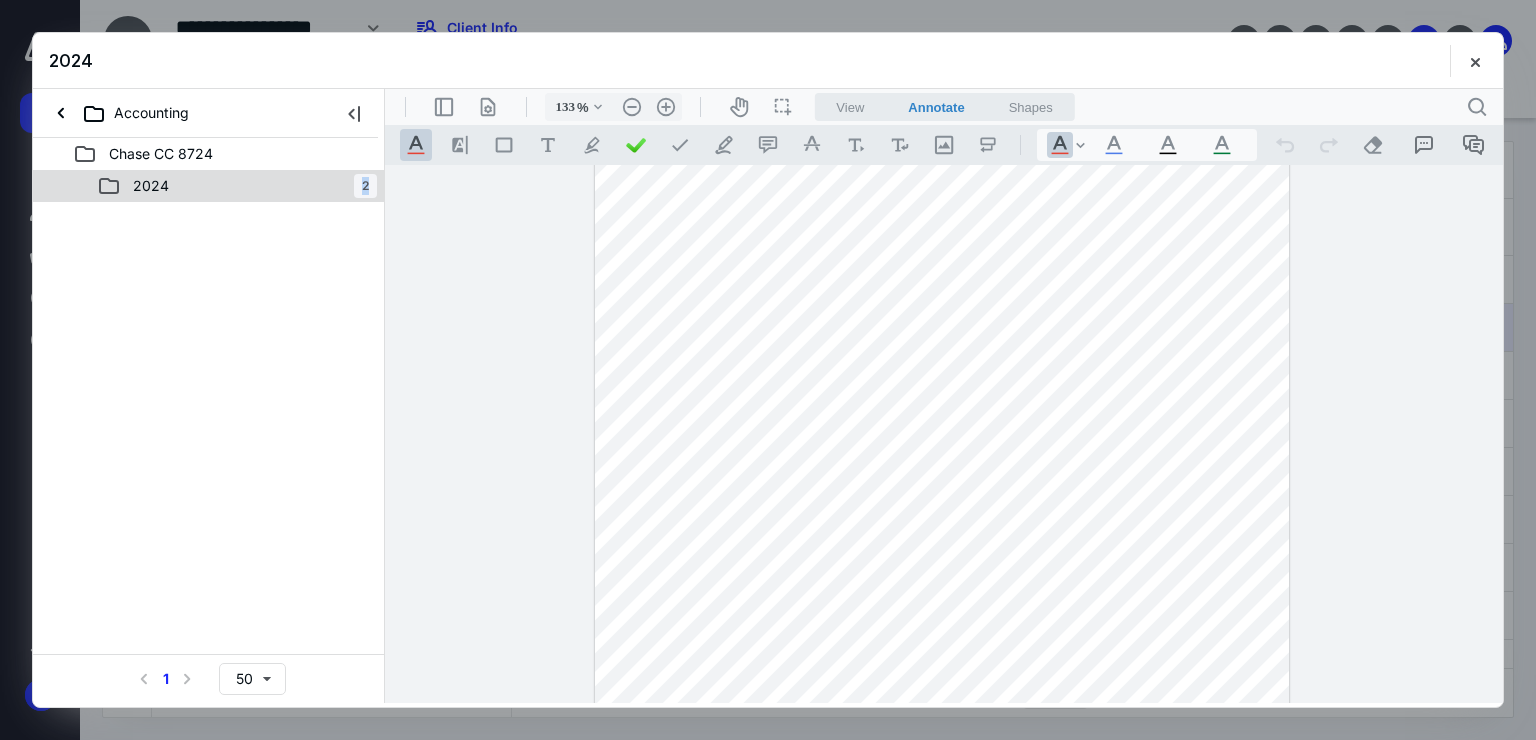 click on "2024 2" at bounding box center (237, 186) 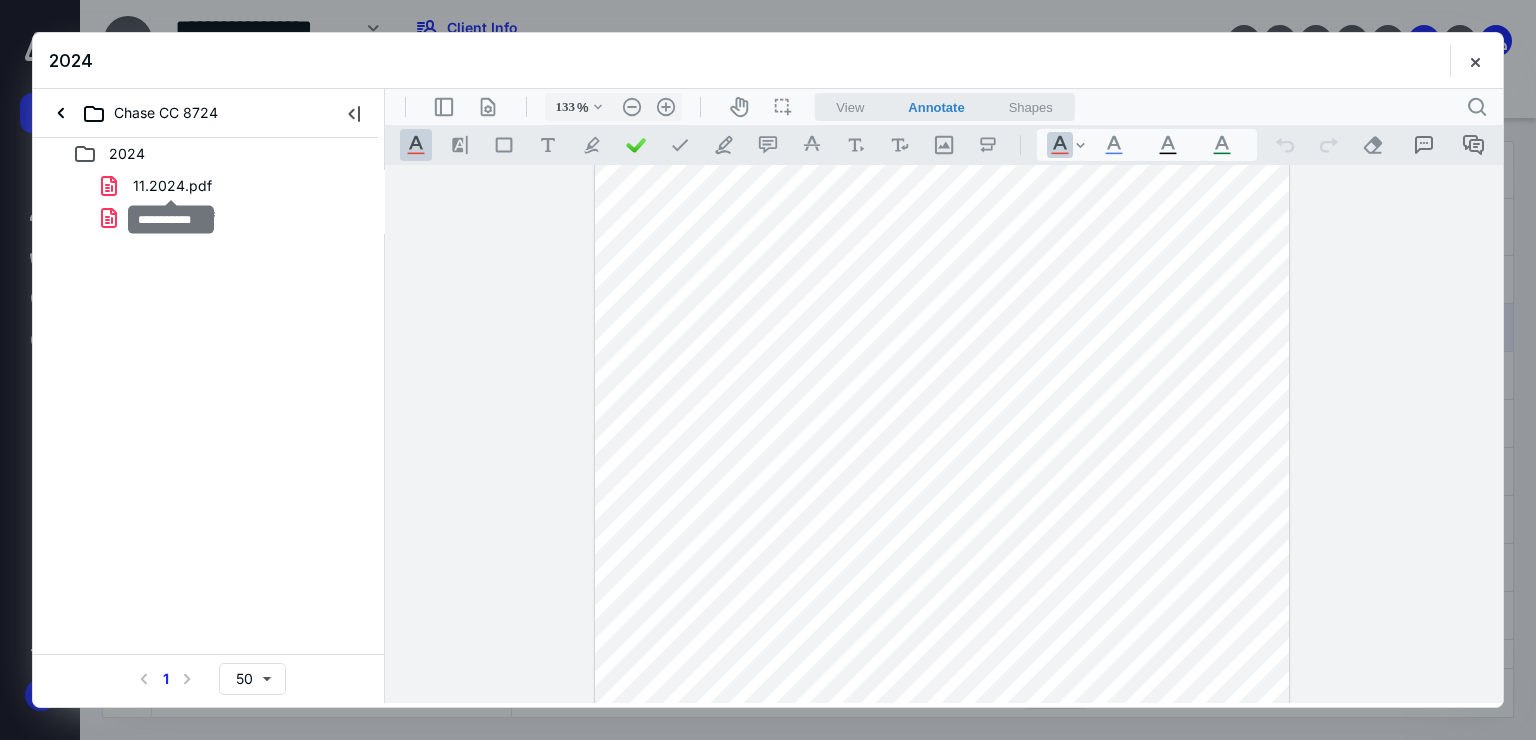 click on "11.2024.pdf" at bounding box center [172, 186] 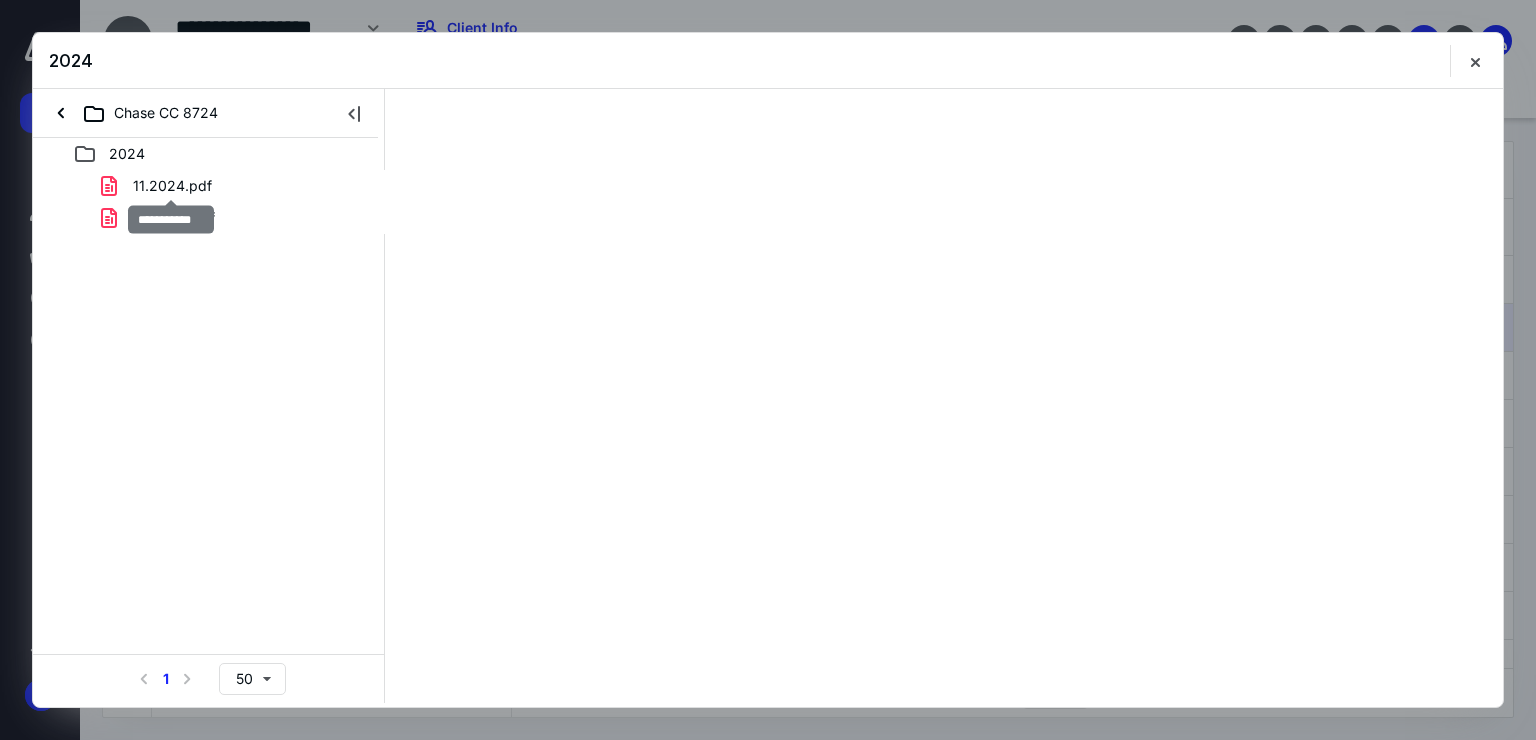 click on "11.2024.pdf 12.2024.pdf" at bounding box center (209, 202) 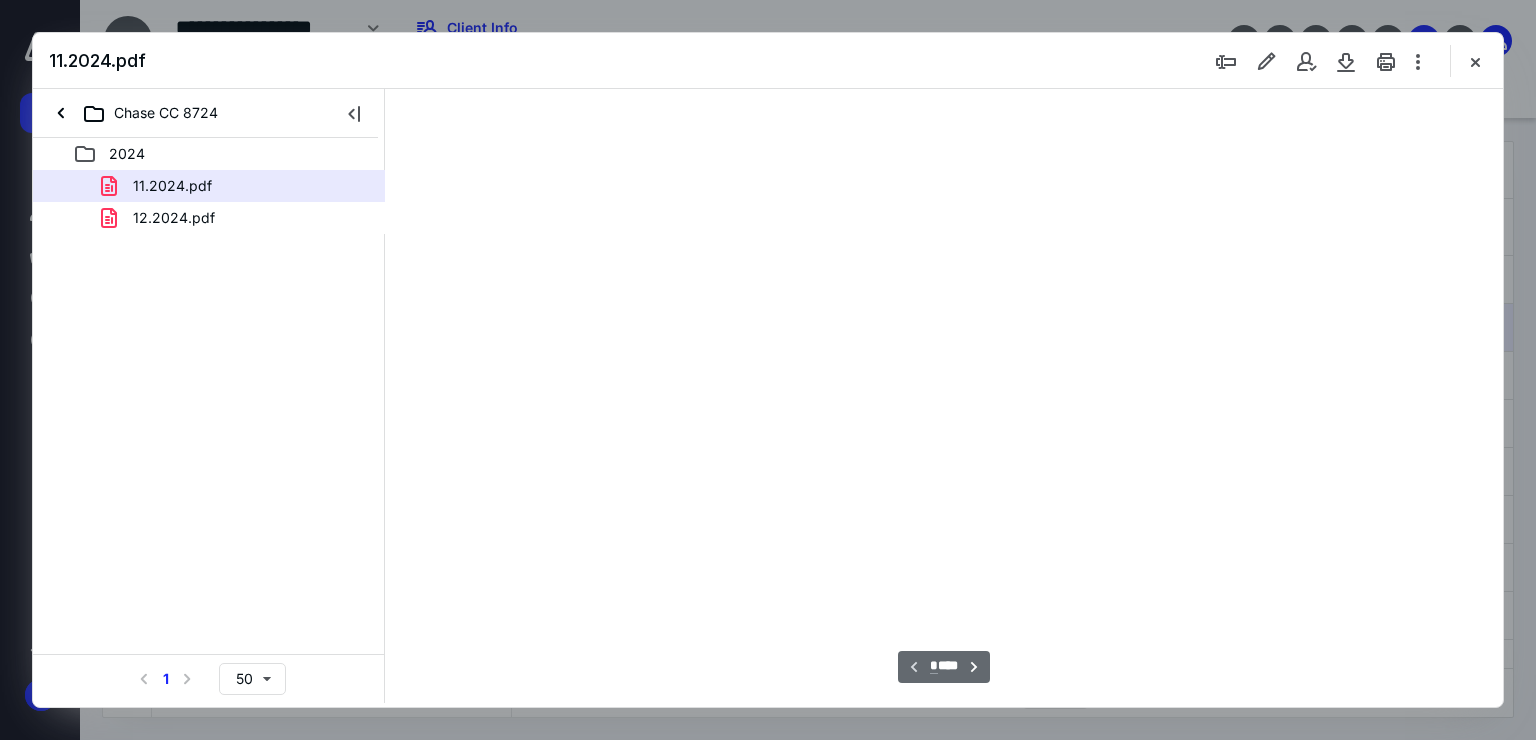 scroll, scrollTop: 78, scrollLeft: 0, axis: vertical 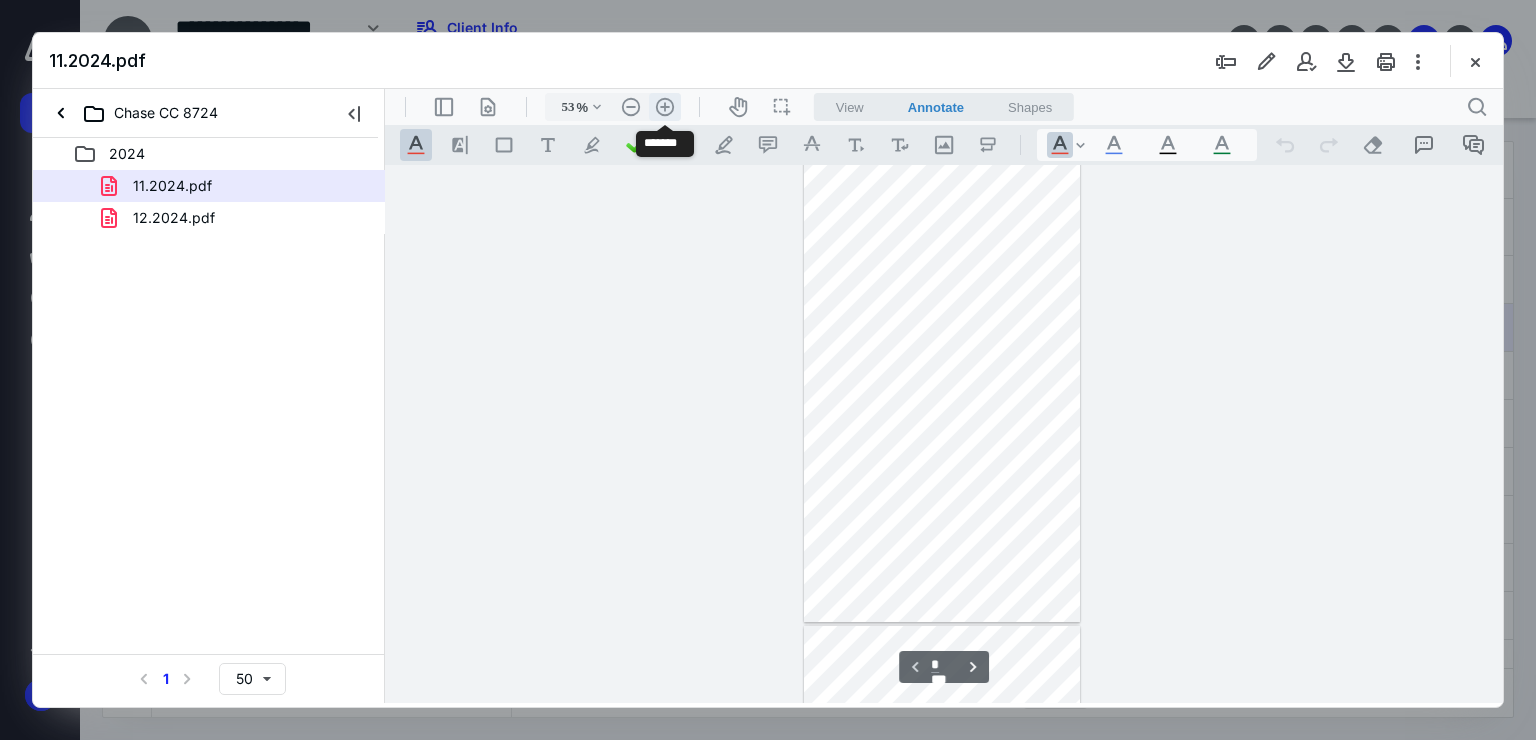 click on ".cls-1{fill:#abb0c4;} icon - header - zoom - in - line" at bounding box center (665, 107) 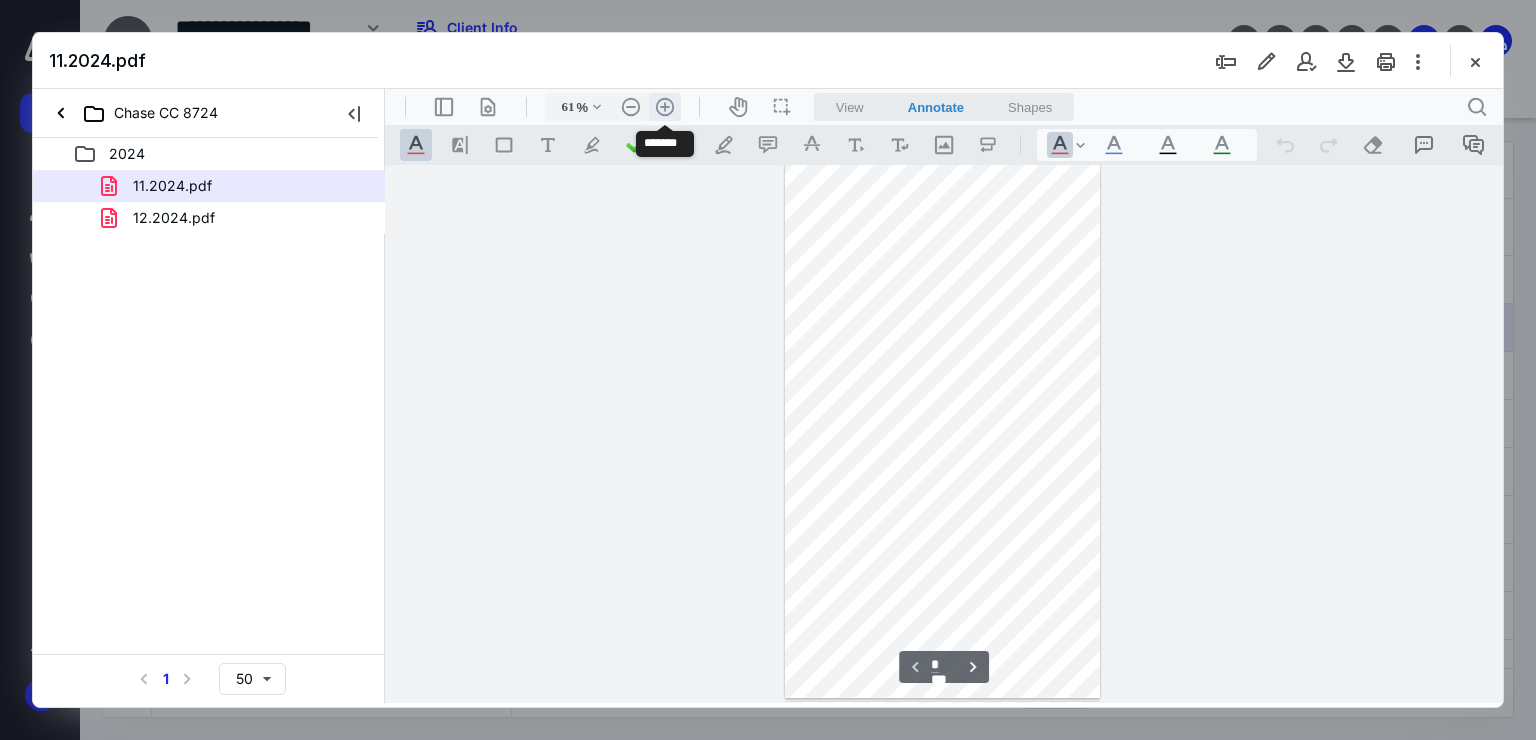 click on ".cls-1{fill:#abb0c4;} icon - header - zoom - in - line" at bounding box center (665, 107) 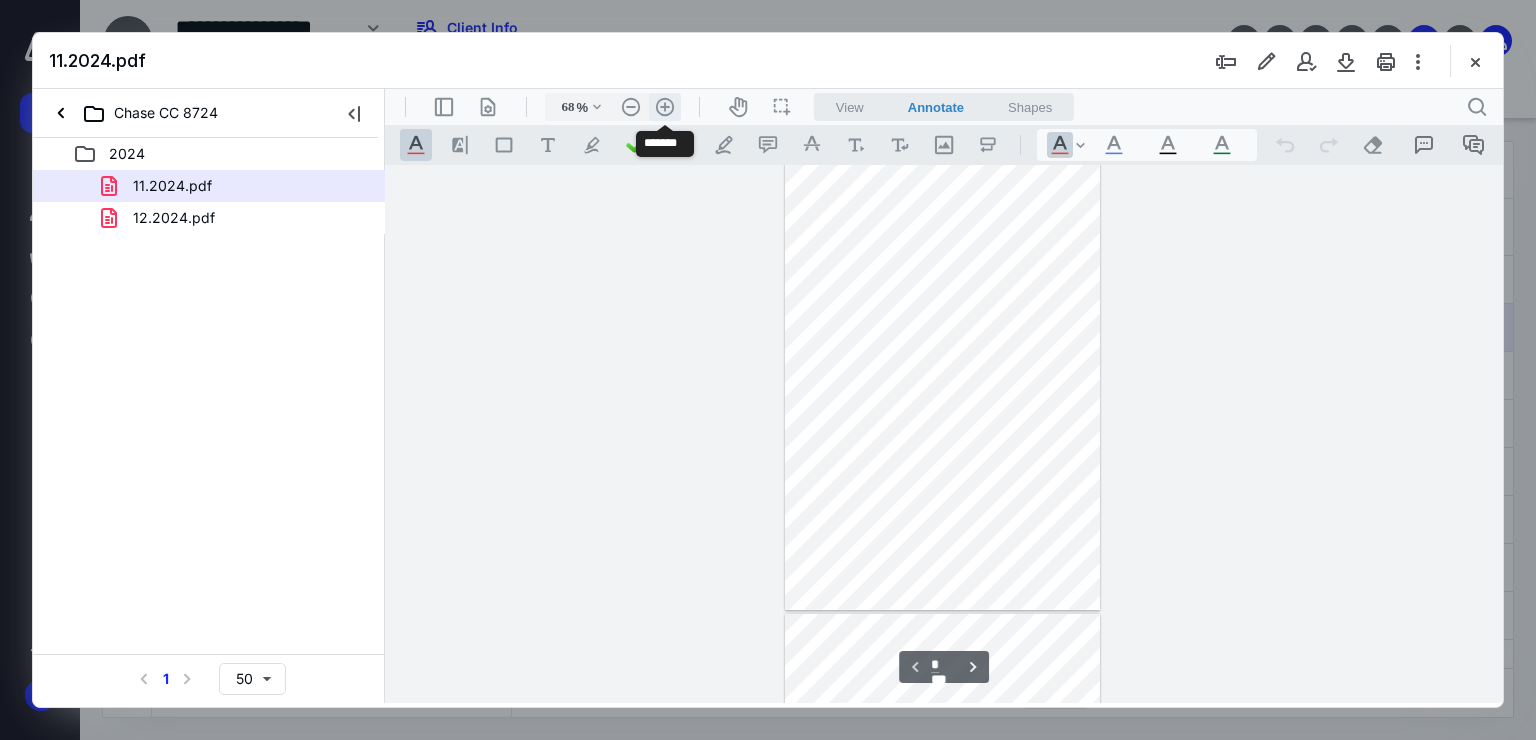 click on ".cls-1{fill:#abb0c4;} icon - header - zoom - in - line" at bounding box center [665, 107] 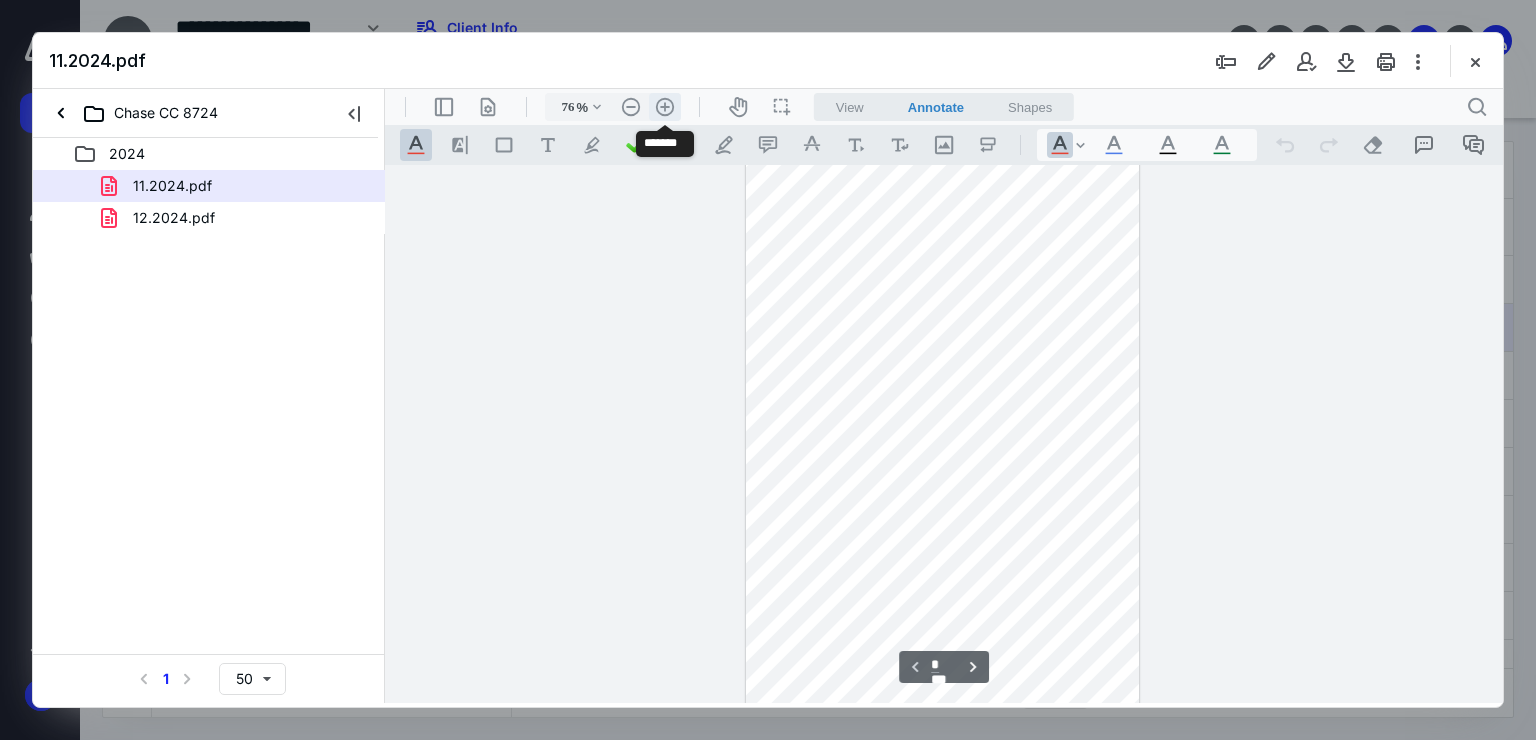click on ".cls-1{fill:#abb0c4;} icon - header - zoom - in - line" at bounding box center [665, 107] 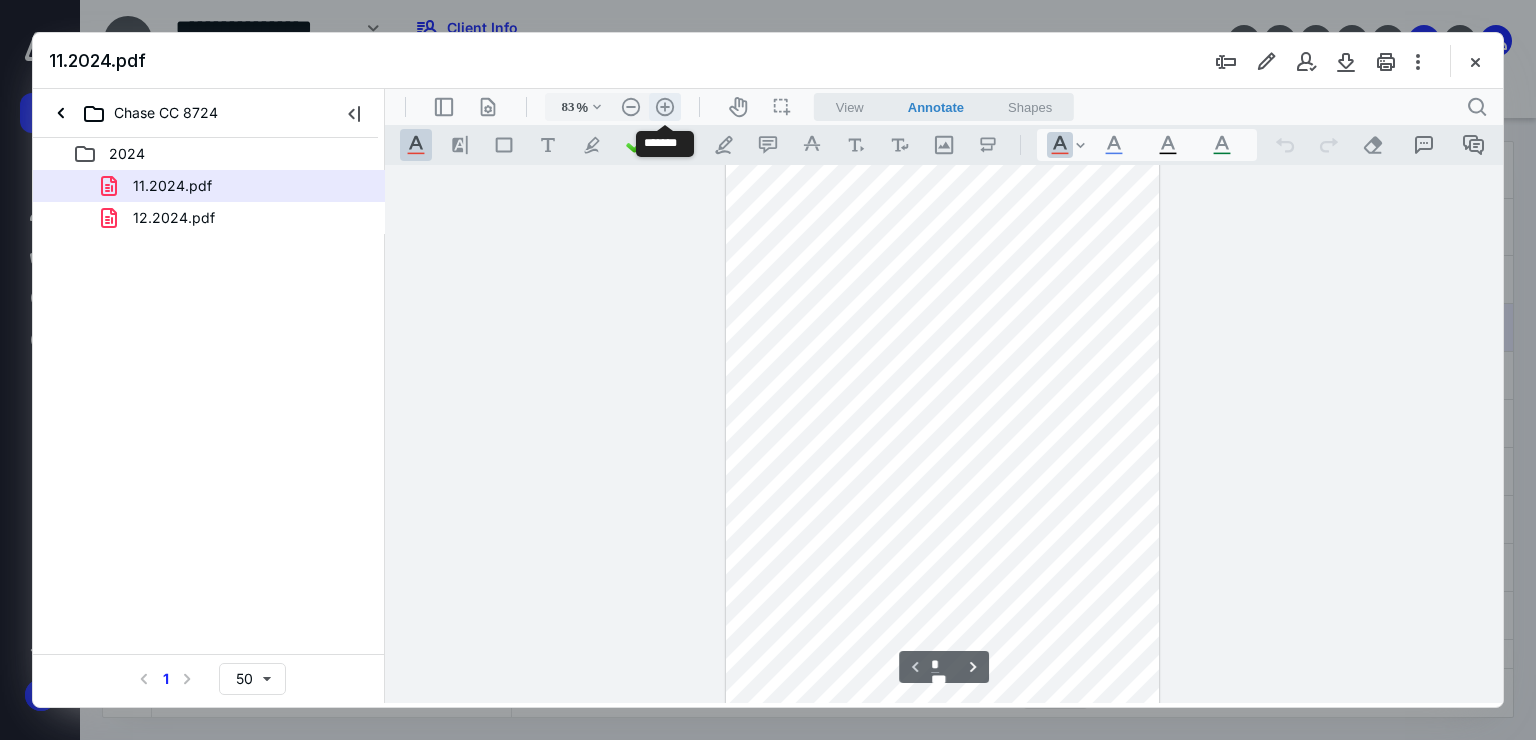 click on ".cls-1{fill:#abb0c4;} icon - header - zoom - in - line" at bounding box center [665, 107] 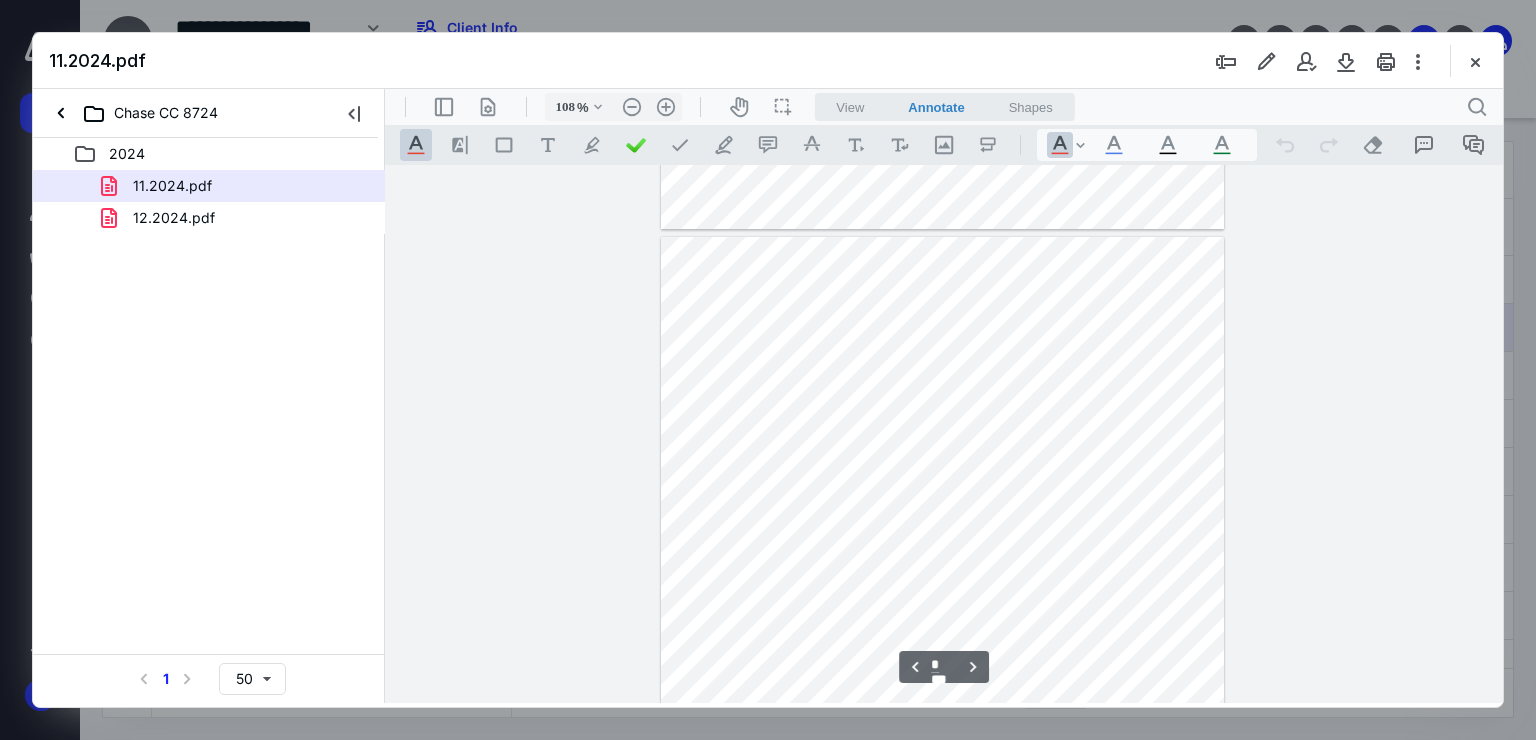 scroll, scrollTop: 2122, scrollLeft: 0, axis: vertical 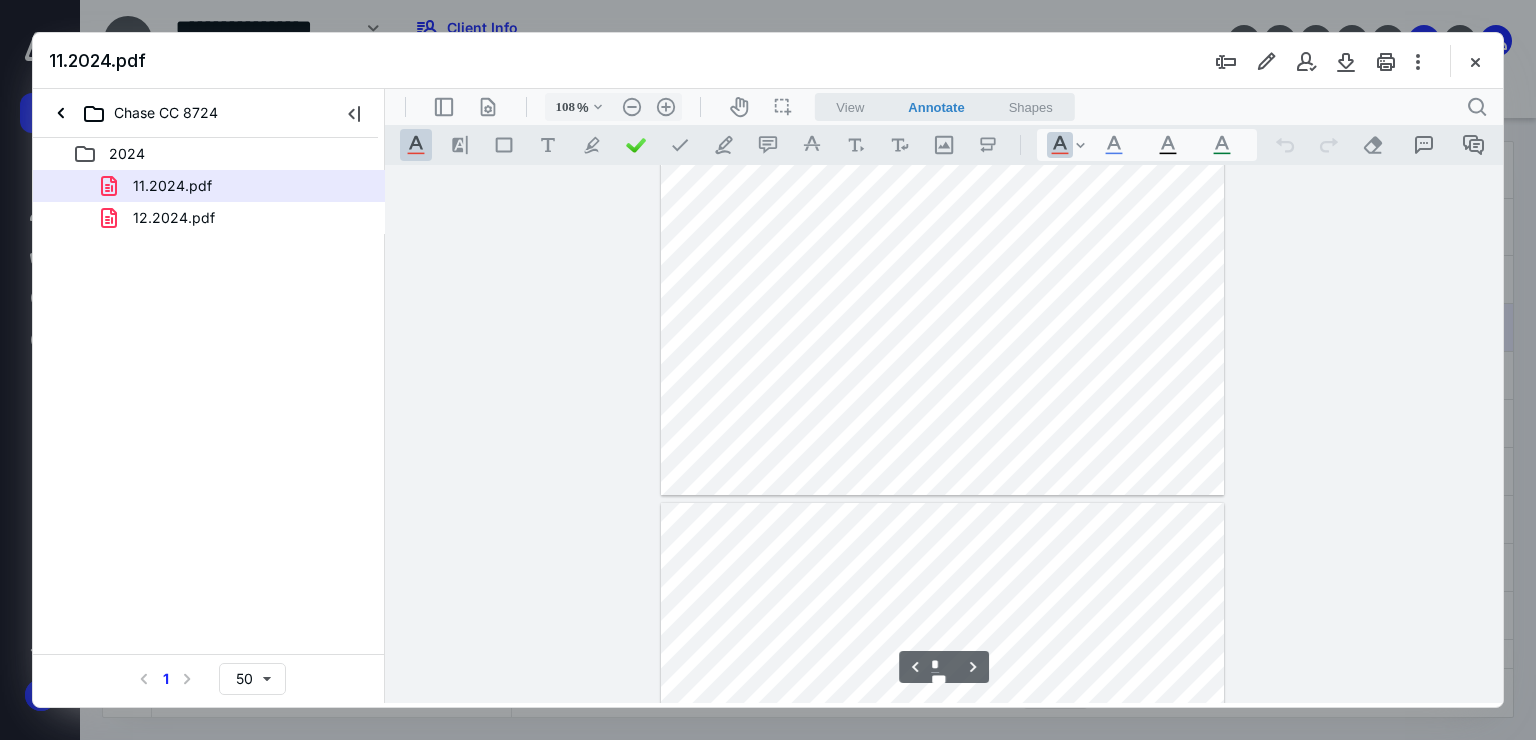 type on "*" 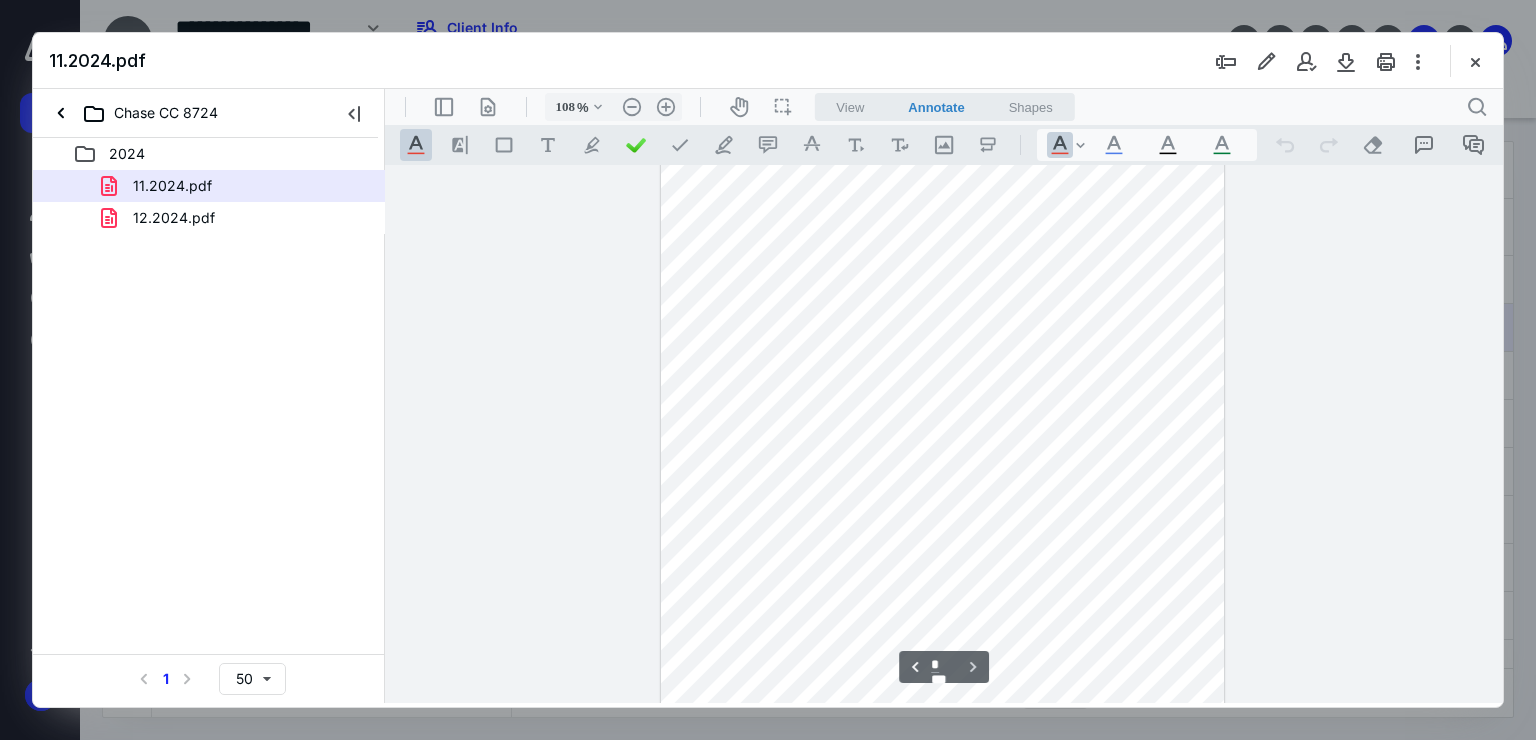 scroll, scrollTop: 3845, scrollLeft: 0, axis: vertical 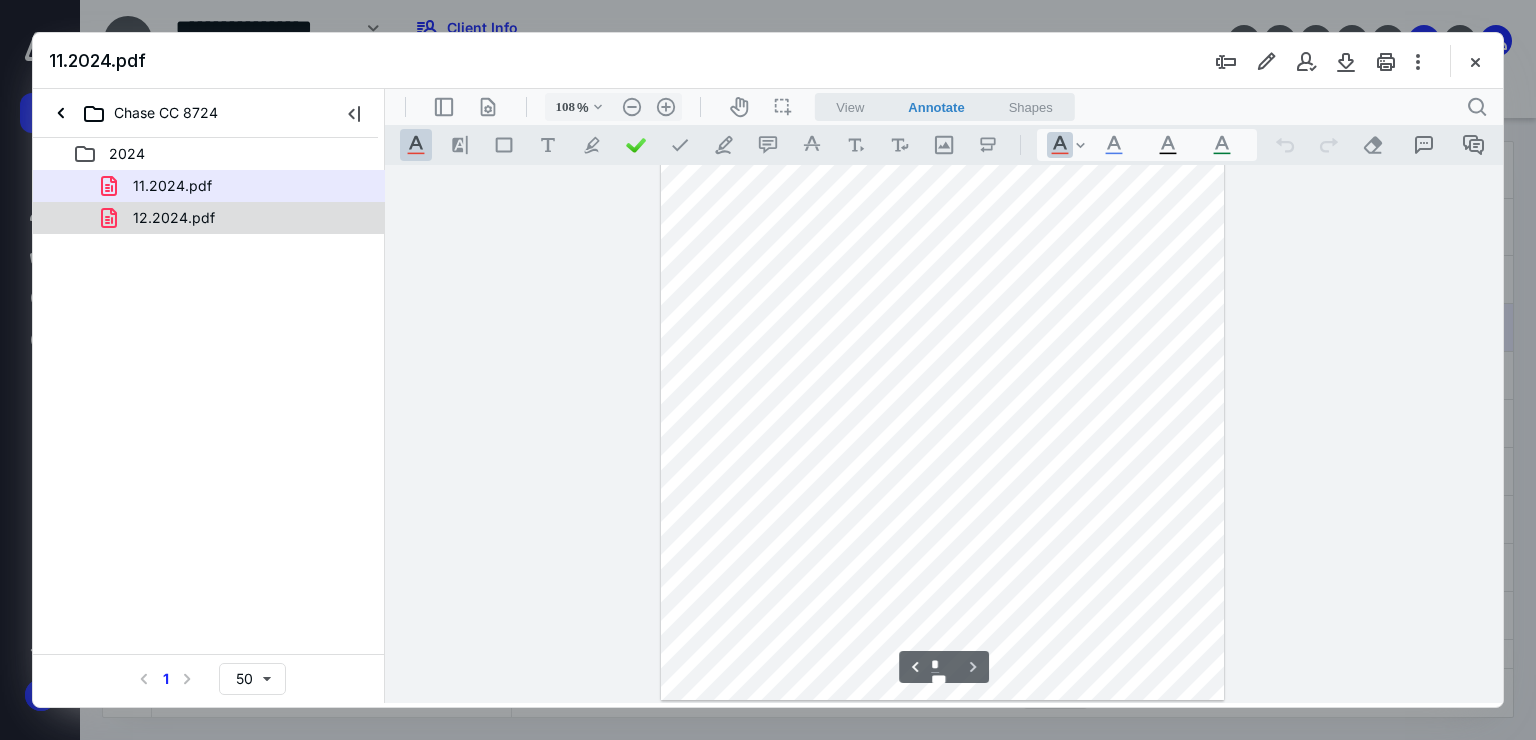 click on "12.2024.pdf" at bounding box center (237, 218) 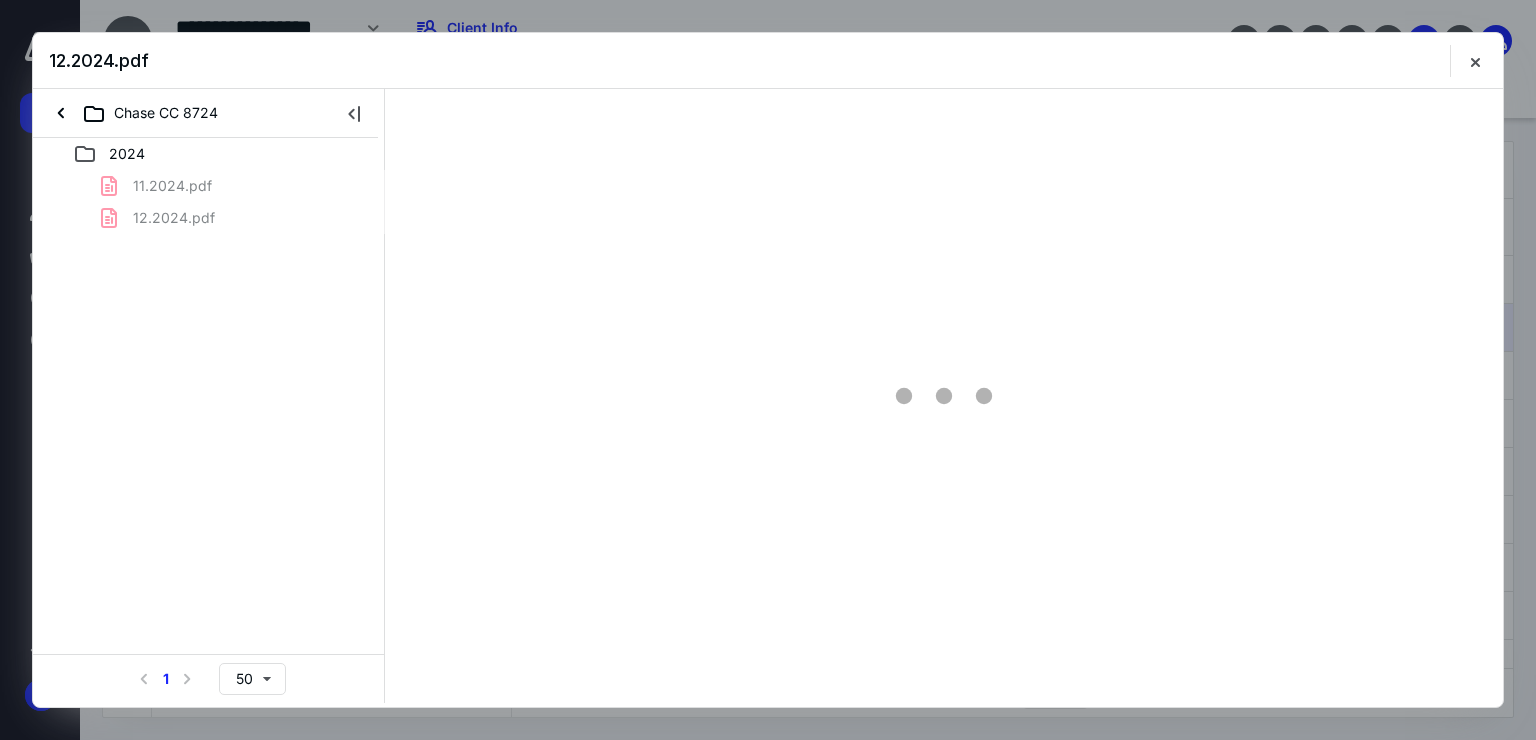 click on "11.2024.pdf 12.2024.pdf" at bounding box center [209, 202] 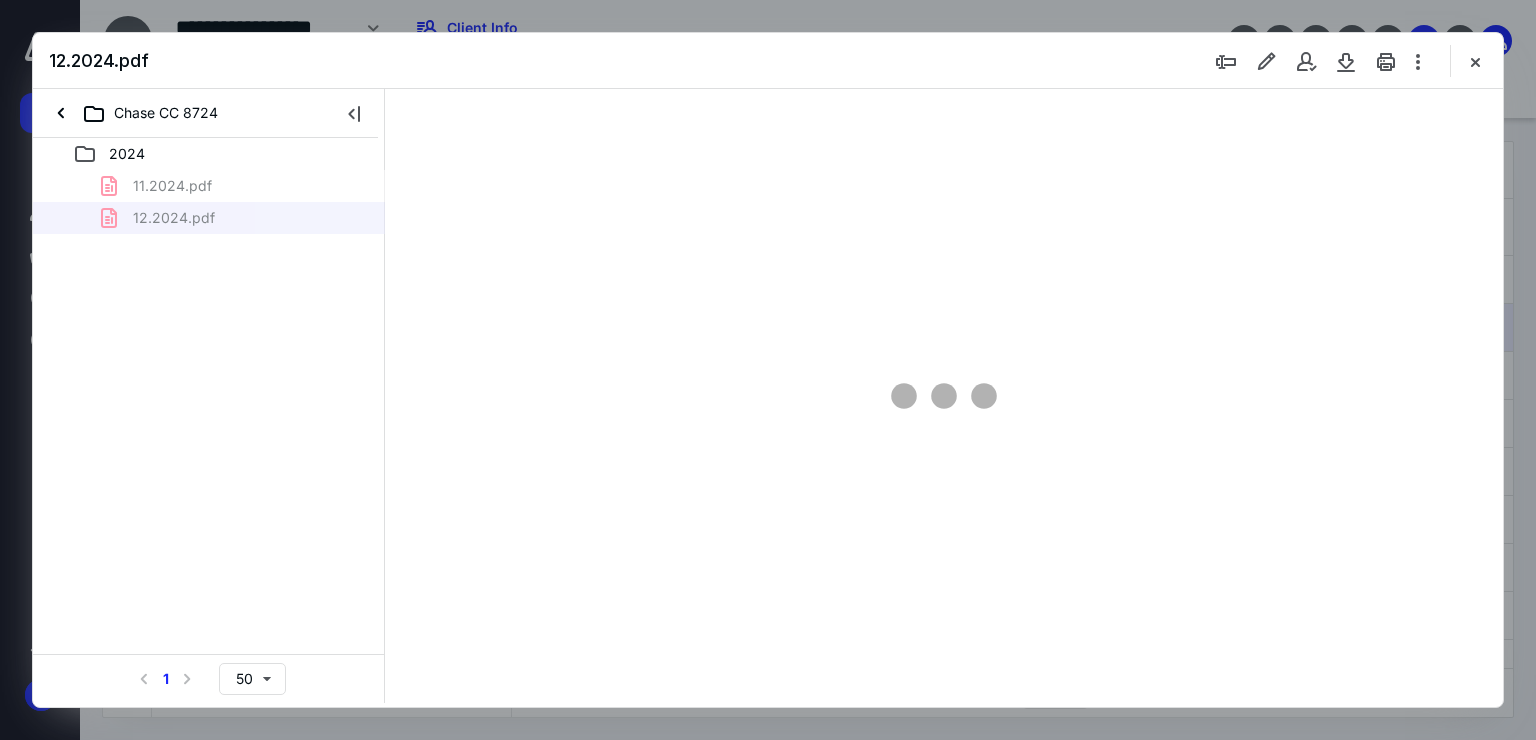 scroll, scrollTop: 78, scrollLeft: 0, axis: vertical 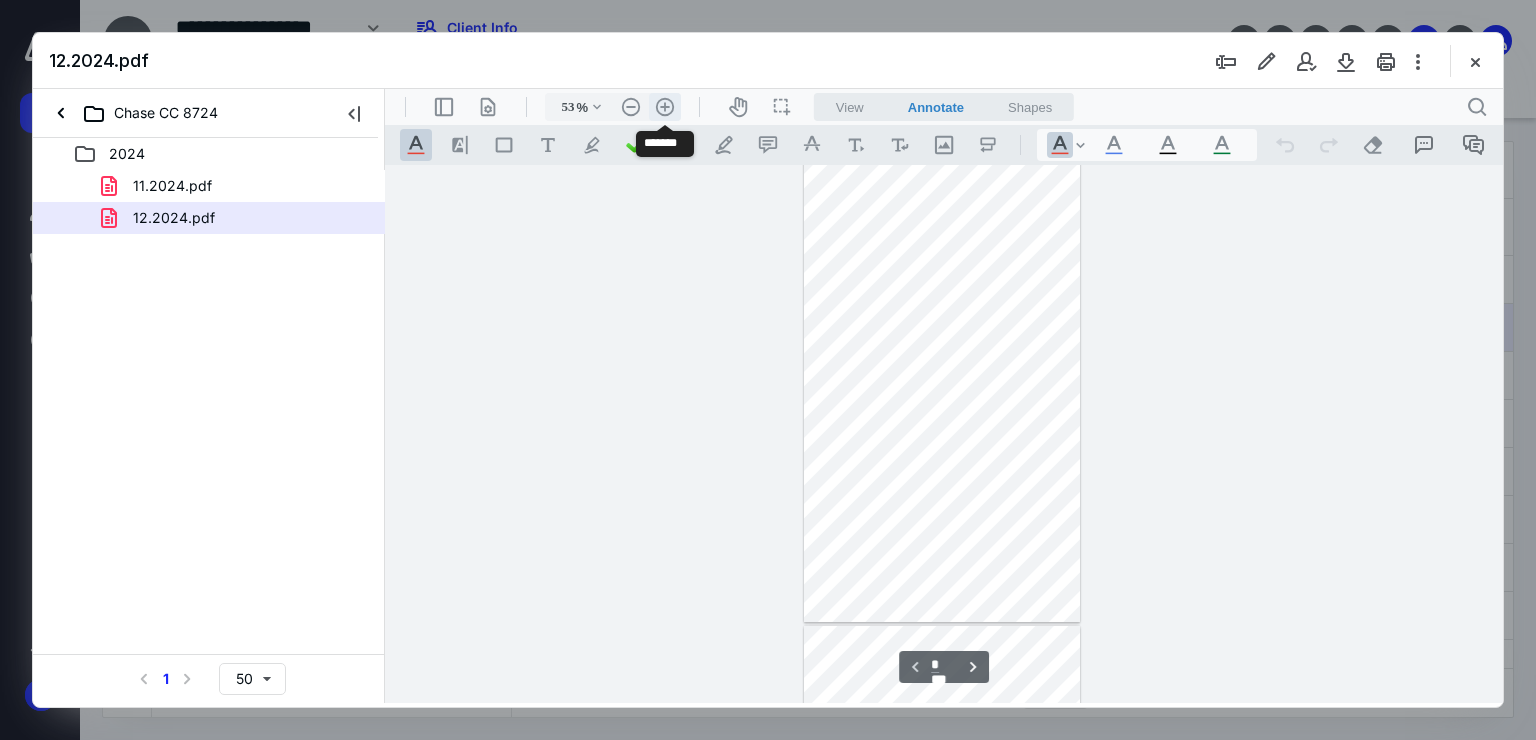 click on ".cls-1{fill:#abb0c4;} icon - header - zoom - in - line" at bounding box center [665, 107] 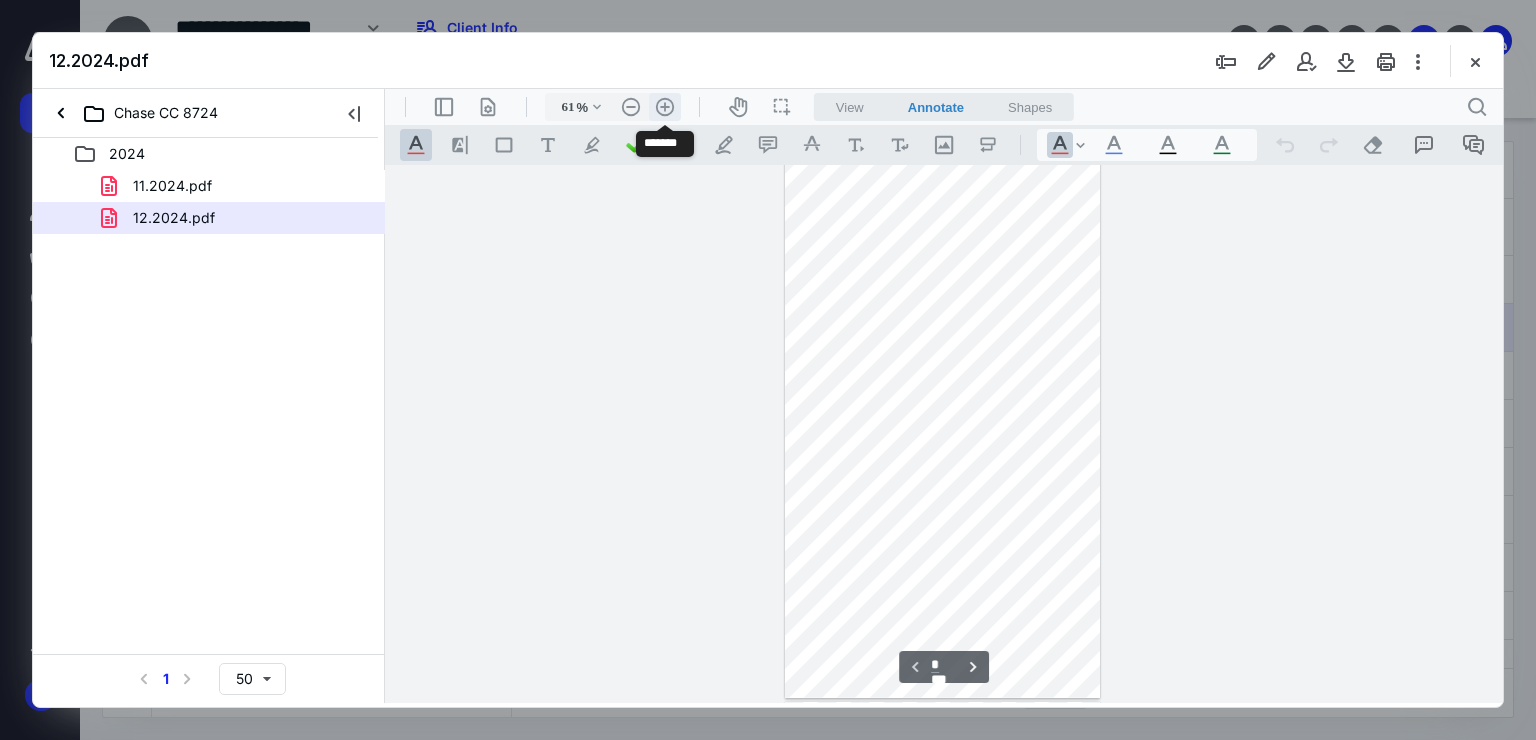 click on ".cls-1{fill:#abb0c4;} icon - header - zoom - in - line" at bounding box center (665, 107) 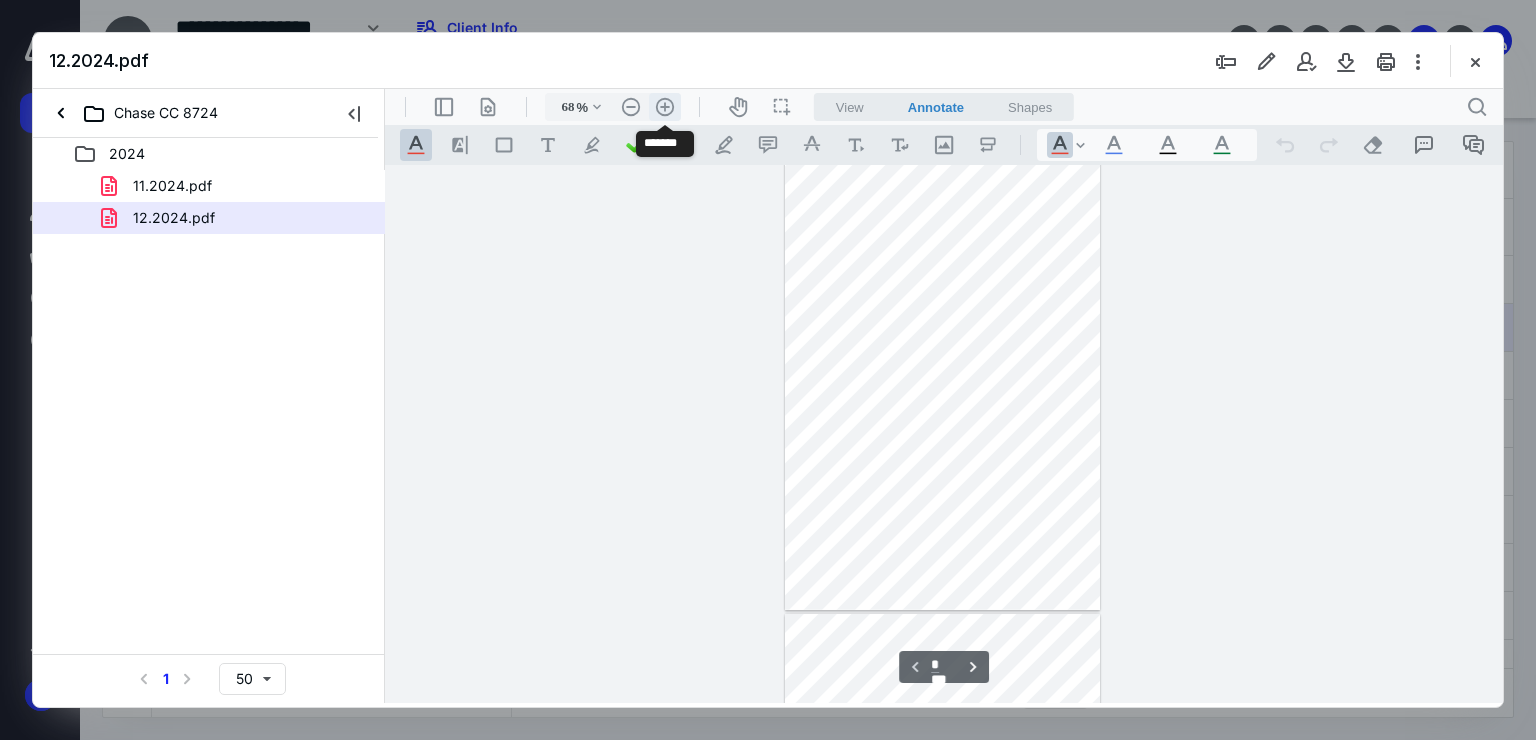 click on ".cls-1{fill:#abb0c4;} icon - header - zoom - in - line" at bounding box center [665, 107] 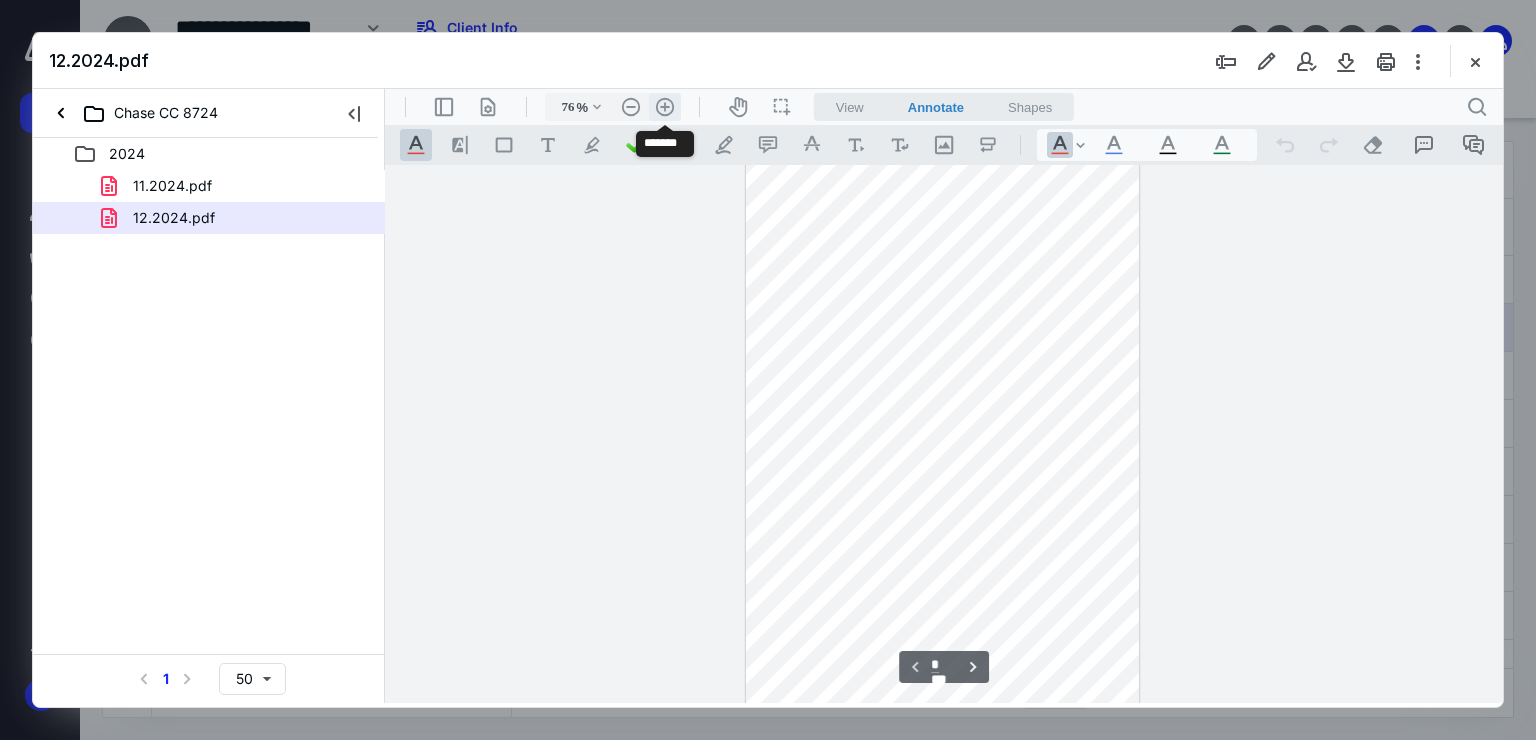 click on ".cls-1{fill:#abb0c4;} icon - header - zoom - in - line" at bounding box center (665, 107) 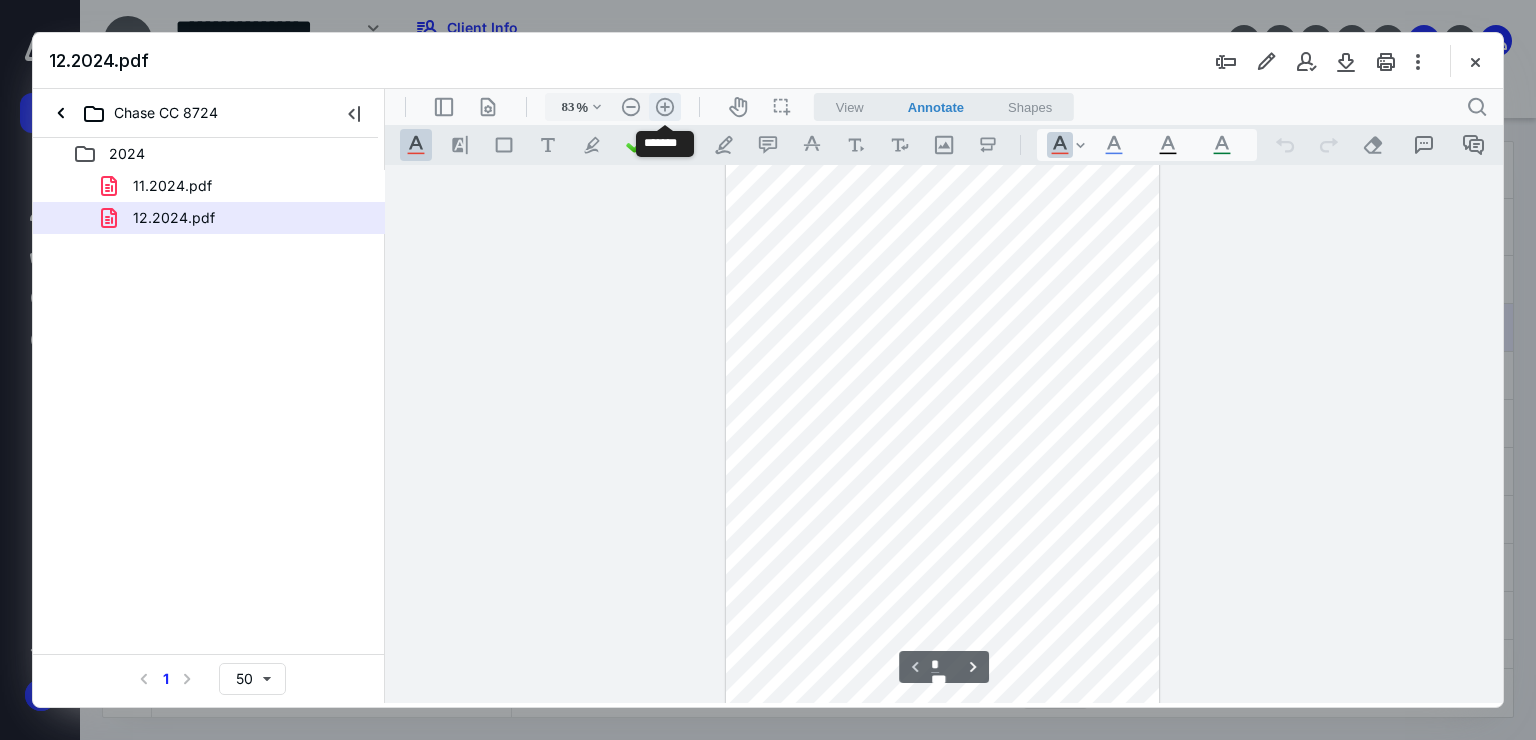 click on ".cls-1{fill:#abb0c4;} icon - header - zoom - in - line" at bounding box center (665, 107) 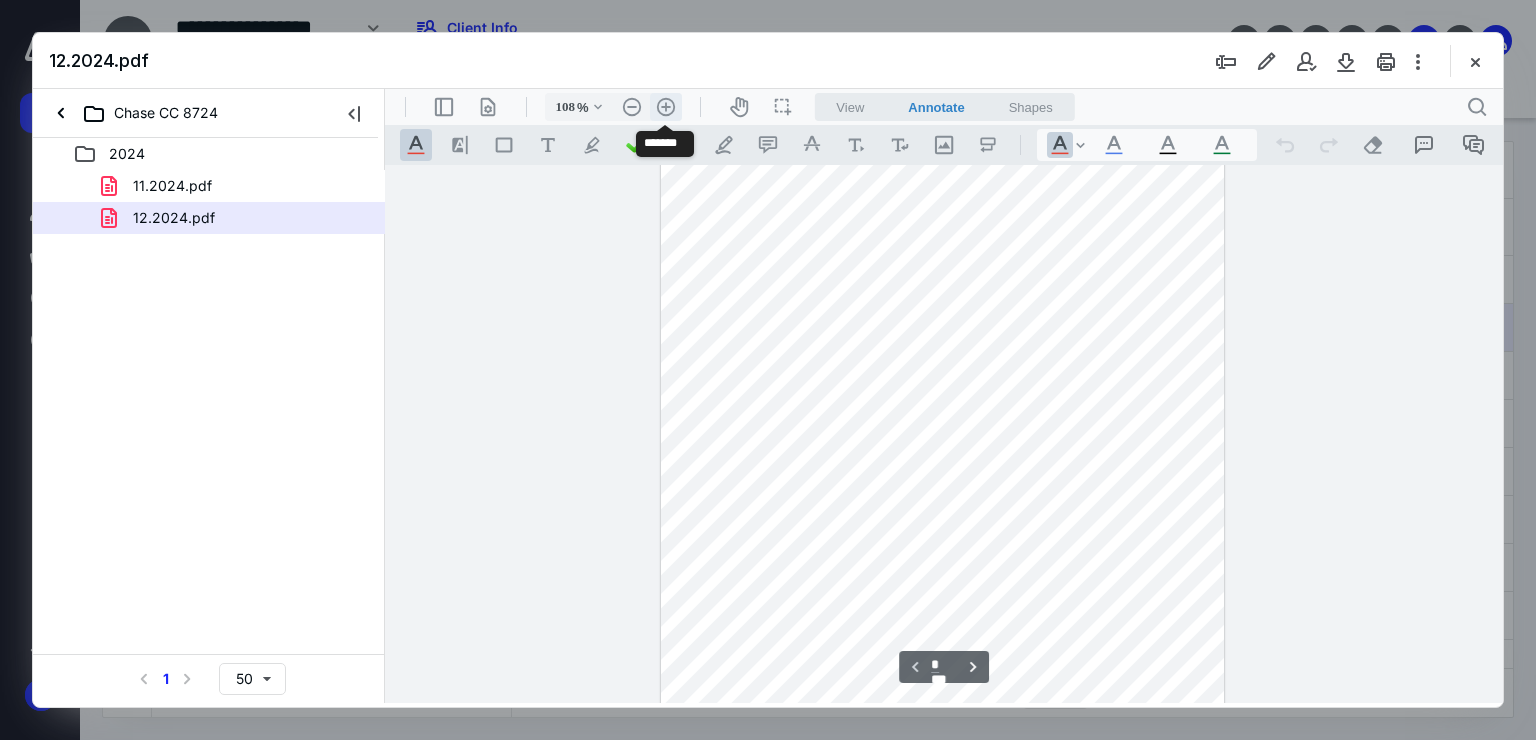 click on ".cls-1{fill:#abb0c4;} icon - header - zoom - in - line" at bounding box center [666, 107] 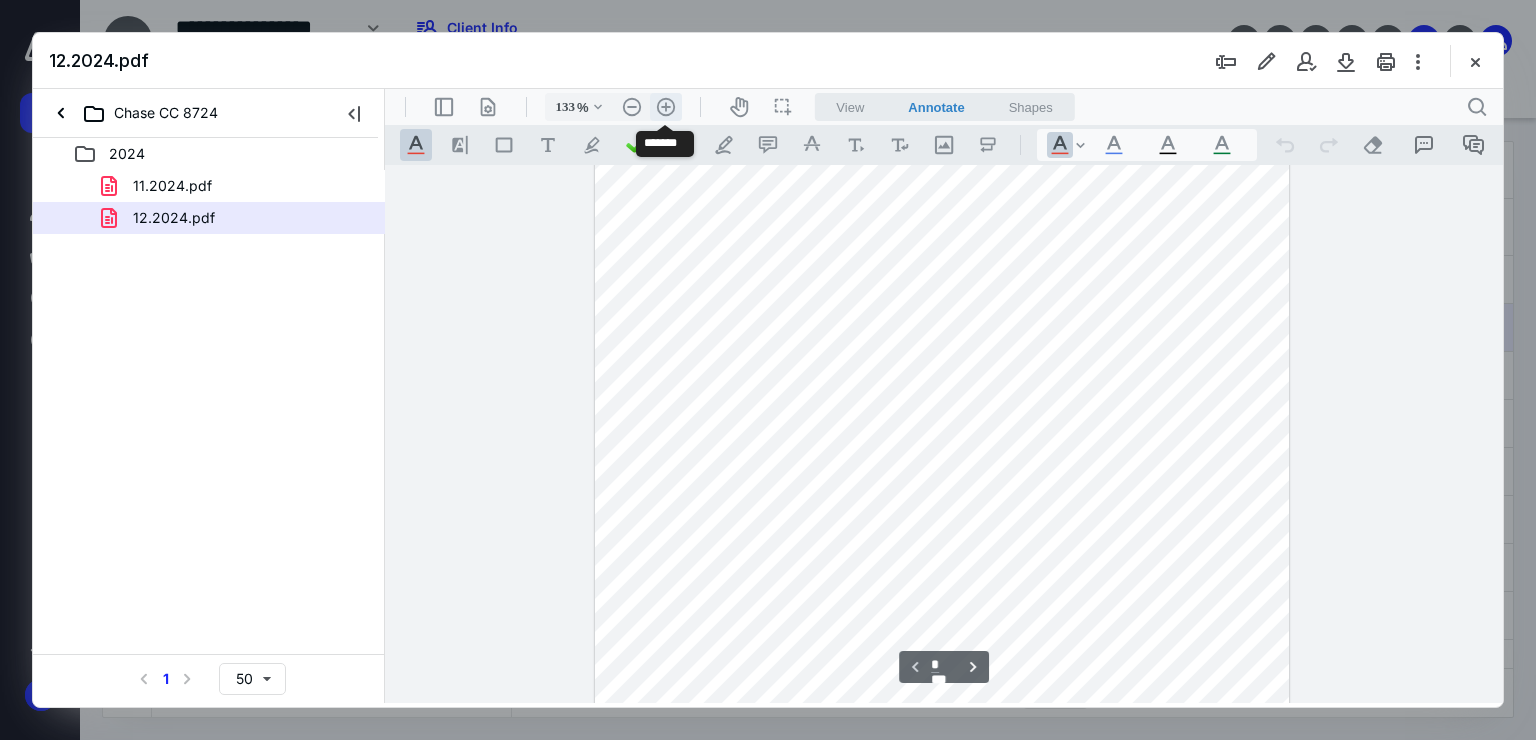 click on ".cls-1{fill:#abb0c4;} icon - header - zoom - in - line" at bounding box center (666, 107) 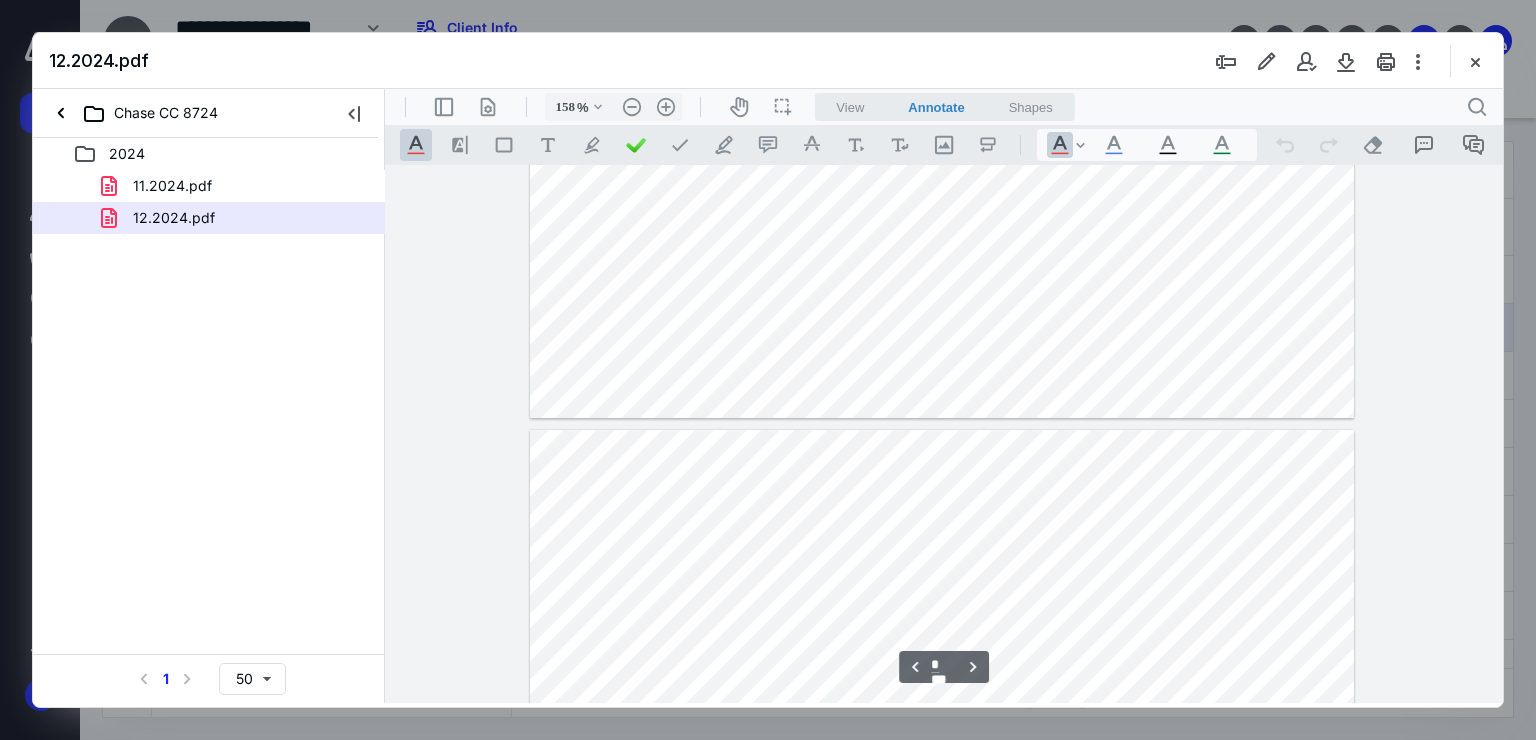 scroll, scrollTop: 2950, scrollLeft: 0, axis: vertical 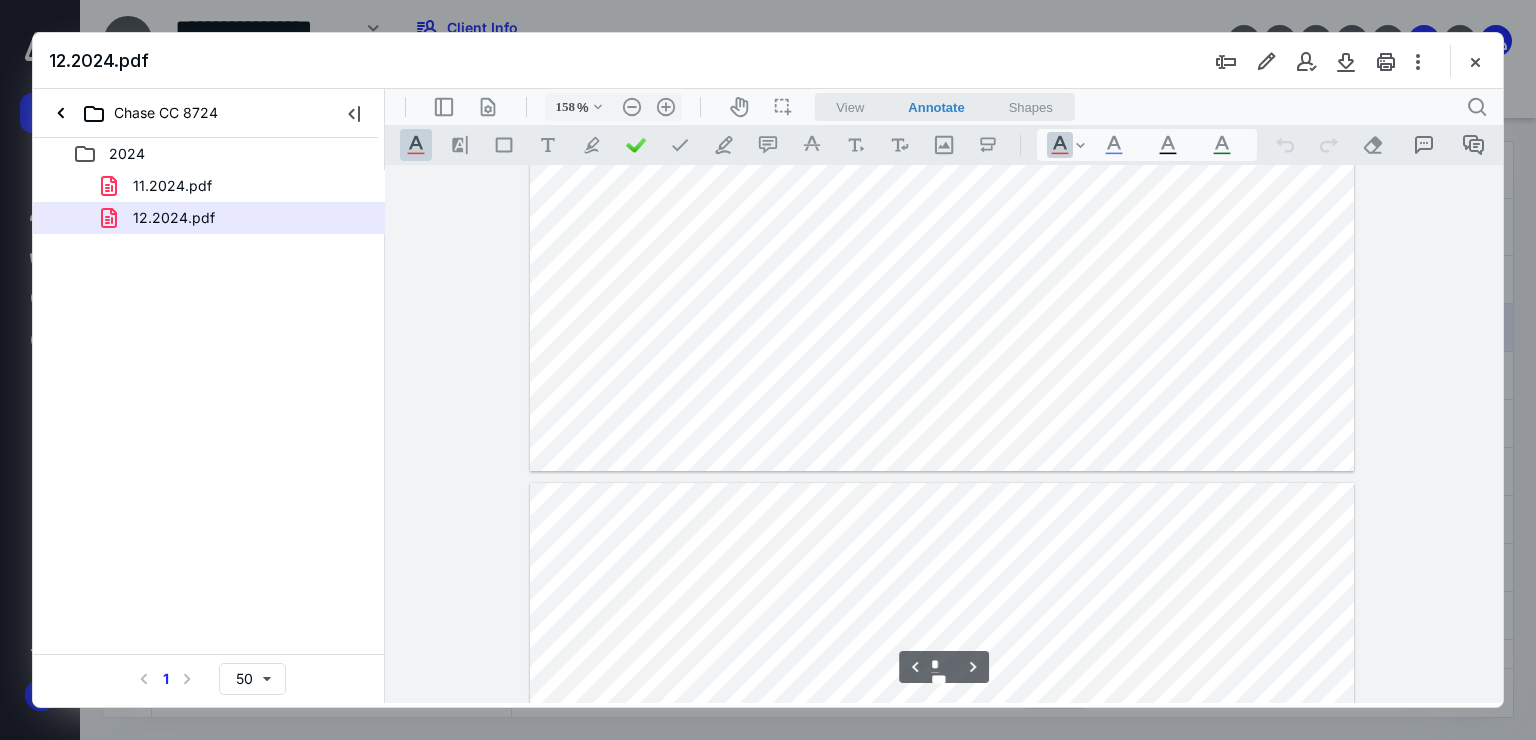 type on "*" 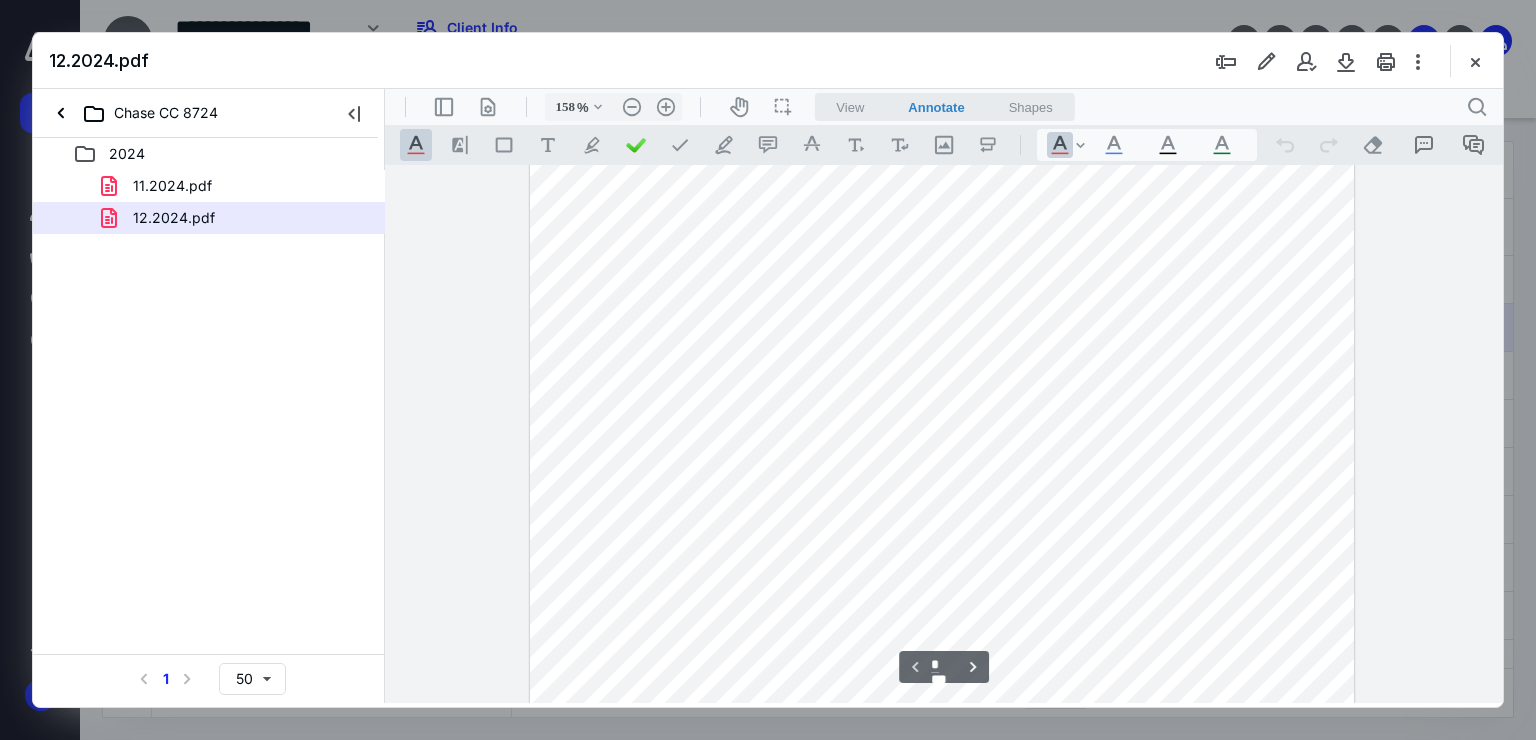 scroll, scrollTop: 422, scrollLeft: 0, axis: vertical 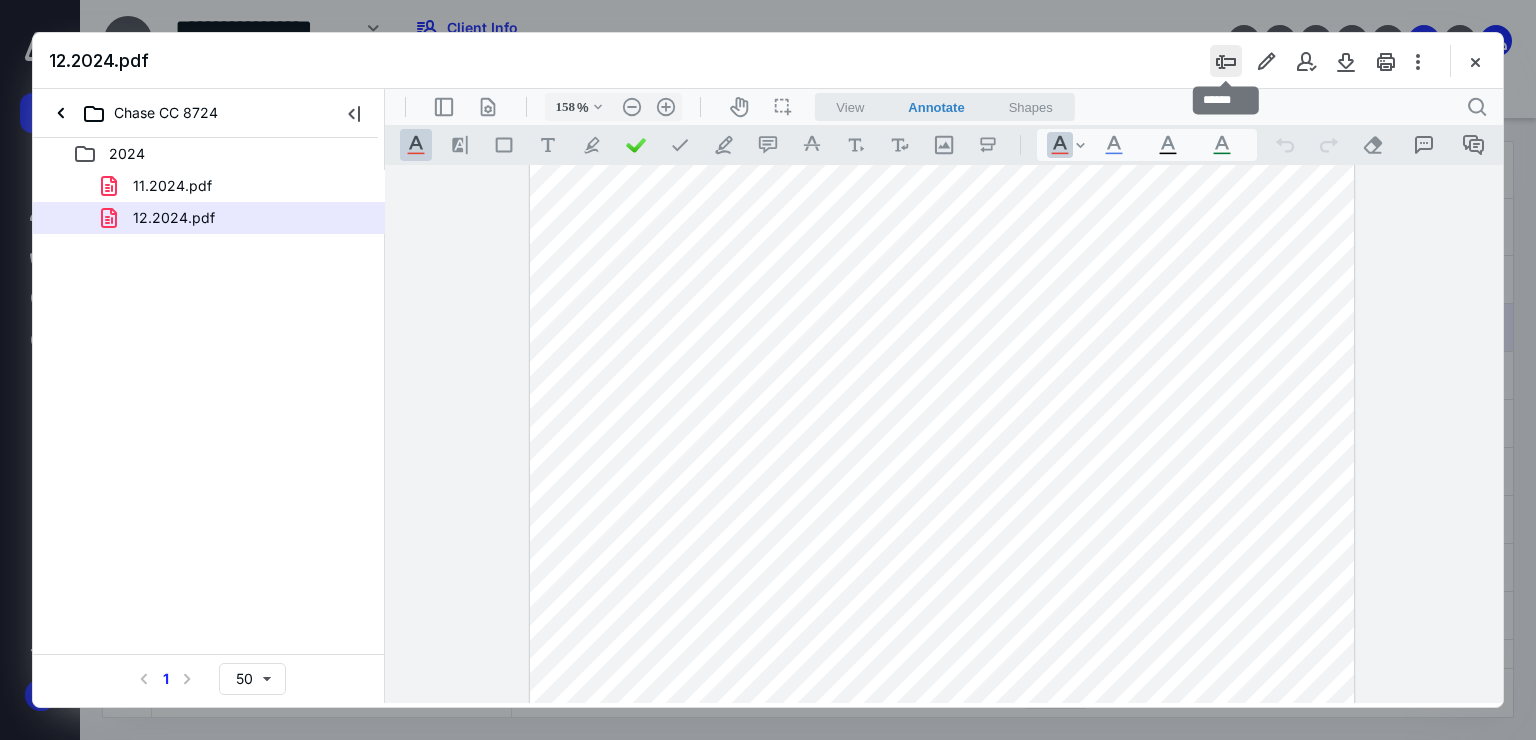click at bounding box center [1226, 61] 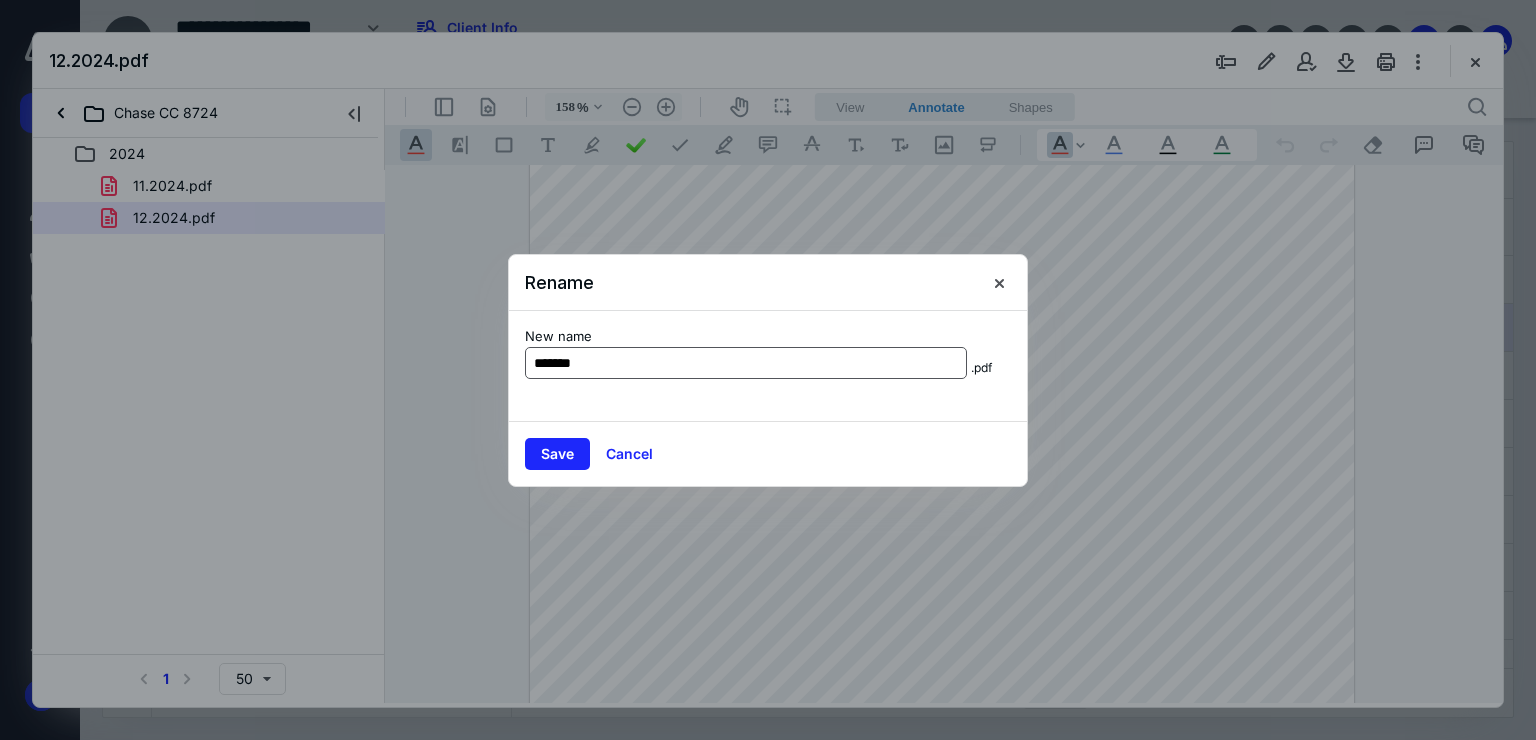 click on "*******" at bounding box center (746, 363) 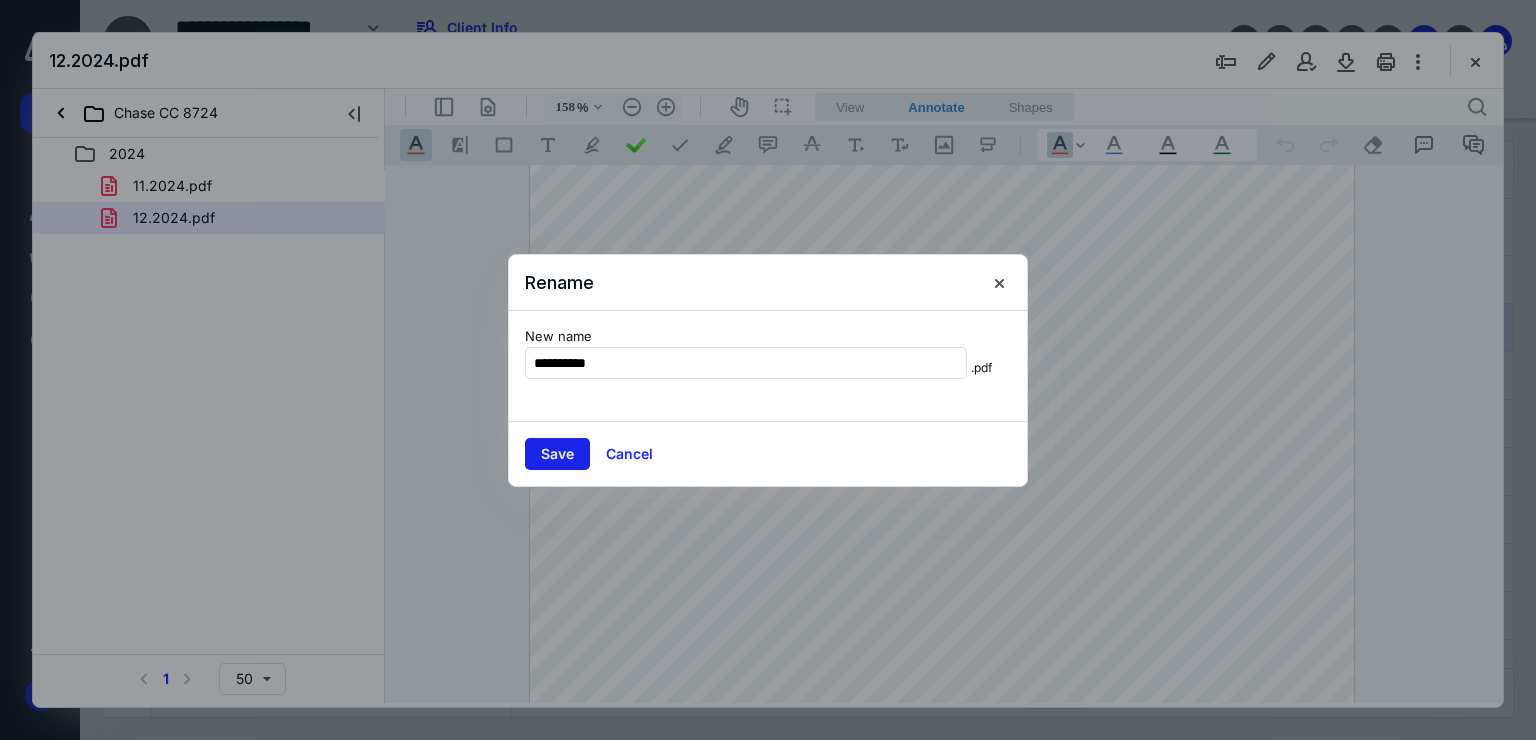 type on "**********" 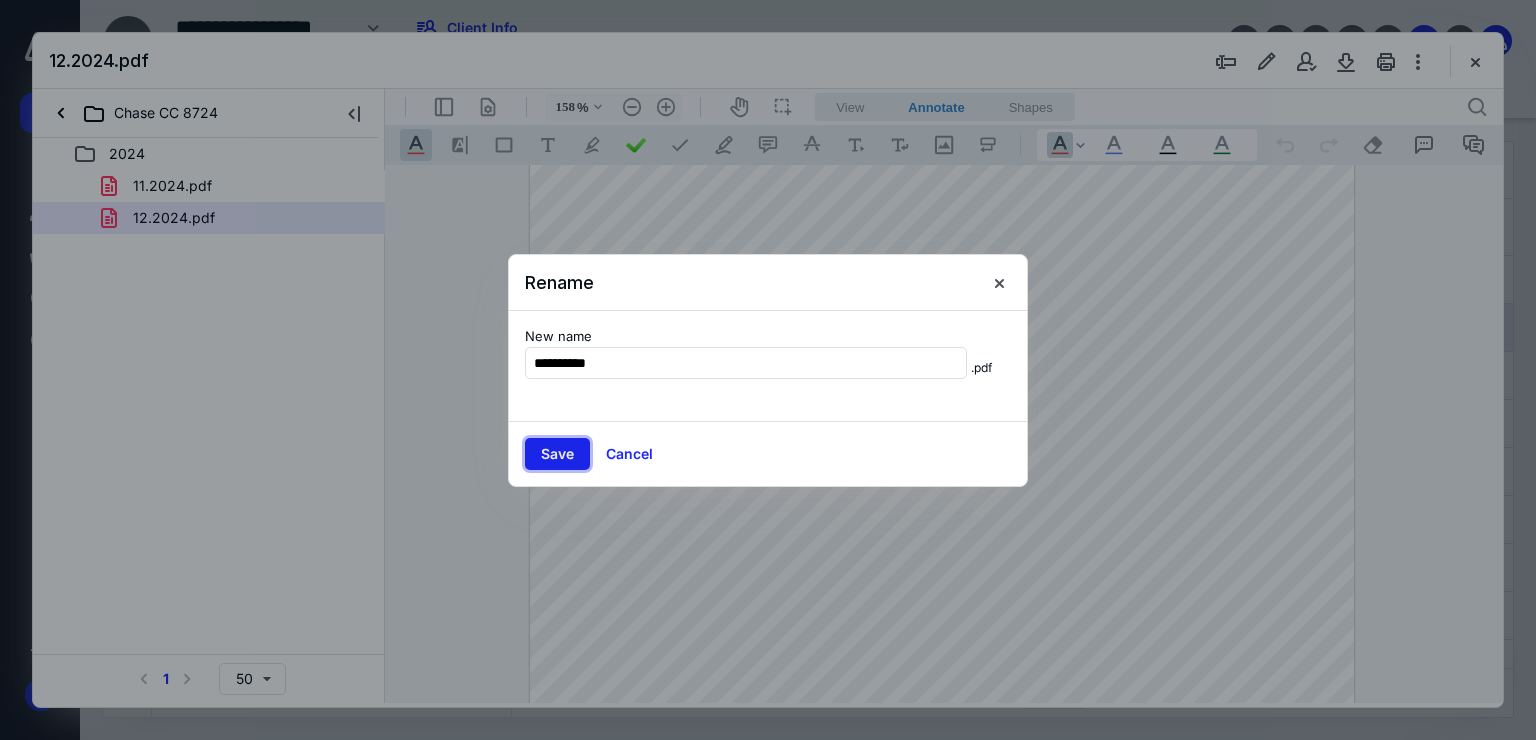 click on "Save" at bounding box center [557, 454] 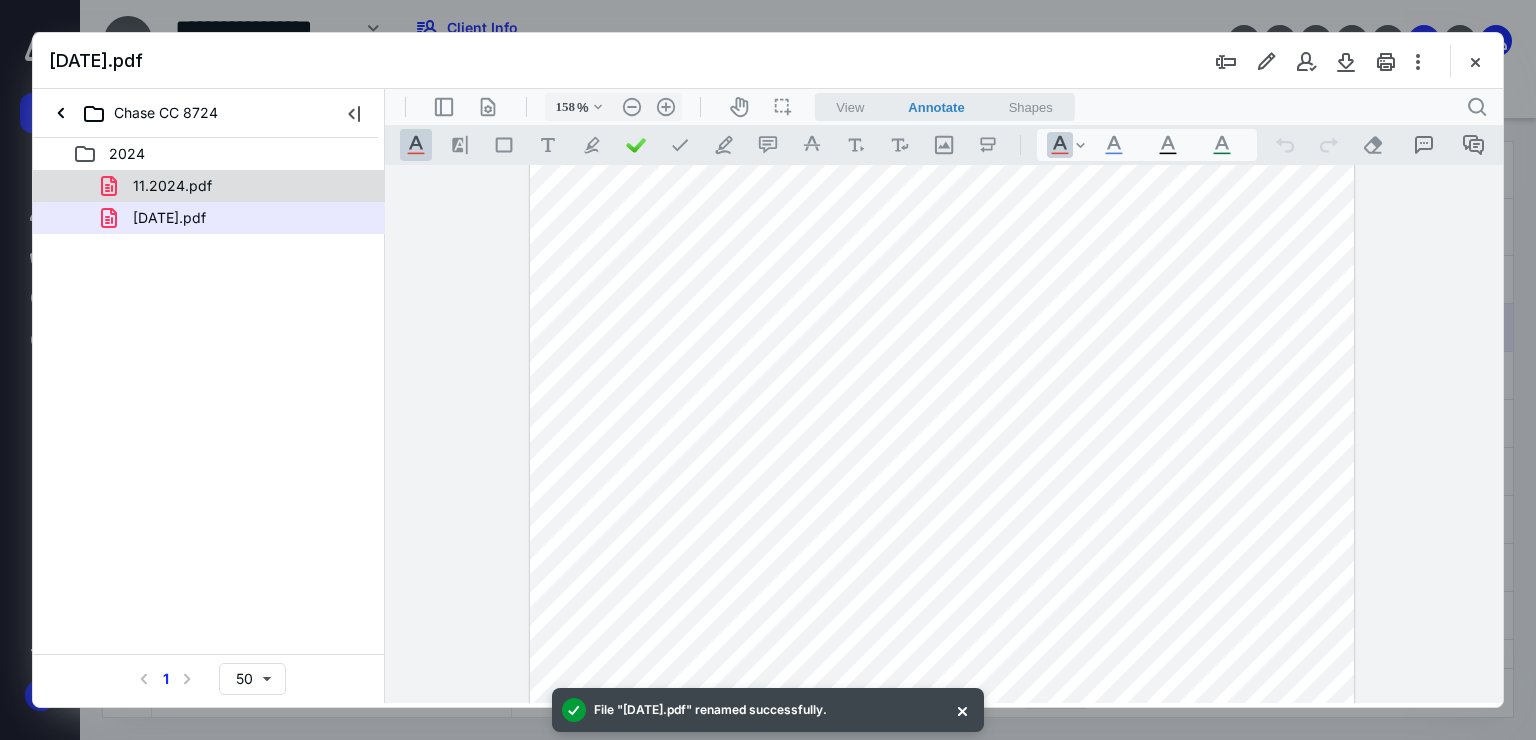 click on "11.2024.pdf" at bounding box center (237, 186) 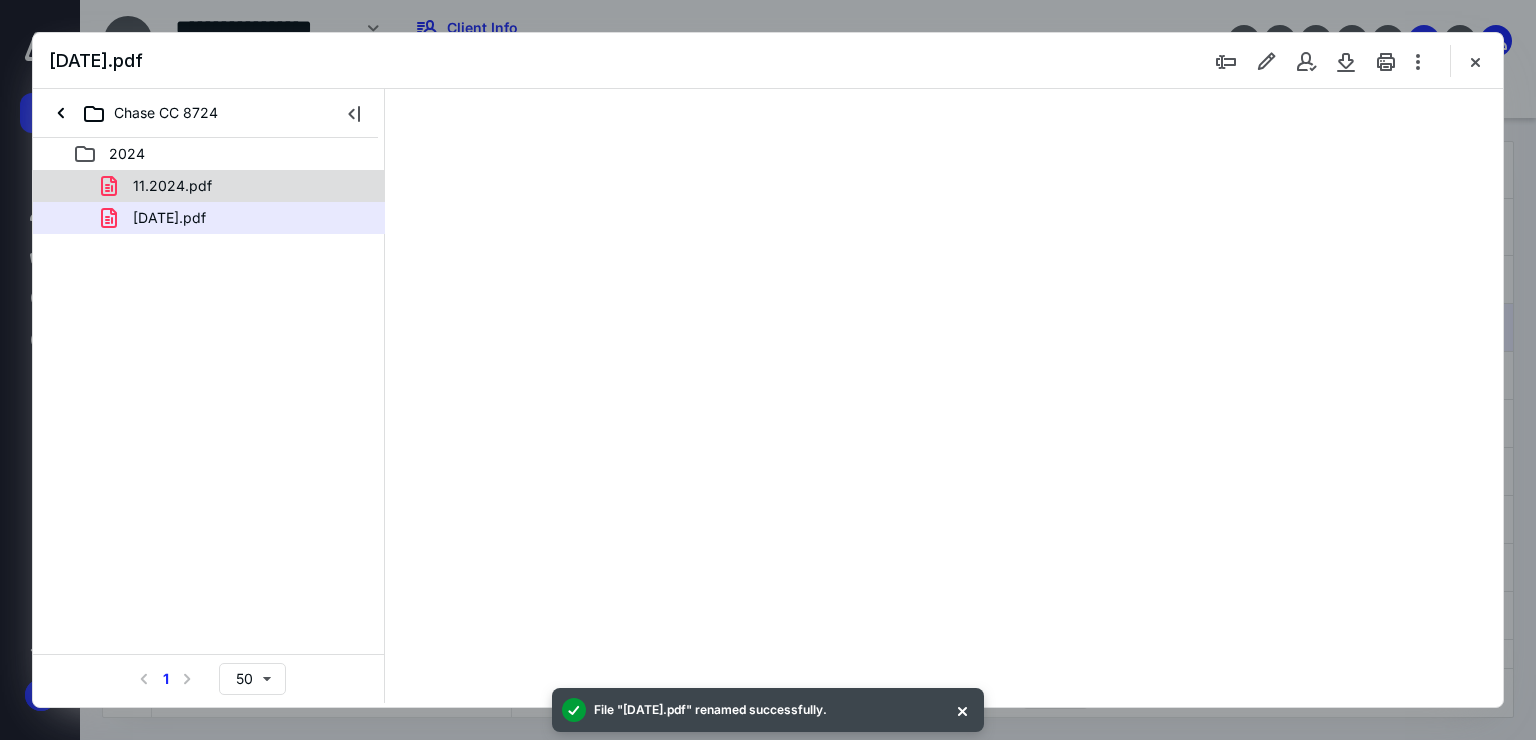 click on "11.2024.pdf [DATE].pdf" at bounding box center (209, 202) 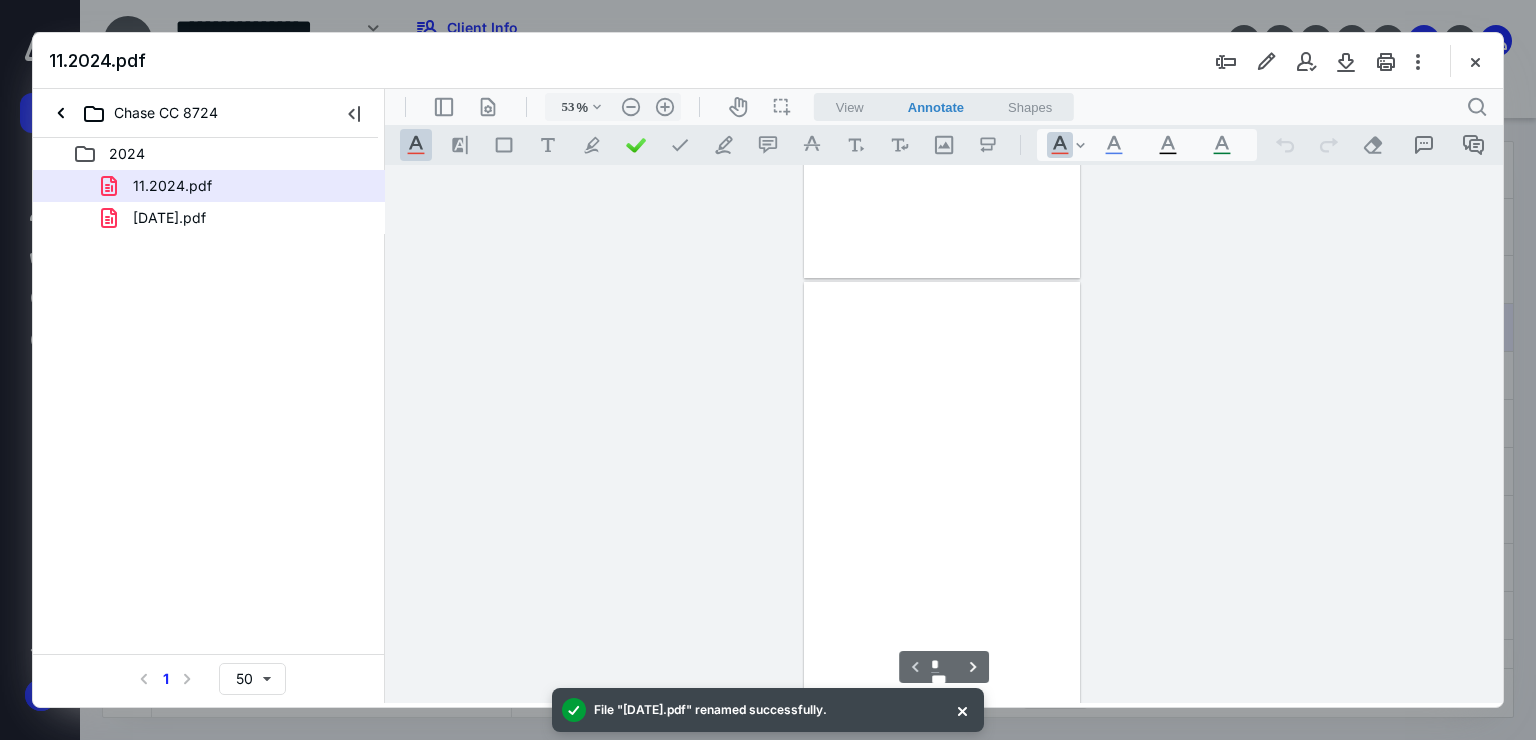 scroll, scrollTop: 78, scrollLeft: 0, axis: vertical 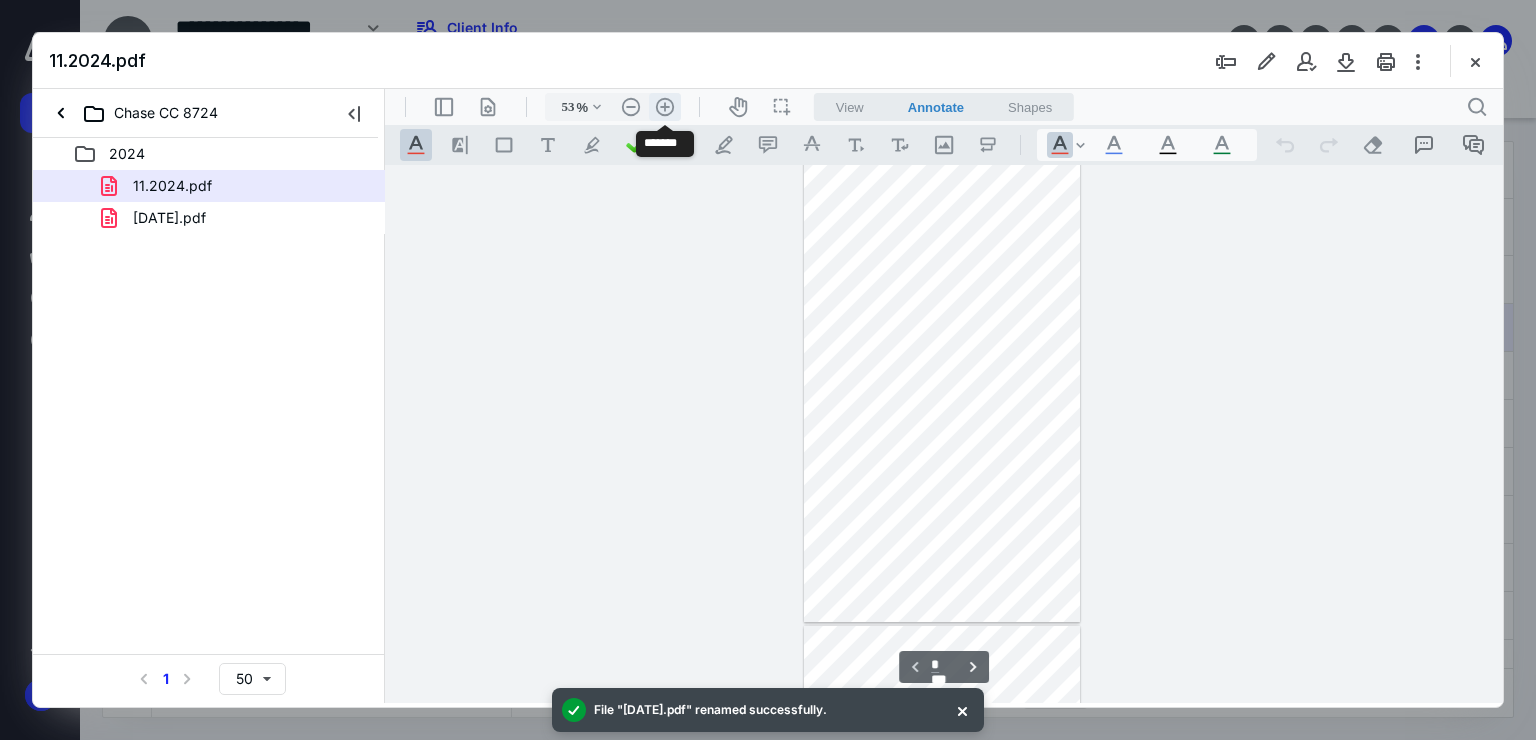 click on ".cls-1{fill:#abb0c4;} icon - header - zoom - in - line" at bounding box center (665, 107) 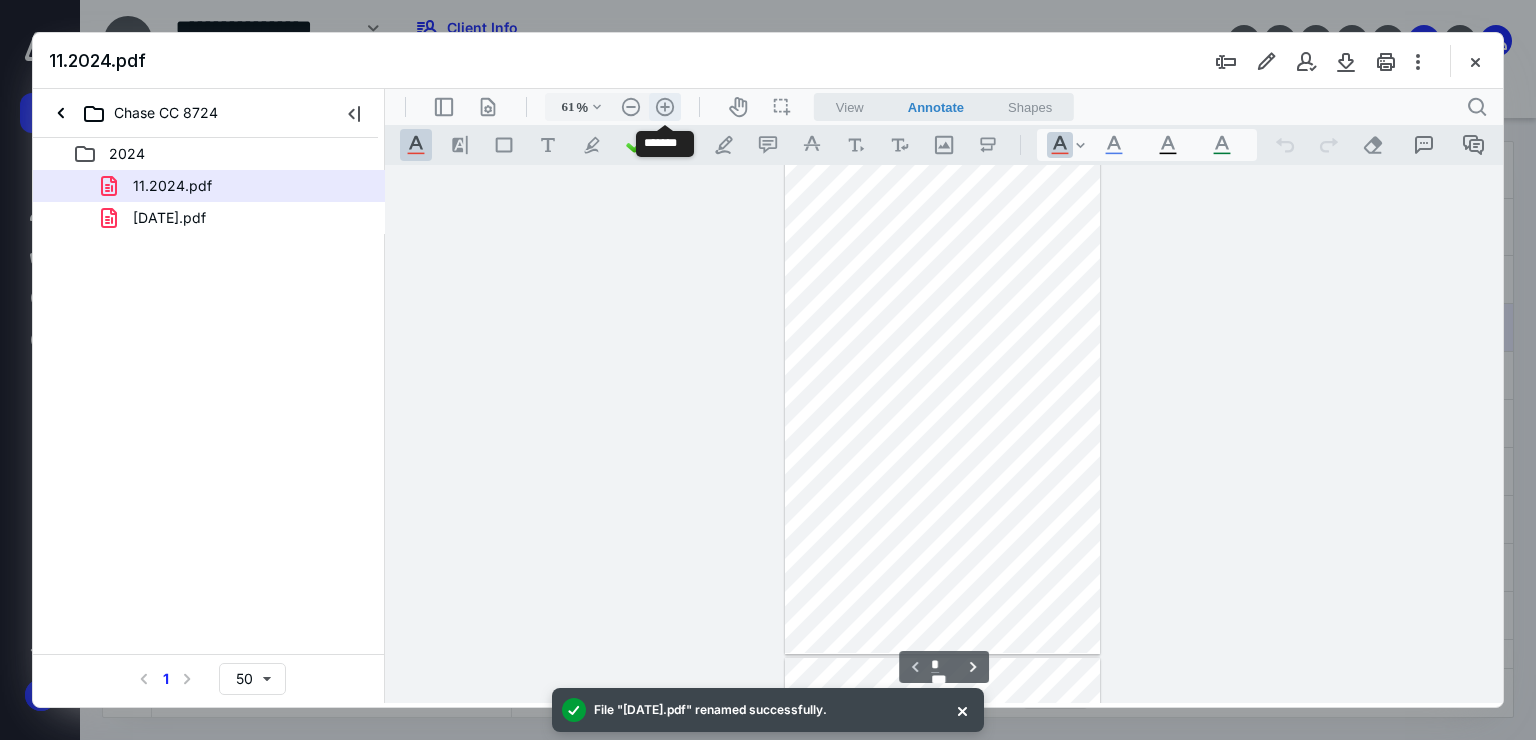 click on ".cls-1{fill:#abb0c4;} icon - header - zoom - in - line" at bounding box center (665, 107) 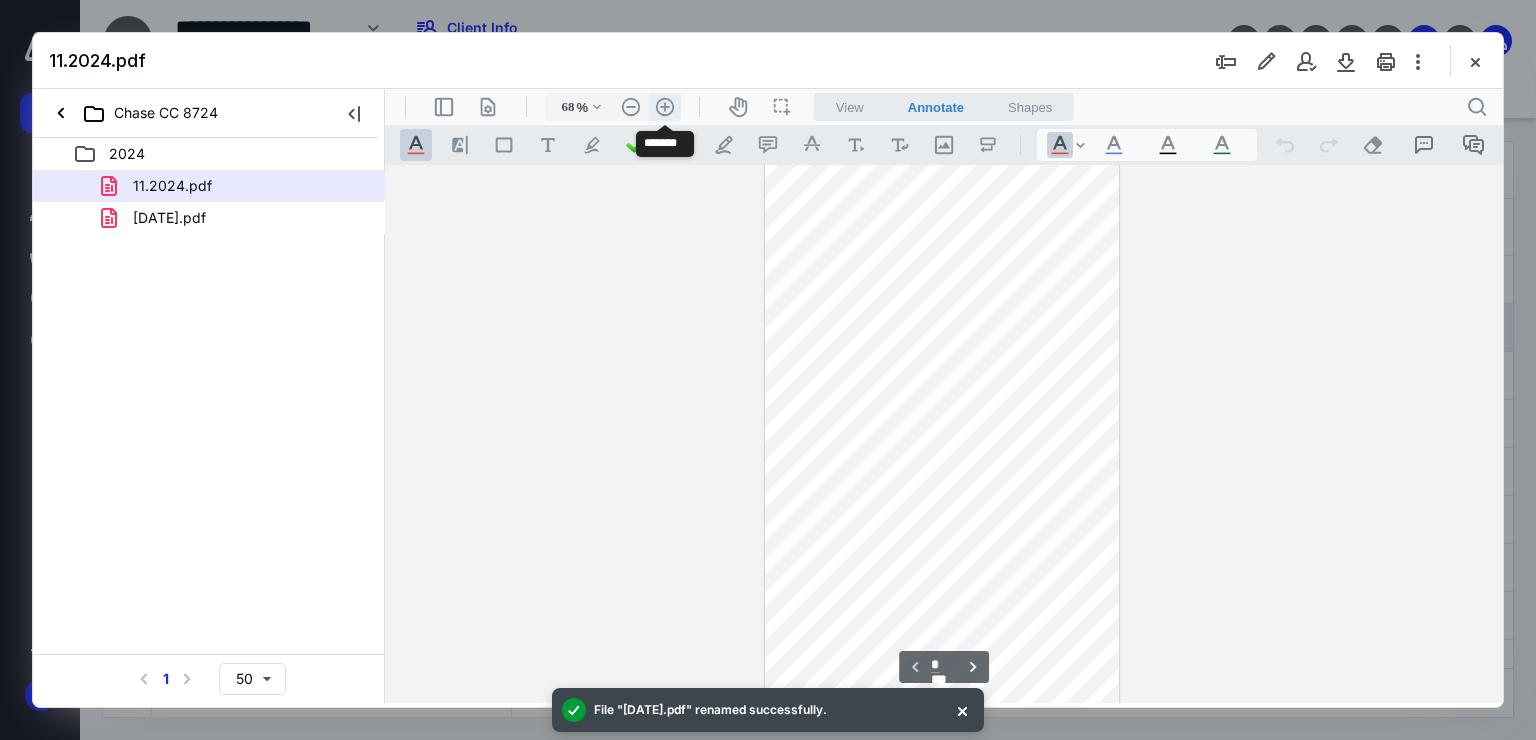 click on ".cls-1{fill:#abb0c4;} icon - header - zoom - in - line" at bounding box center (665, 107) 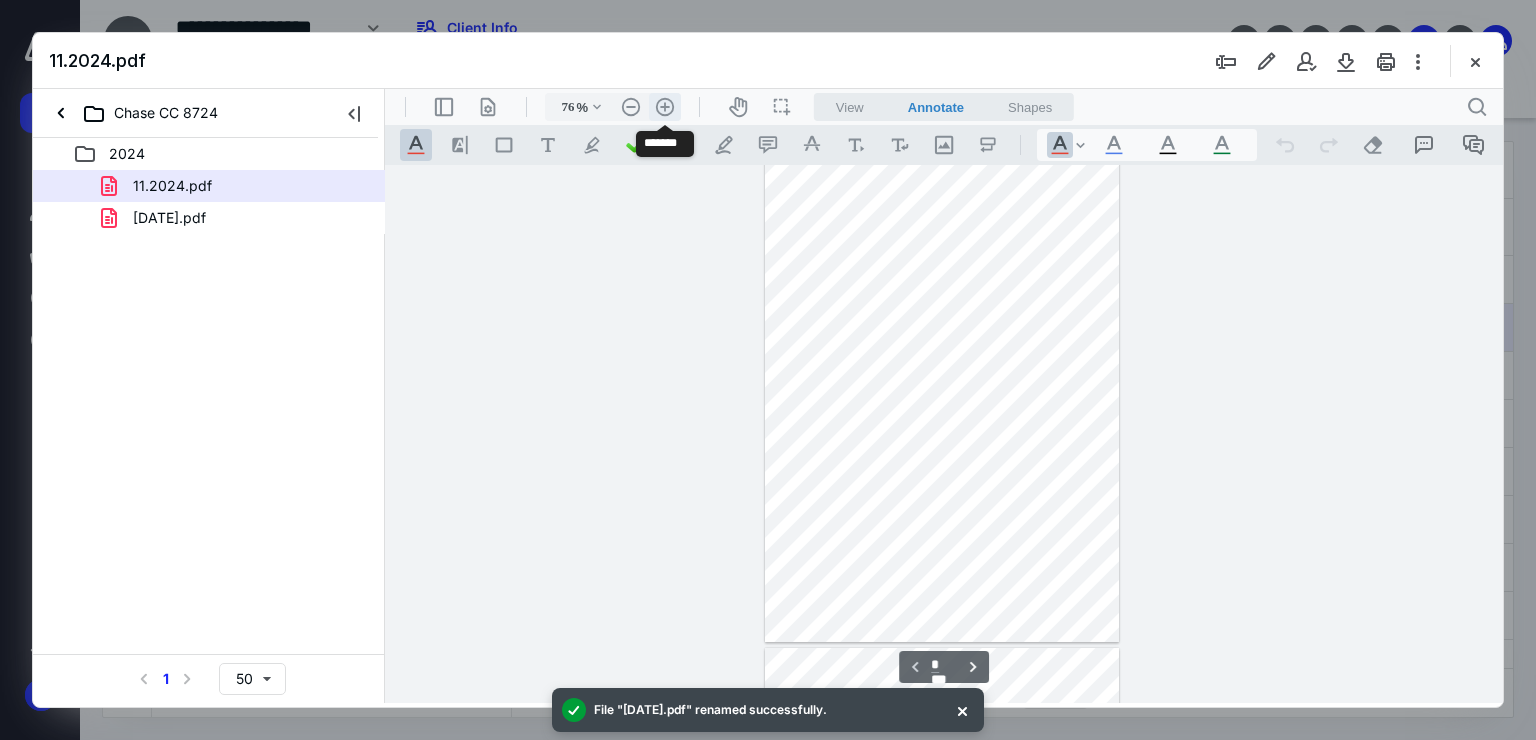 click on ".cls-1{fill:#abb0c4;} icon - header - zoom - in - line" at bounding box center [665, 107] 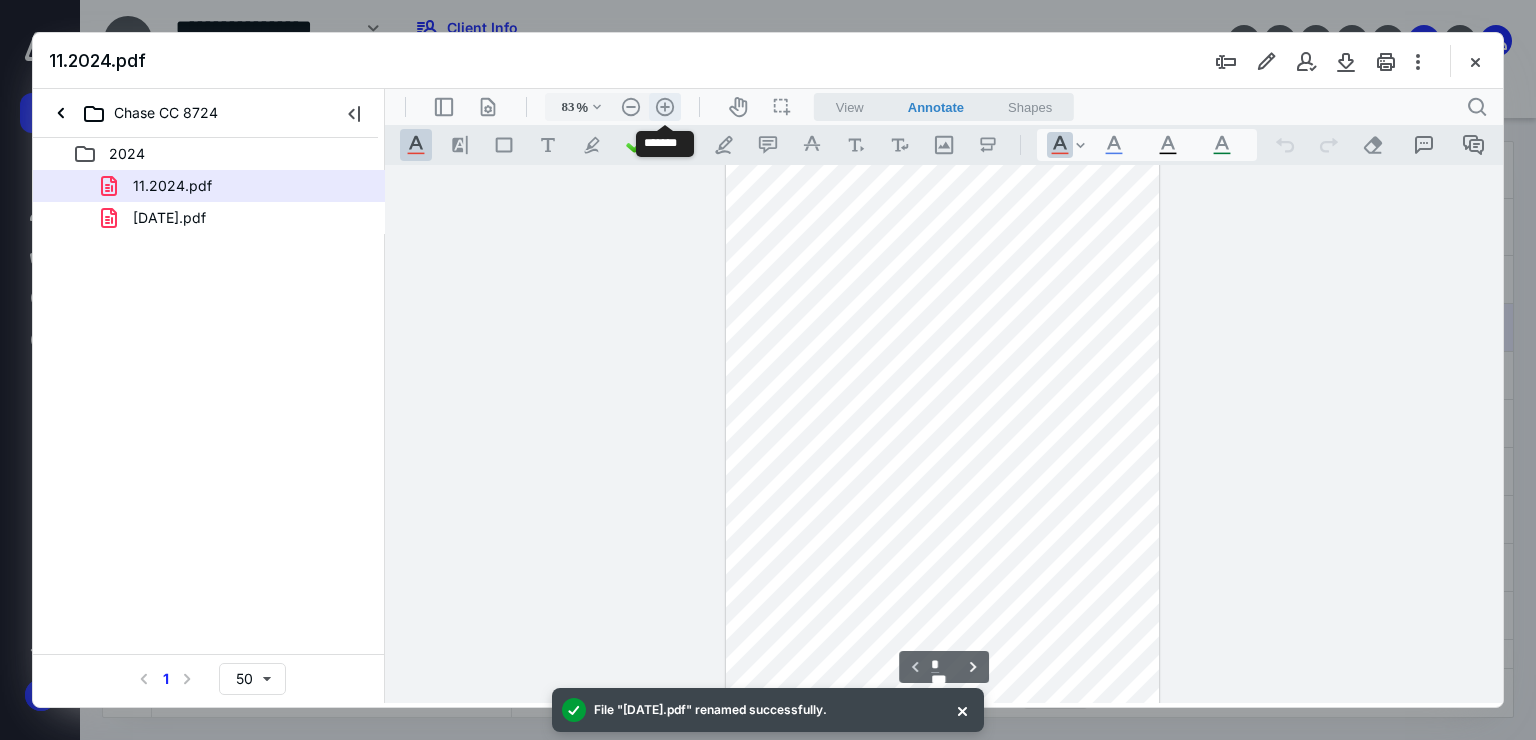 click on ".cls-1{fill:#abb0c4;} icon - header - zoom - in - line" at bounding box center (665, 107) 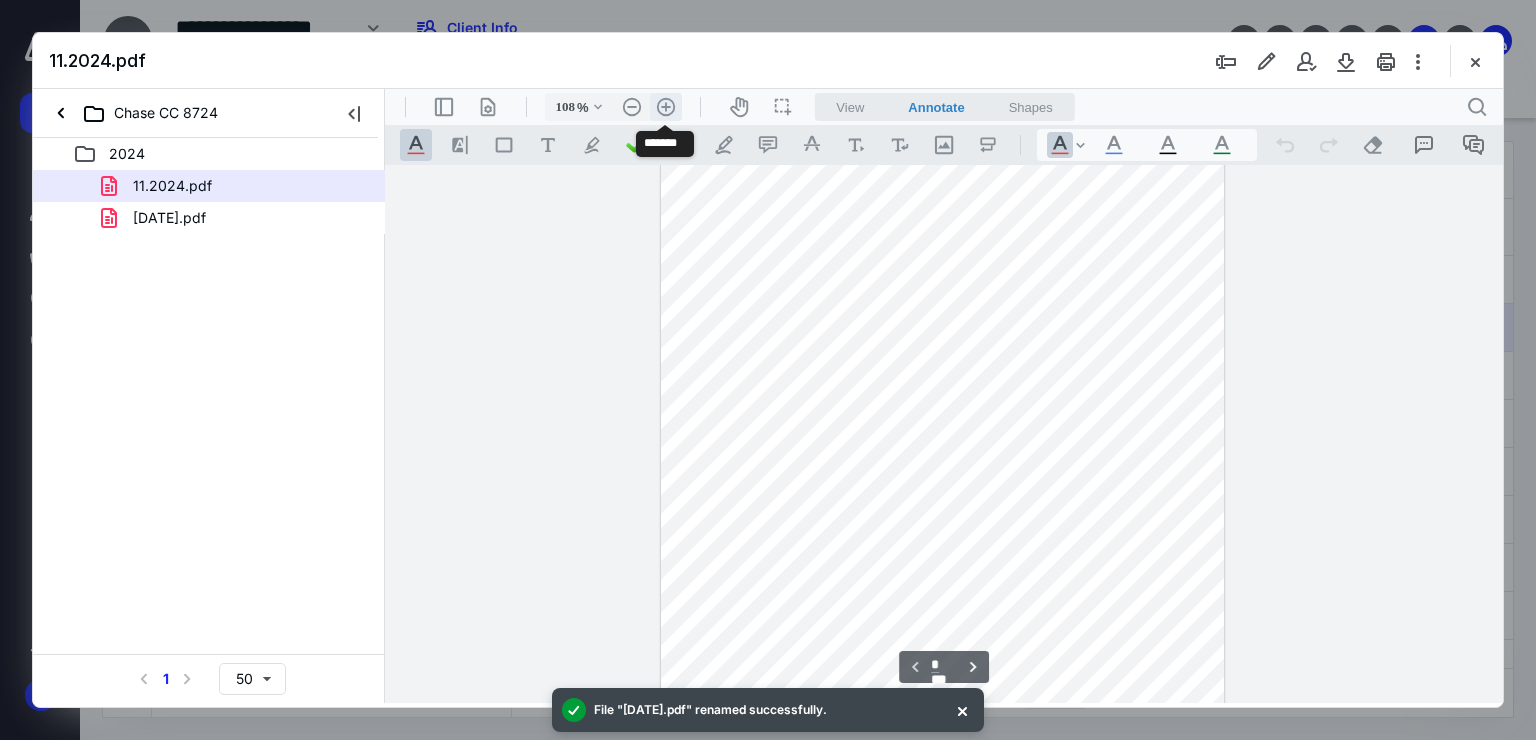 click on ".cls-1{fill:#abb0c4;} icon - header - zoom - in - line" at bounding box center [666, 107] 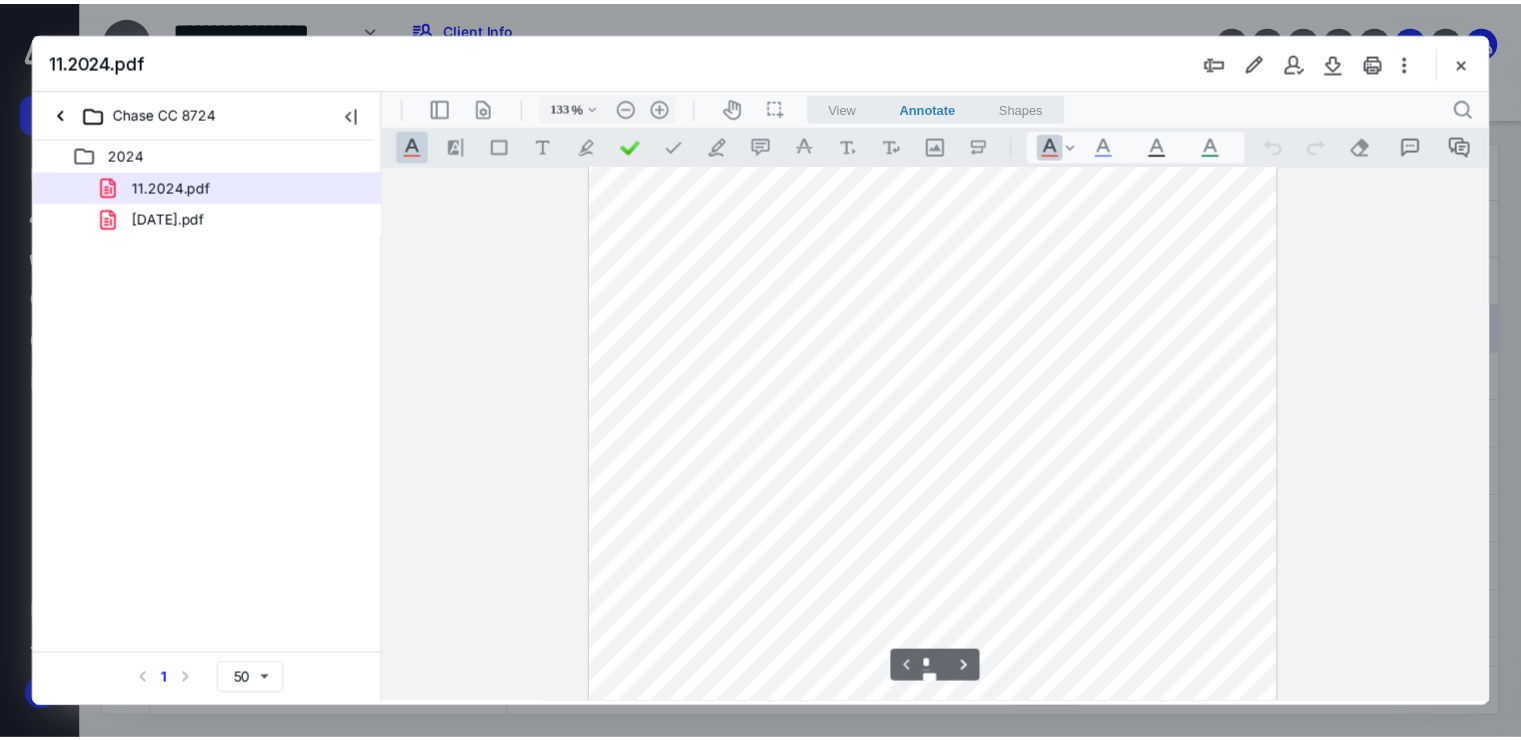 scroll, scrollTop: 125, scrollLeft: 0, axis: vertical 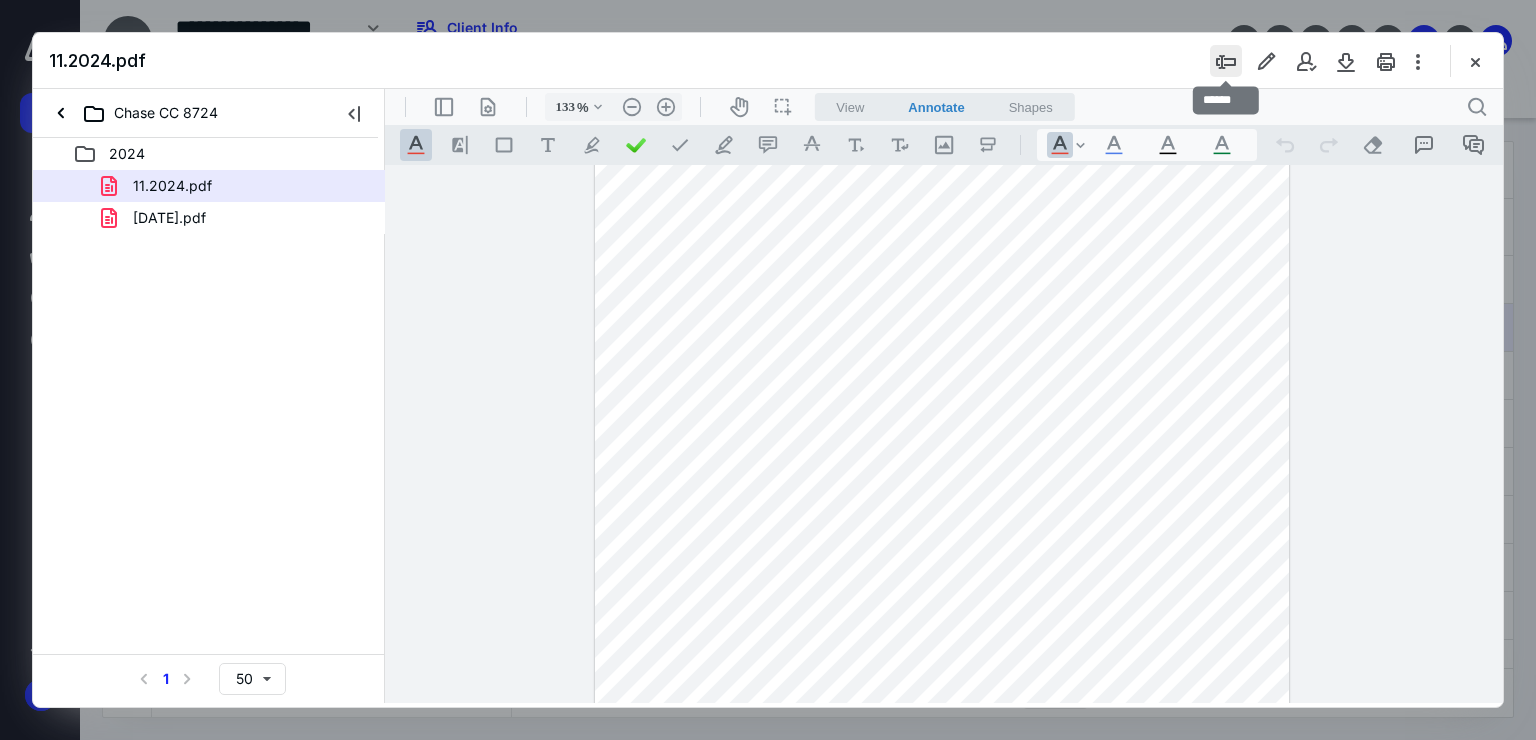 click at bounding box center [1226, 61] 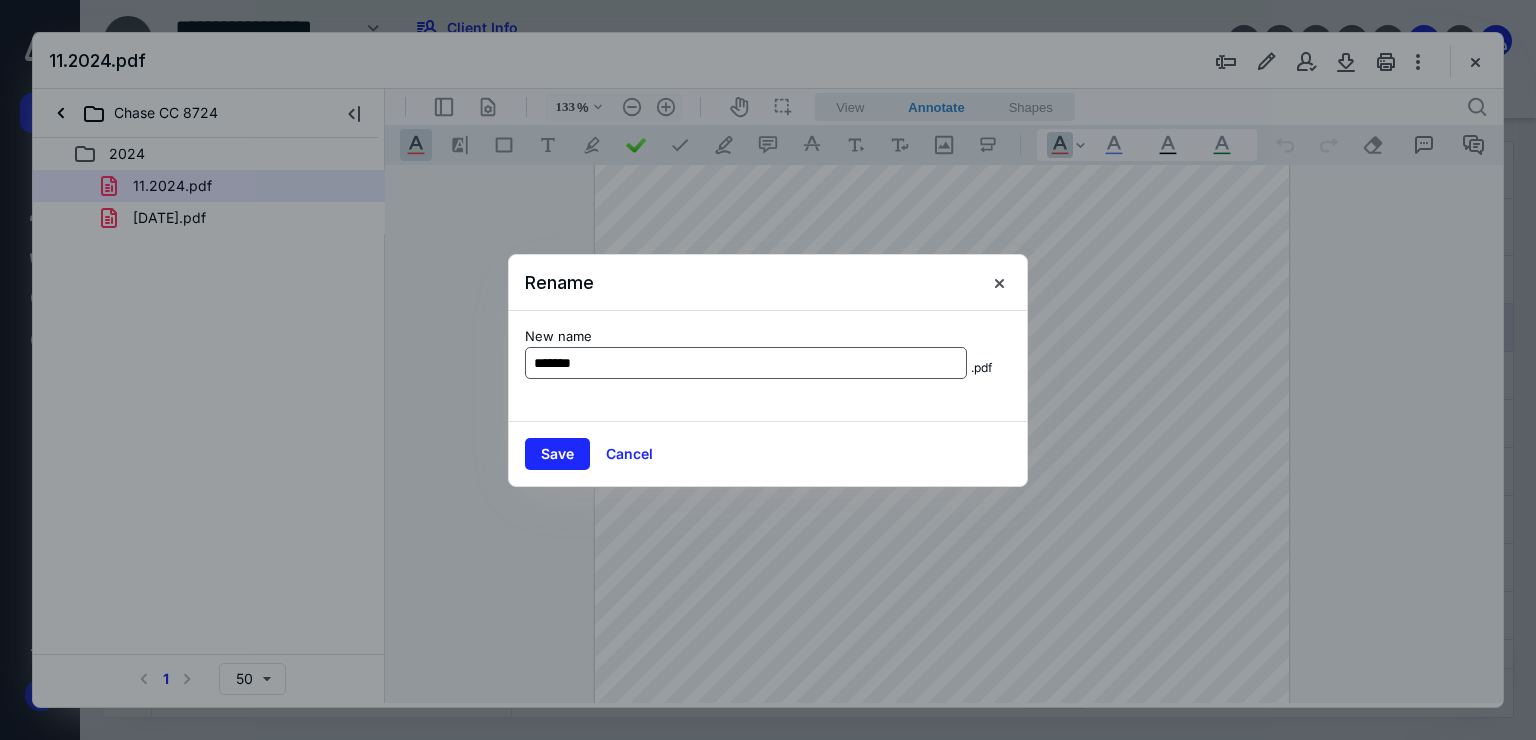 click on "*******" at bounding box center (746, 363) 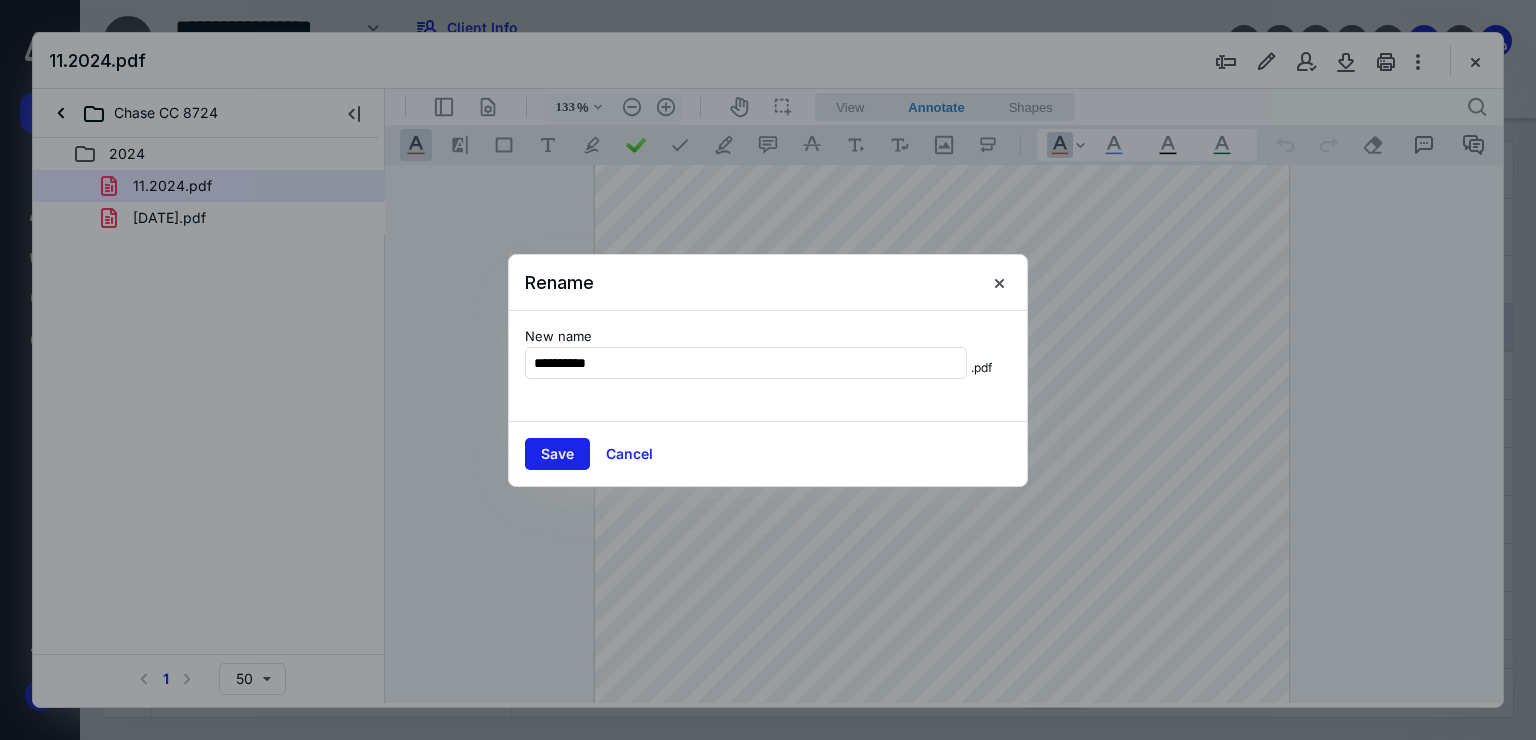 type on "**********" 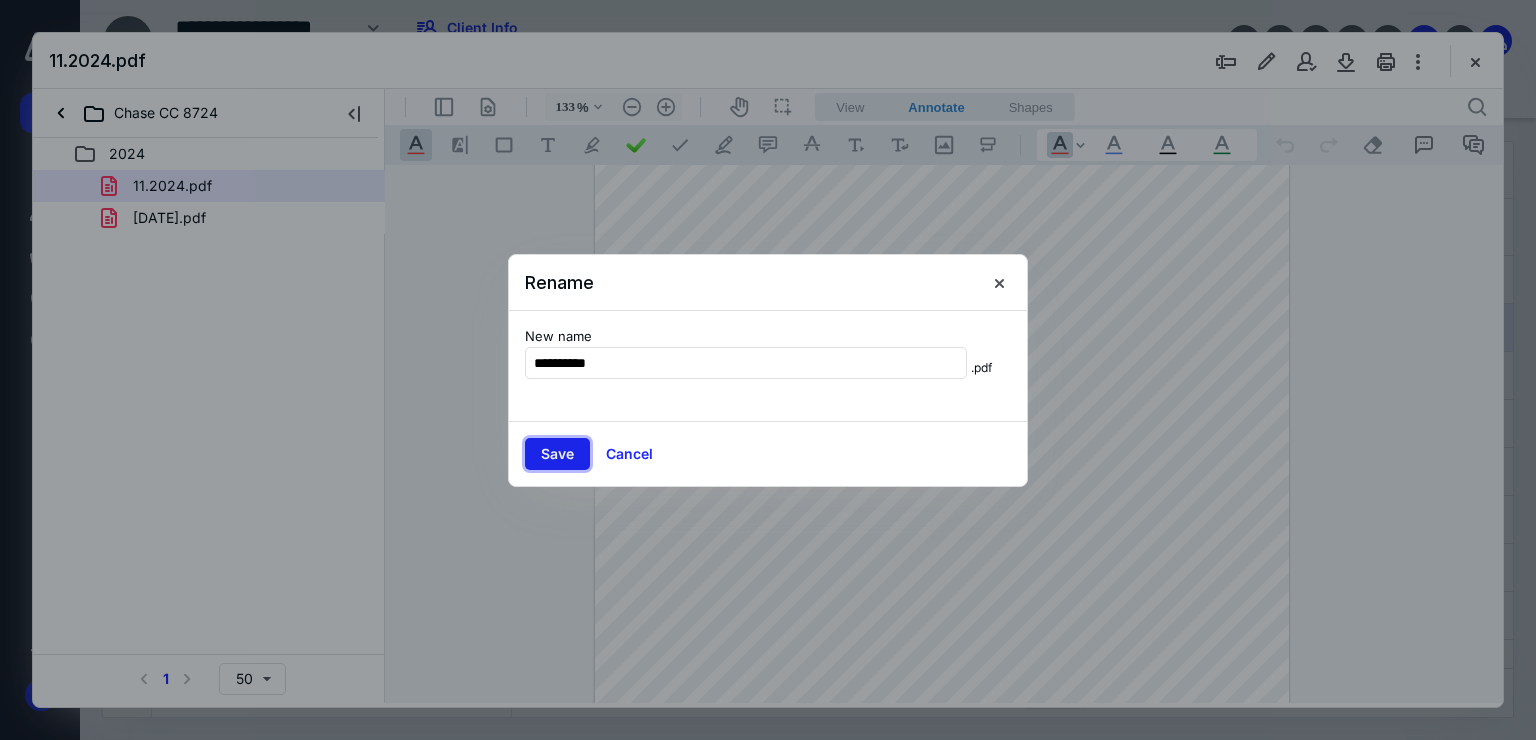 click on "Save" at bounding box center (557, 454) 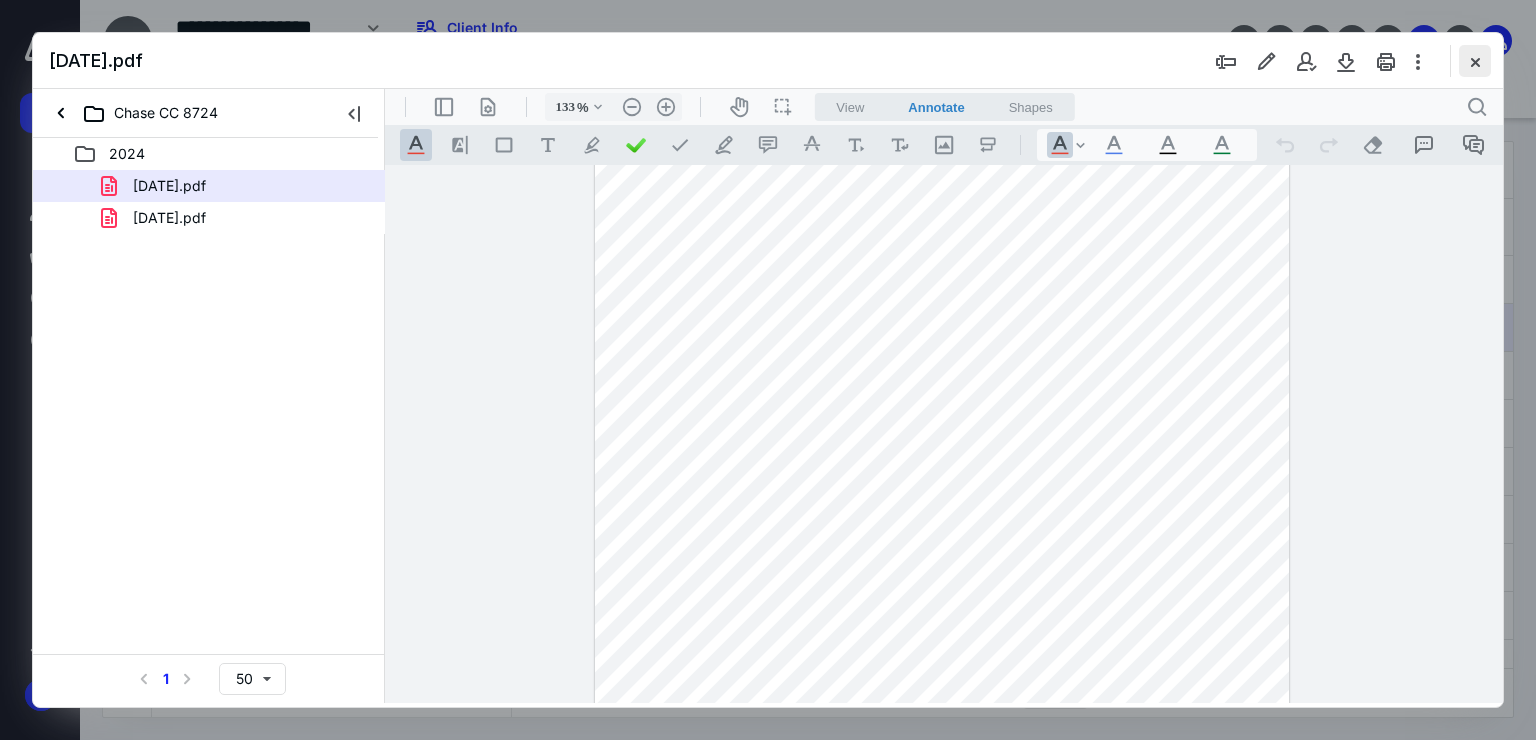 click at bounding box center [1475, 61] 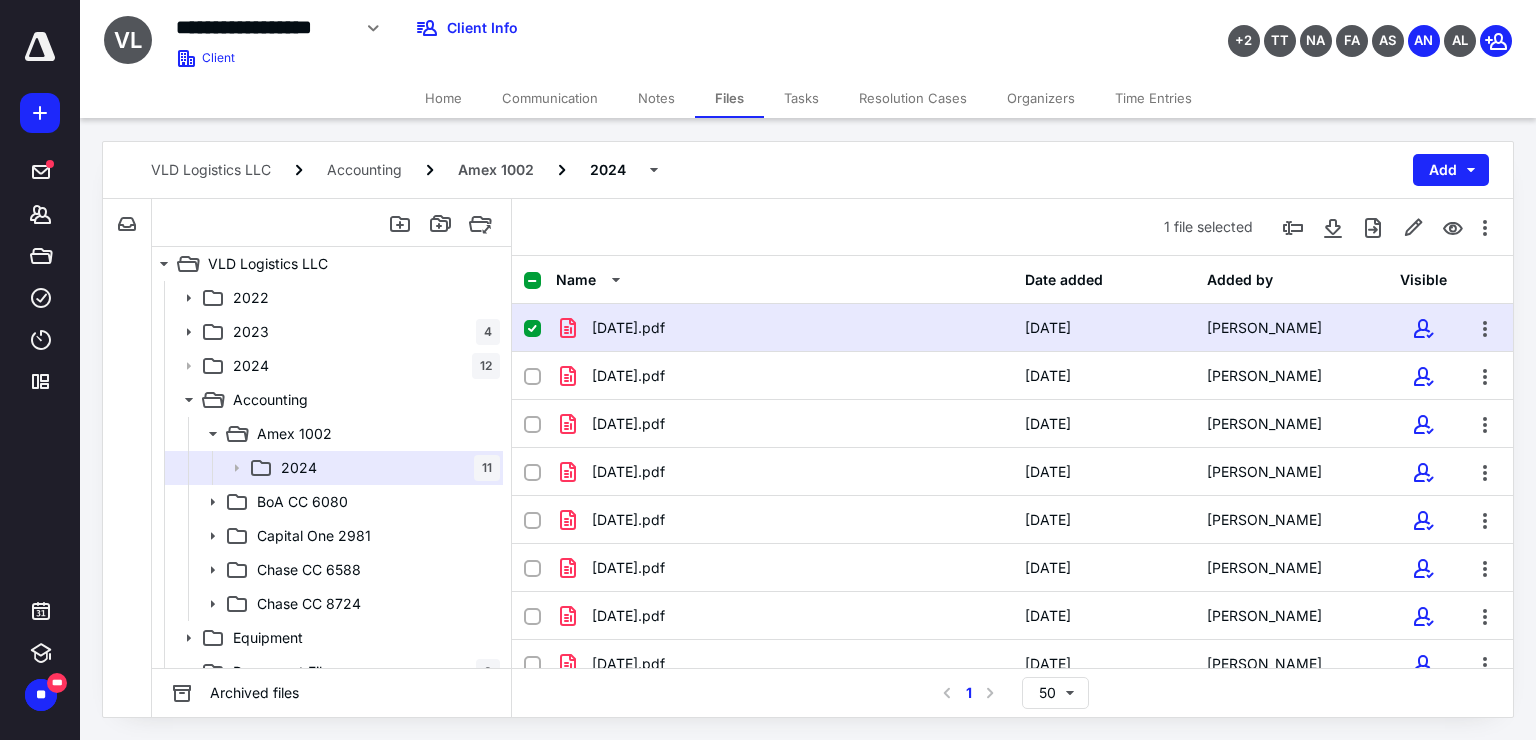 click on "Home" at bounding box center (443, 98) 